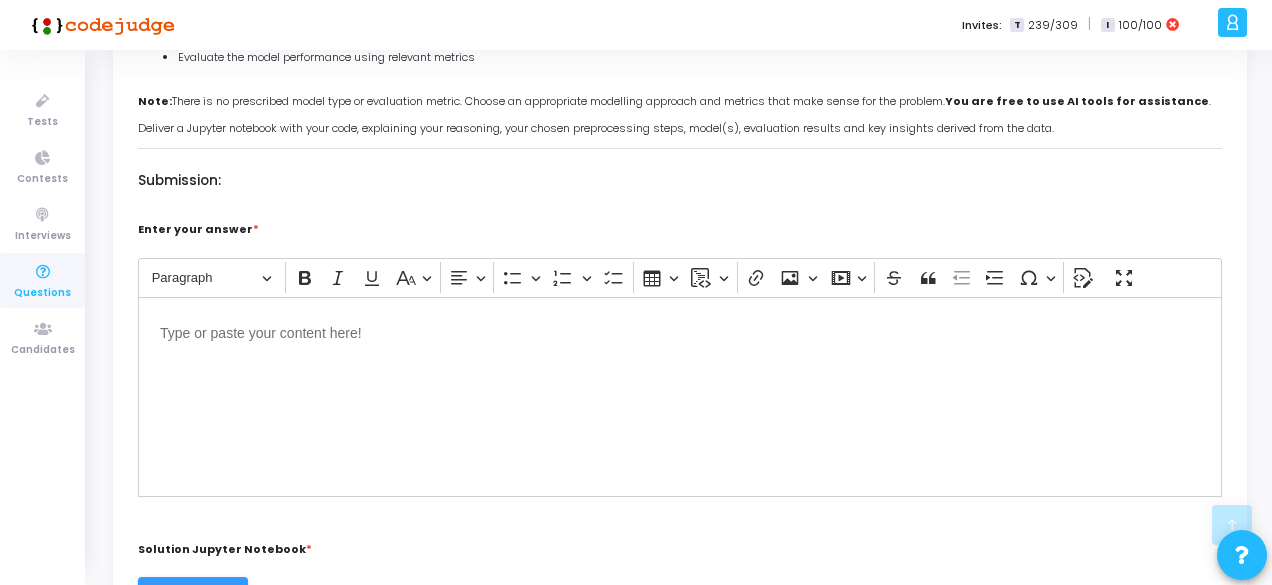 scroll, scrollTop: 995, scrollLeft: 0, axis: vertical 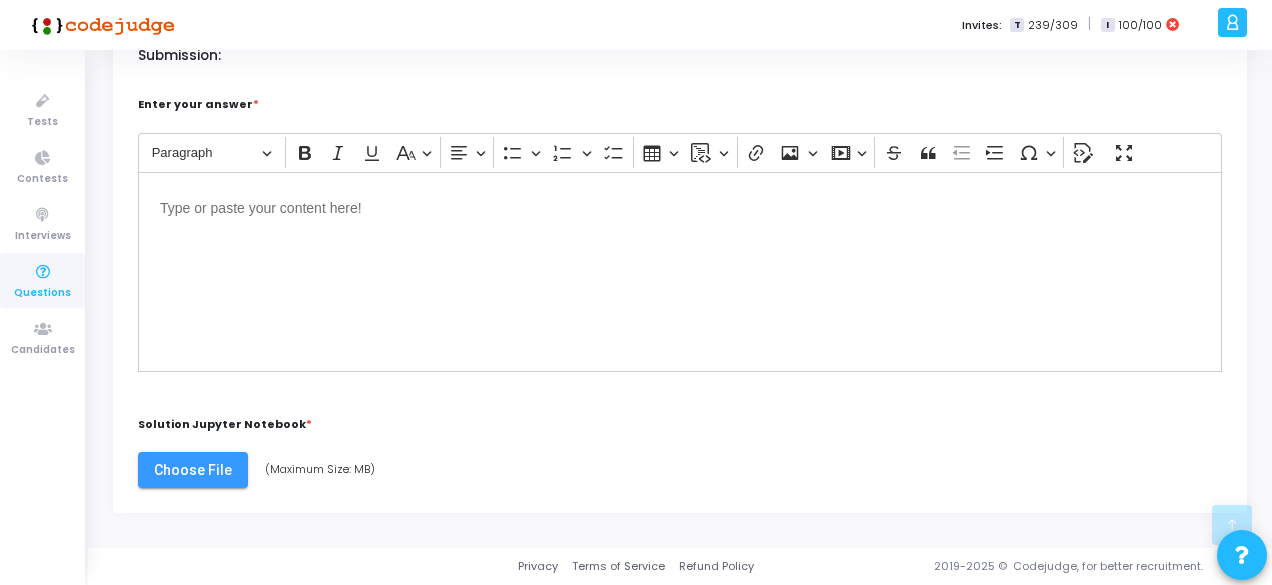 click on "Enter your answer  * Rich Text Editor Paragraph Bold Italic Underline Basic styles Text alignment Bulleted List Bulleted List Numbered List Numbered List To-do List Insert table Insert code block Insert code block Link Insert image Insert image Insert media Strikethrough Block quote Decrease indent Increase indent Special characters Source Fullscreen Mode Words: 0 Characters: 0 Solution Jupyter Notebook  *  Choose File  (Maximum Size: MB)" 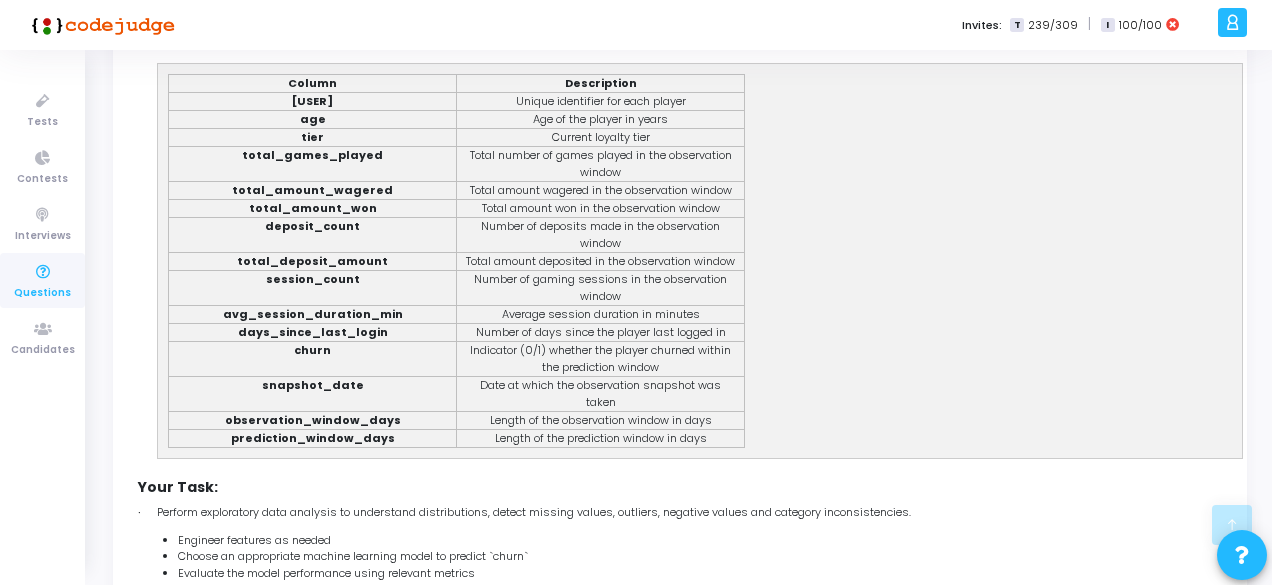 scroll, scrollTop: 0, scrollLeft: 0, axis: both 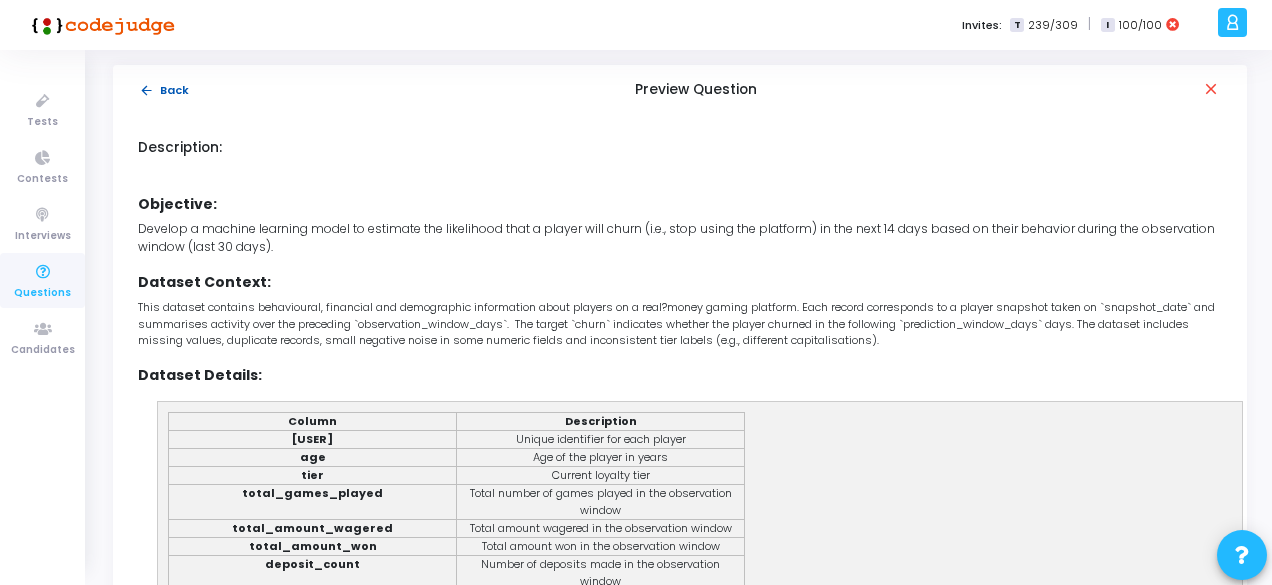 click on "arrow_back  Back" 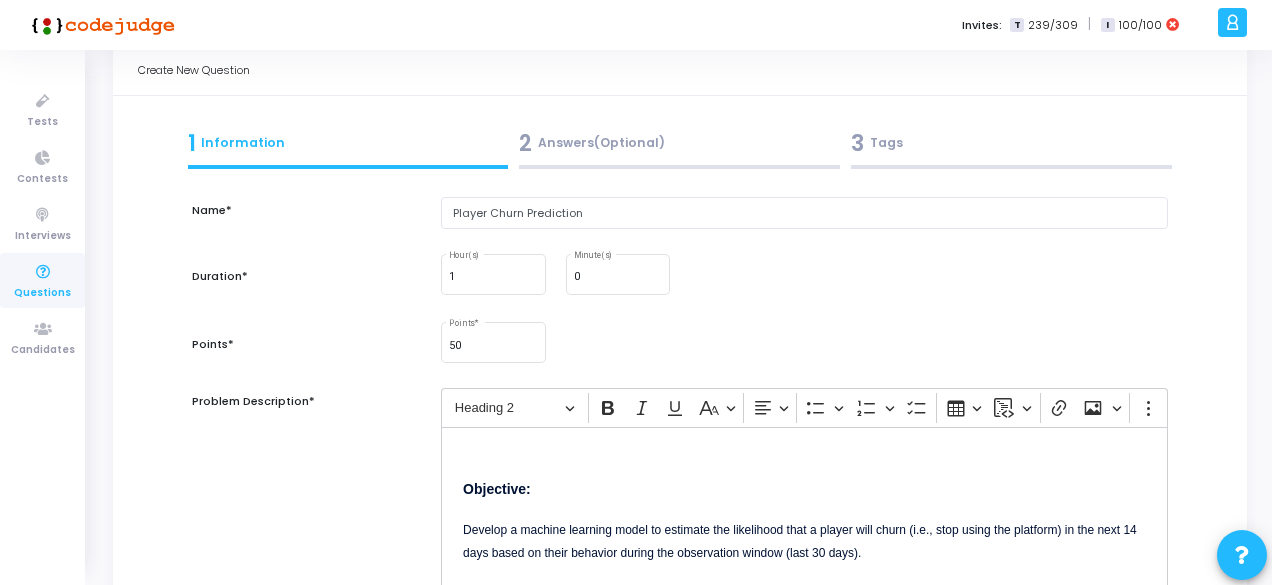 scroll, scrollTop: 0, scrollLeft: 0, axis: both 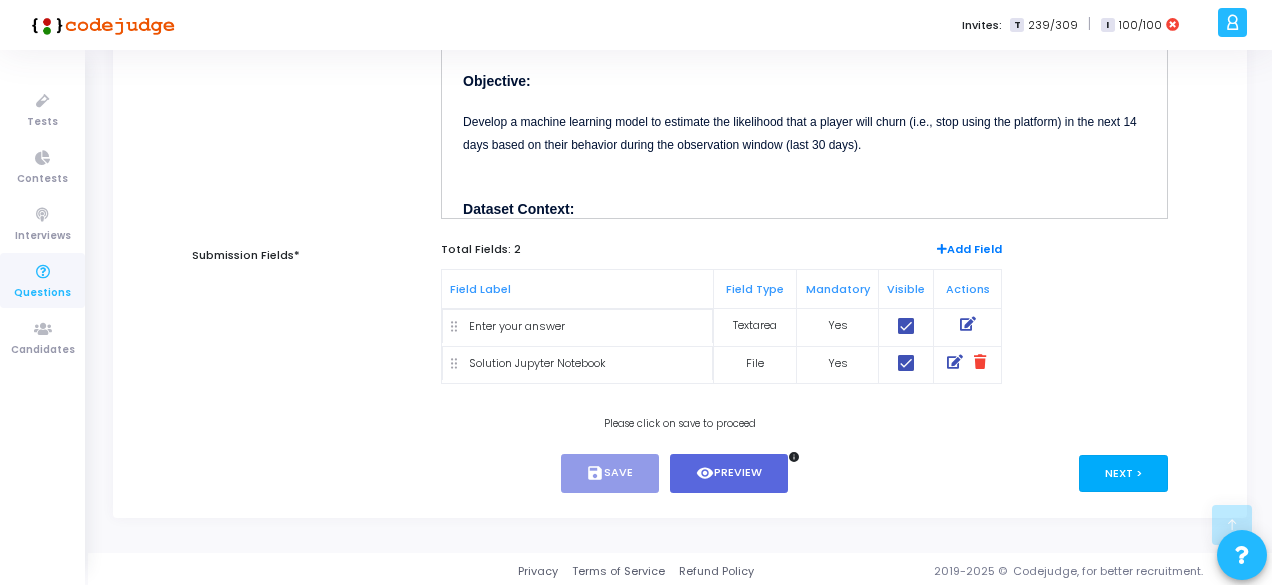 click on "Next >" at bounding box center (1123, 473) 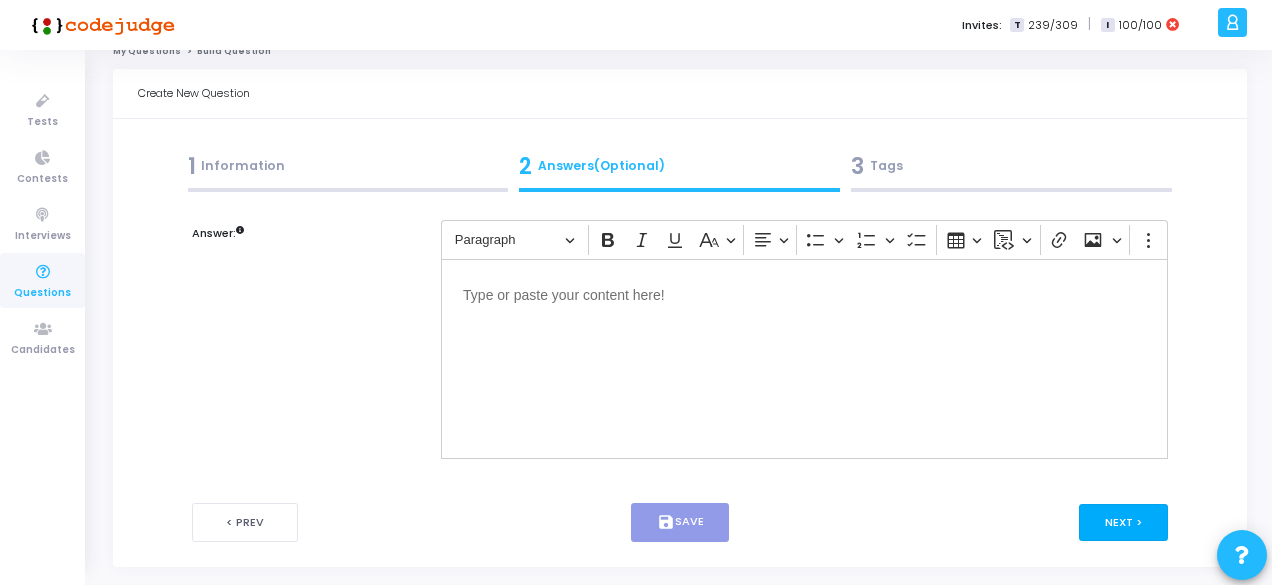 scroll, scrollTop: 0, scrollLeft: 0, axis: both 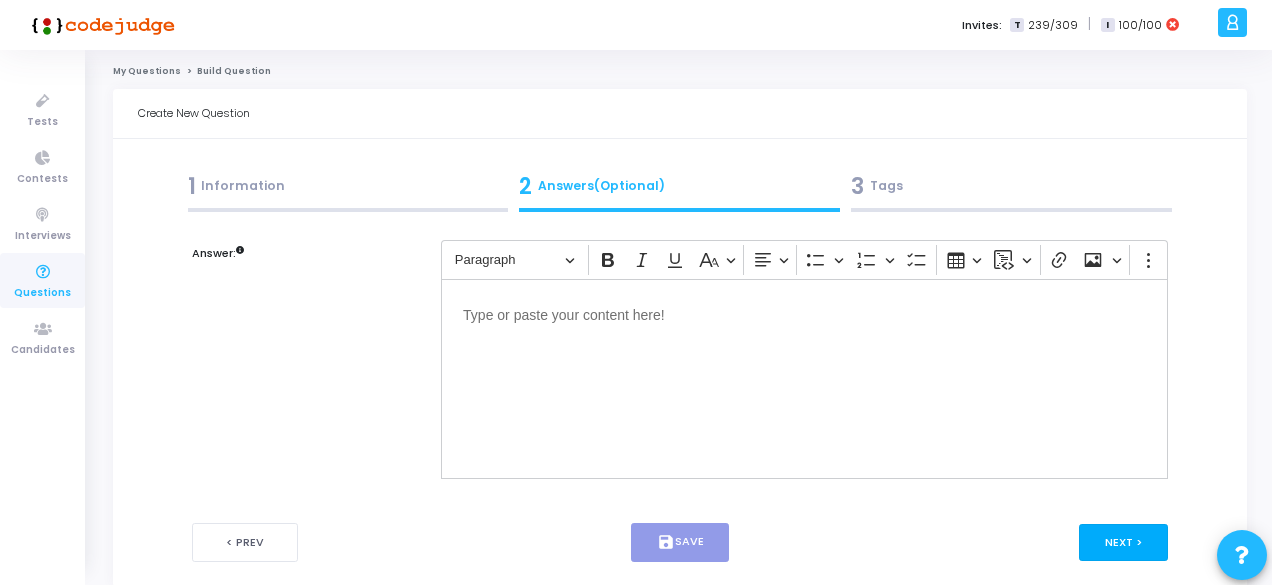 click on "Next >" at bounding box center [1123, 542] 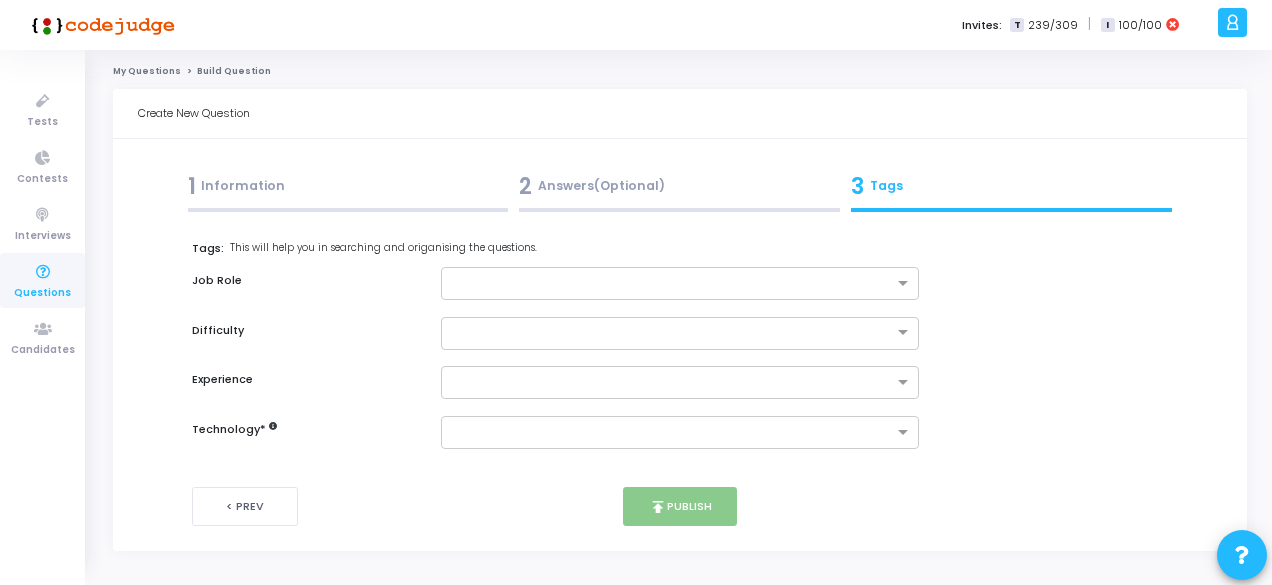 click on "1  Information" at bounding box center (348, 186) 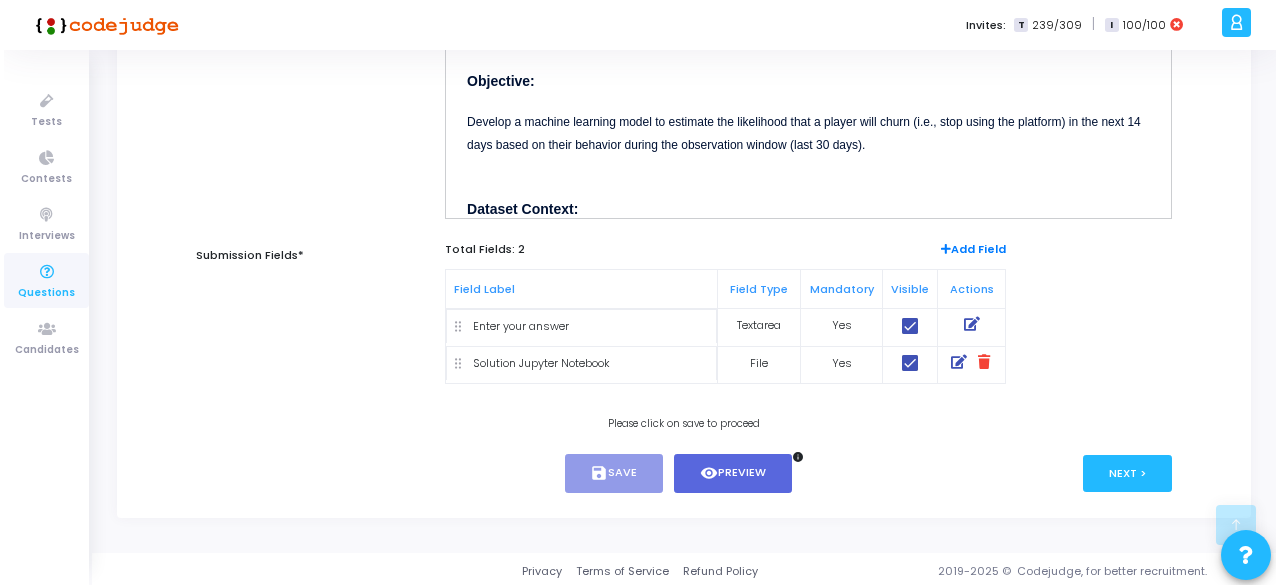 scroll, scrollTop: 0, scrollLeft: 0, axis: both 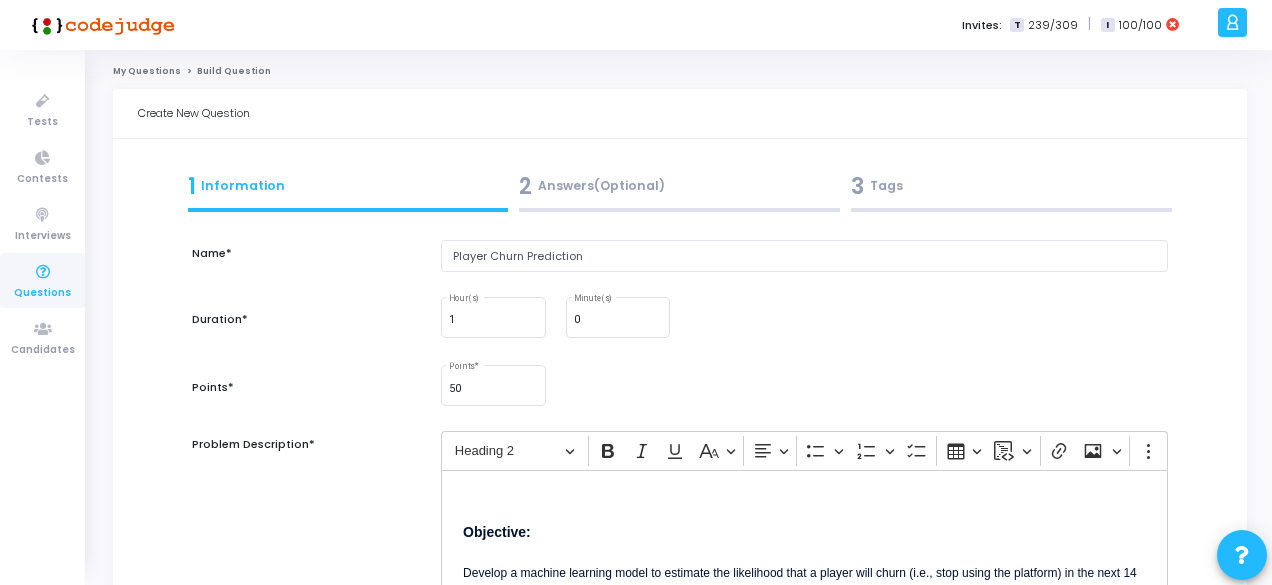 click on "My Questions" 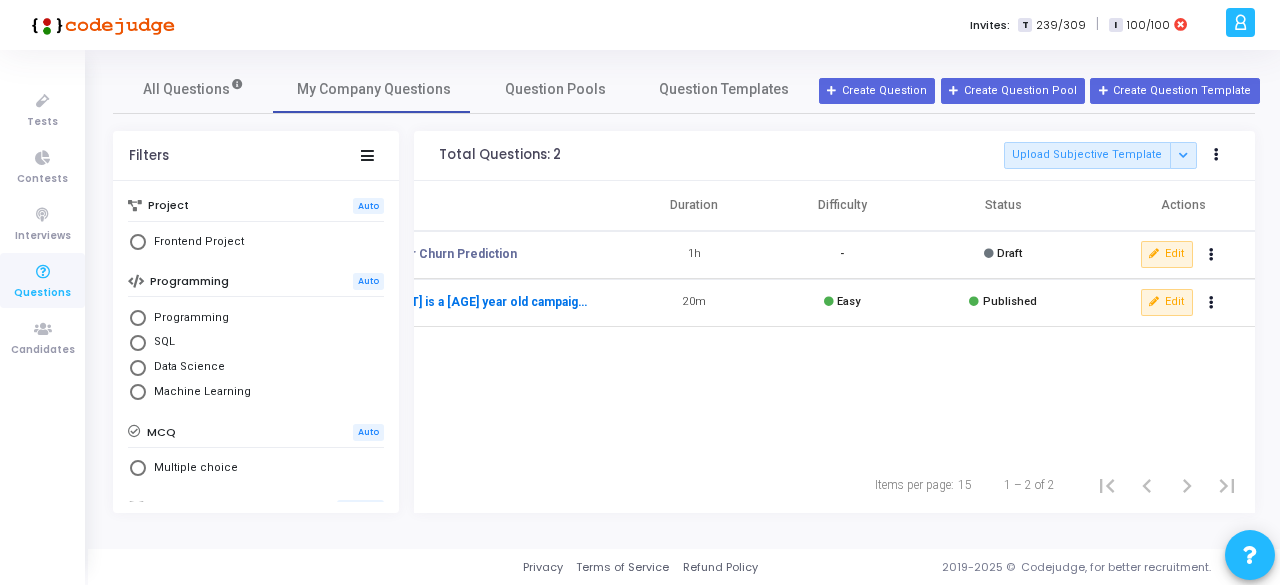 scroll, scrollTop: 0, scrollLeft: 6, axis: horizontal 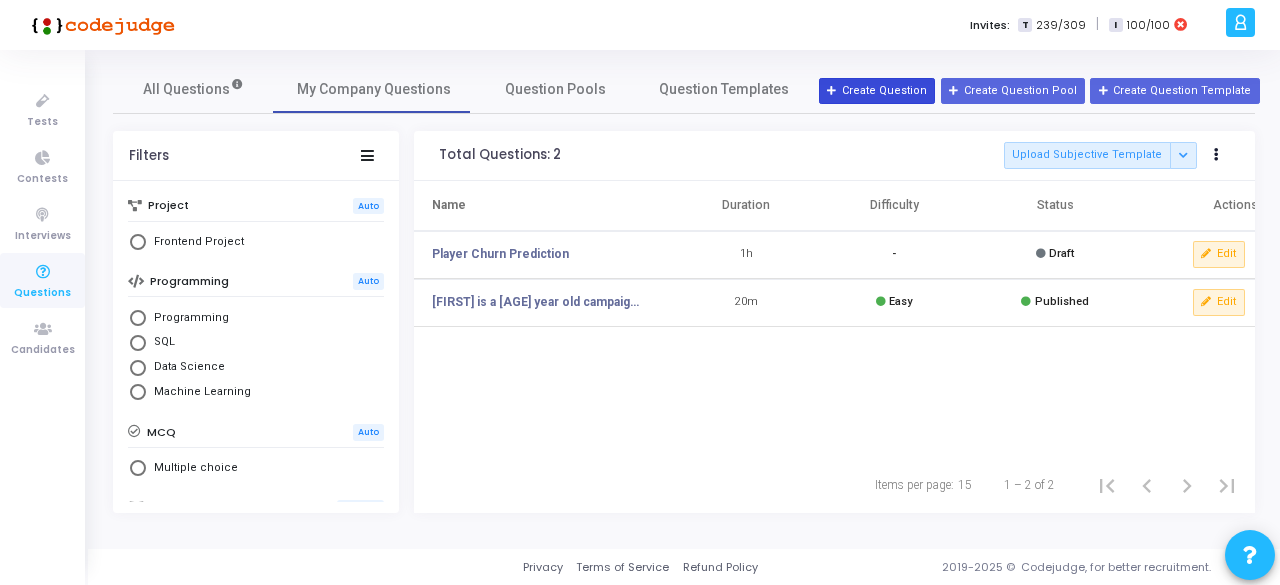 click on "Create Question" at bounding box center [877, 91] 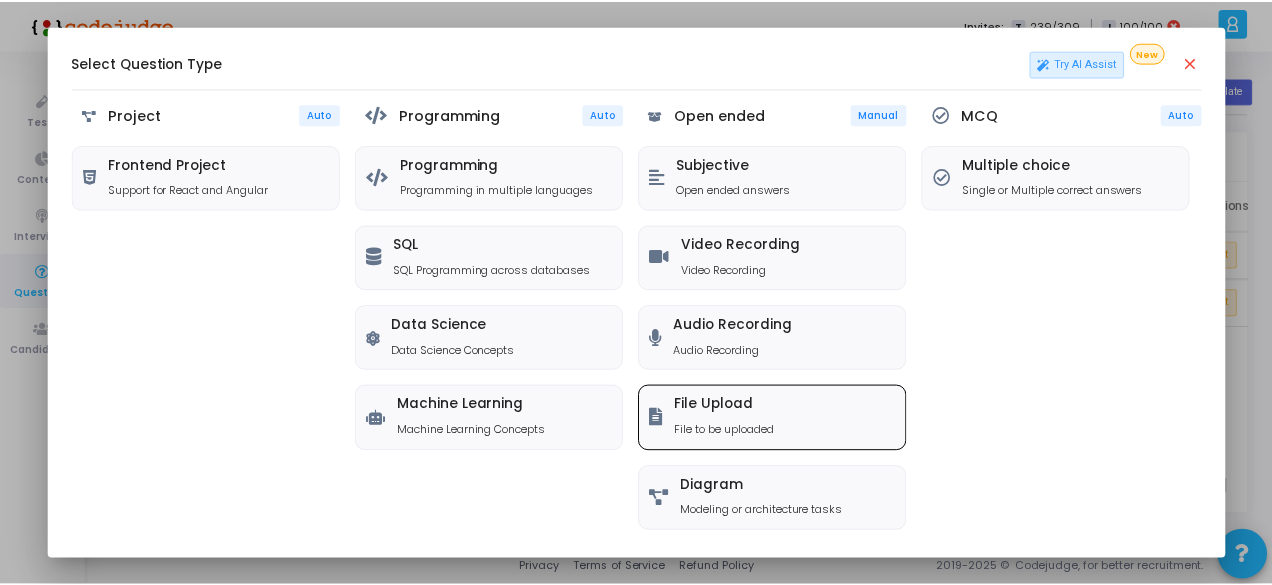 scroll, scrollTop: 161, scrollLeft: 0, axis: vertical 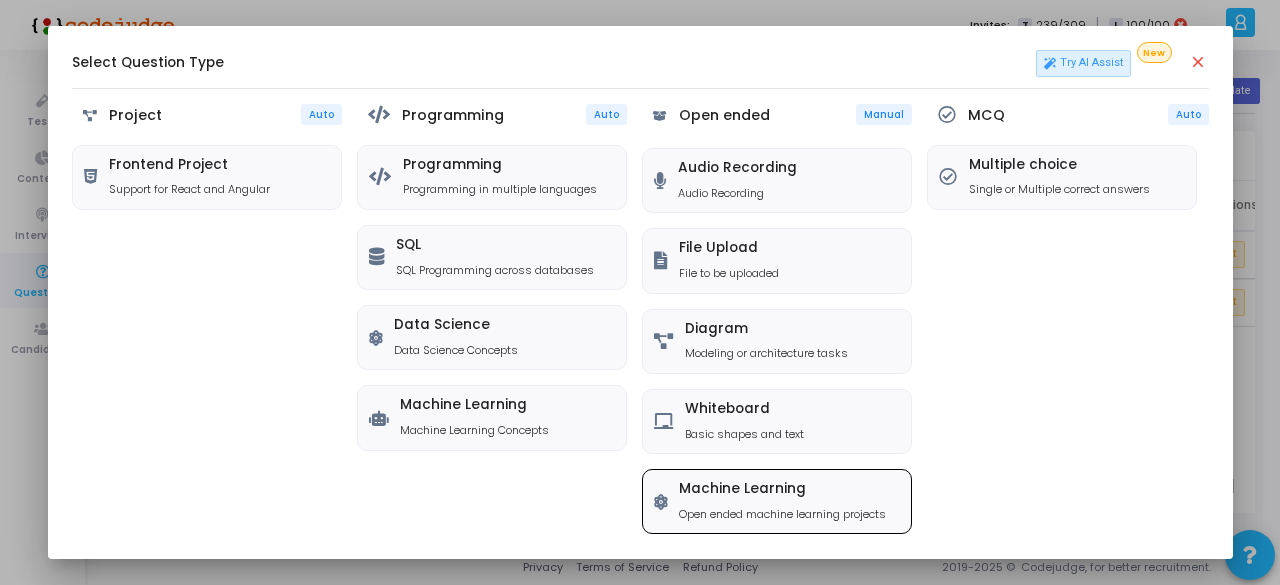 click on "Open ended machine learning projects" at bounding box center (782, 514) 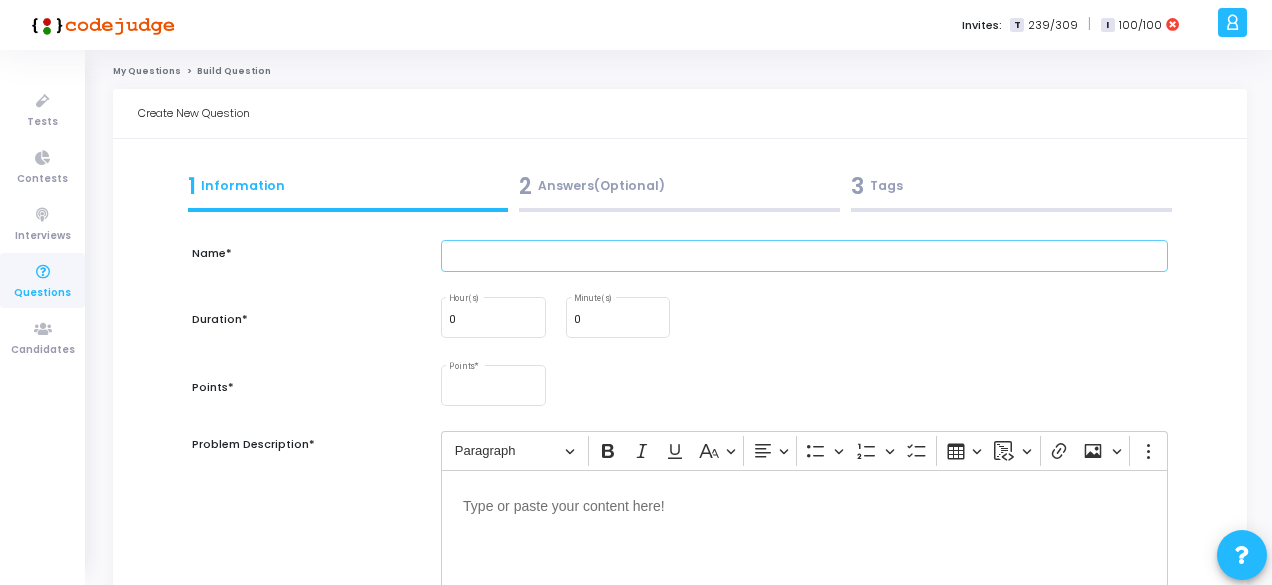 click at bounding box center (804, 256) 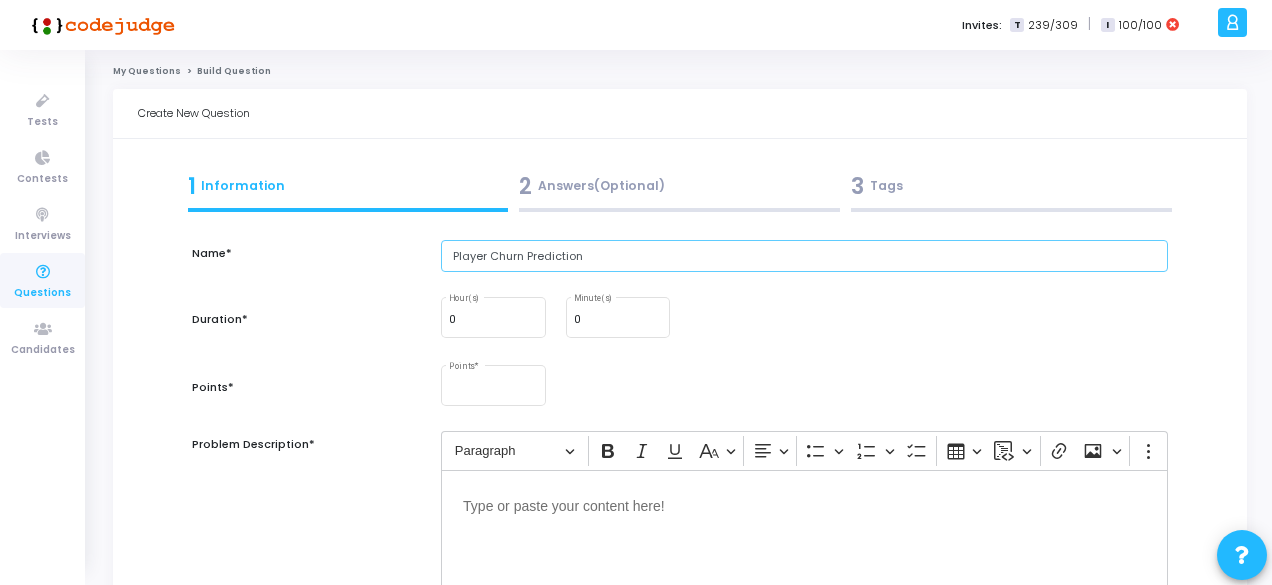 type on "Player Churn Prediction" 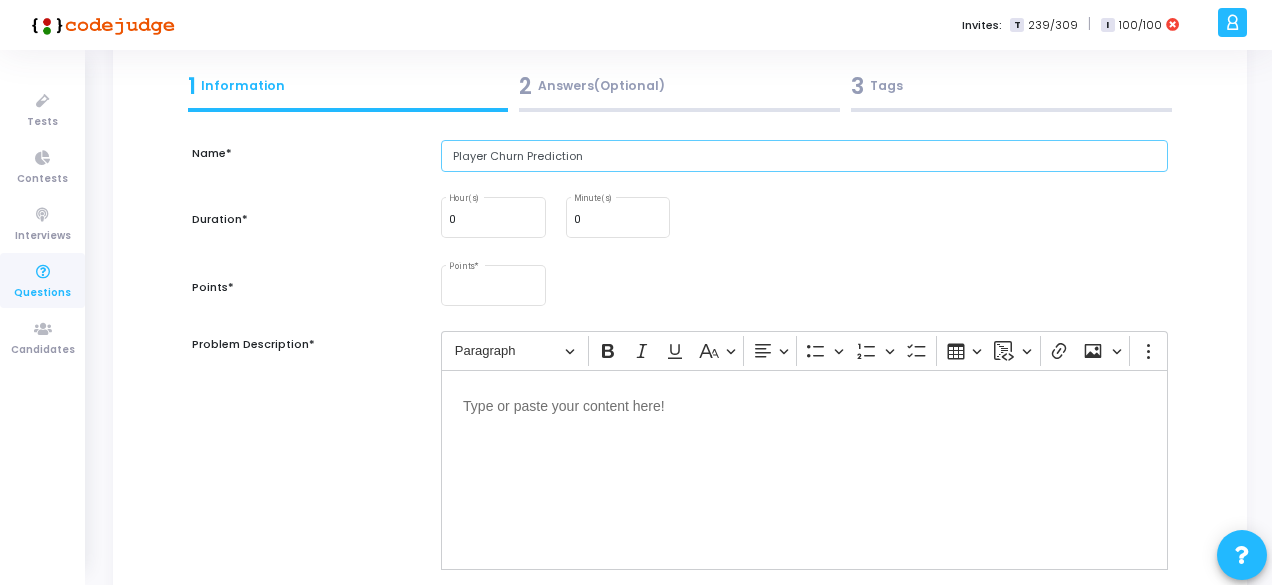 scroll, scrollTop: 98, scrollLeft: 0, axis: vertical 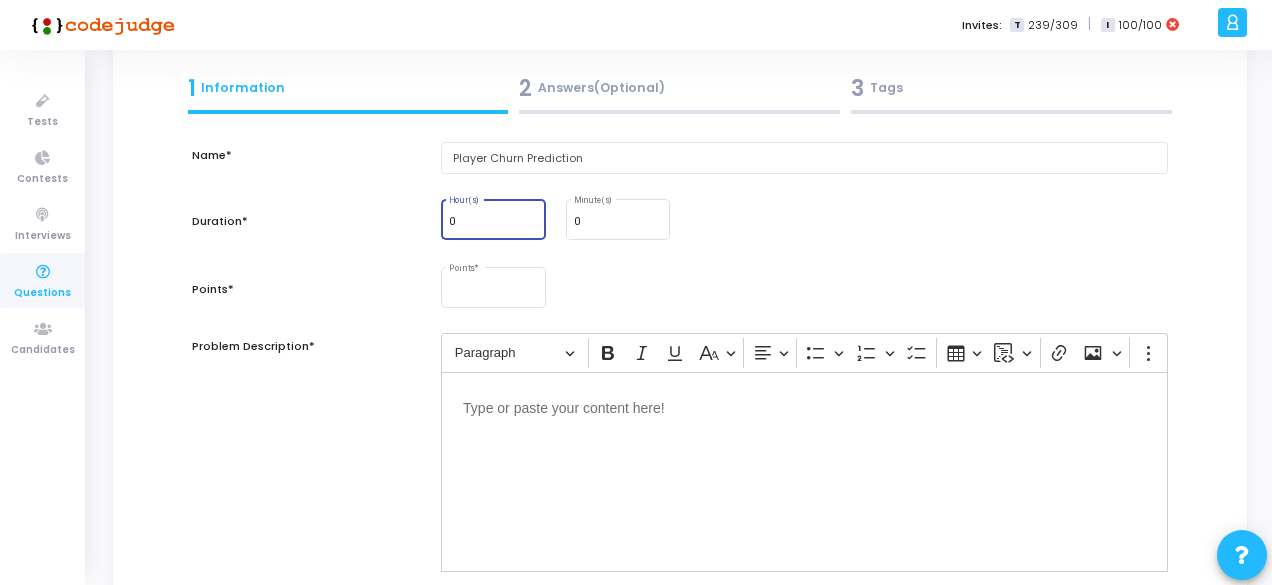 click on "0" at bounding box center (493, 222) 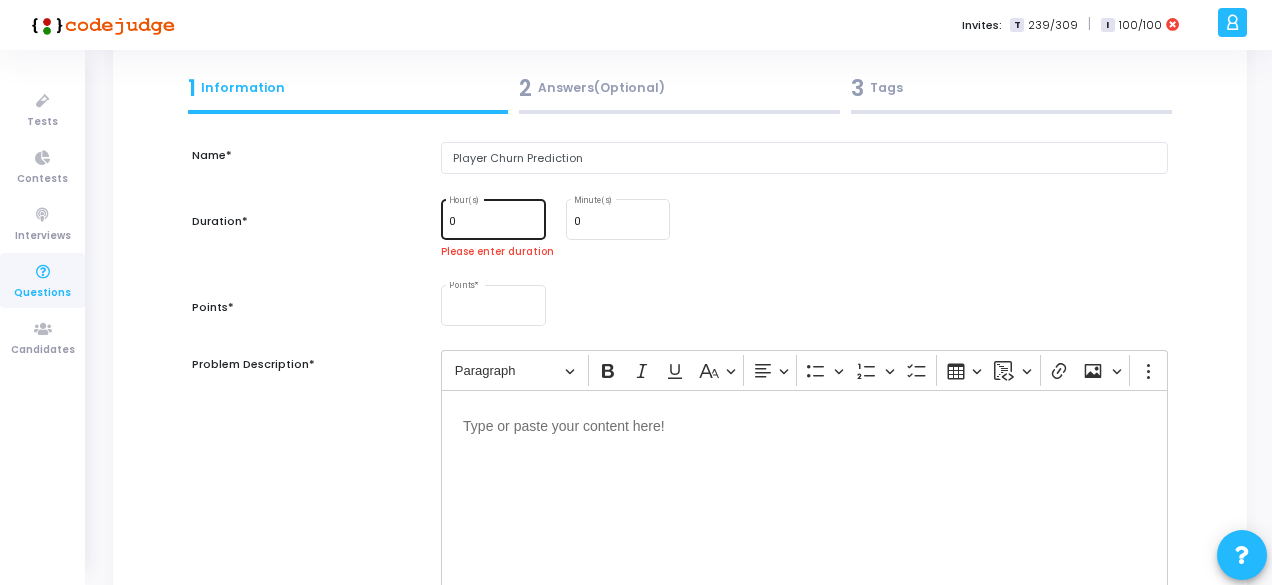 click on "0 Hour(s)" at bounding box center (493, 217) 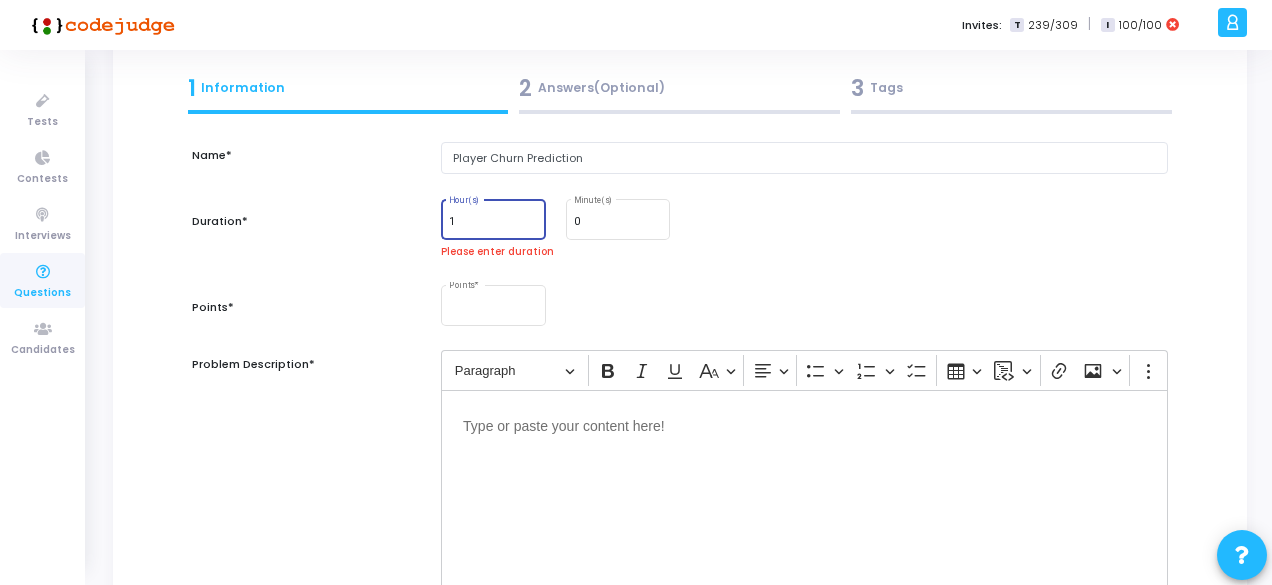 type on "1" 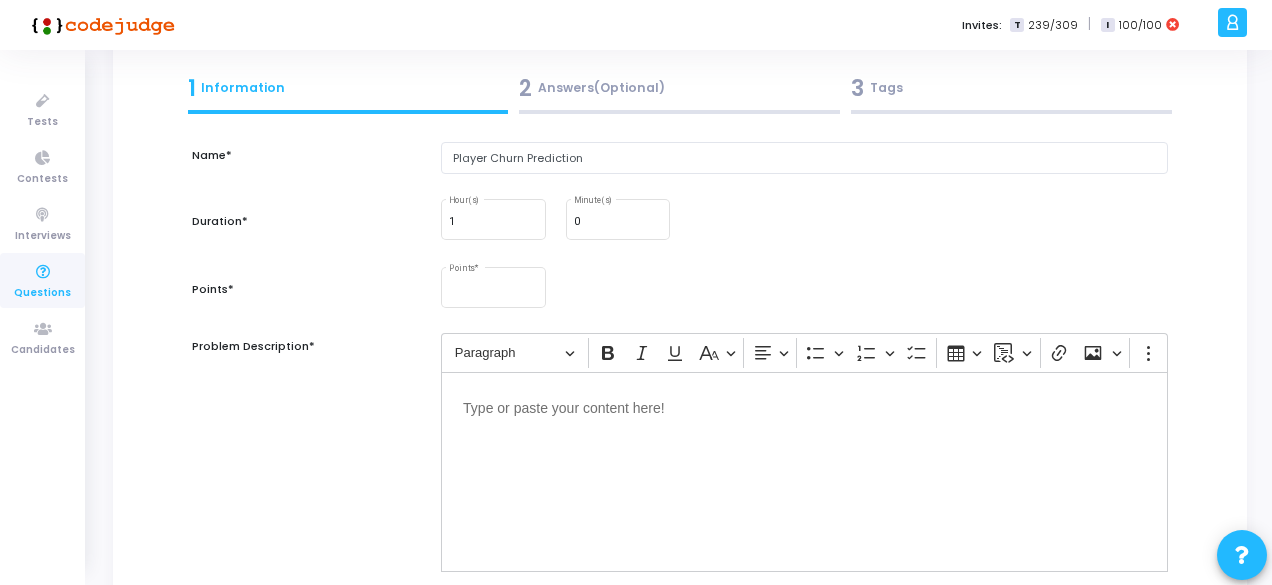 click on "Points*" at bounding box center (306, 299) 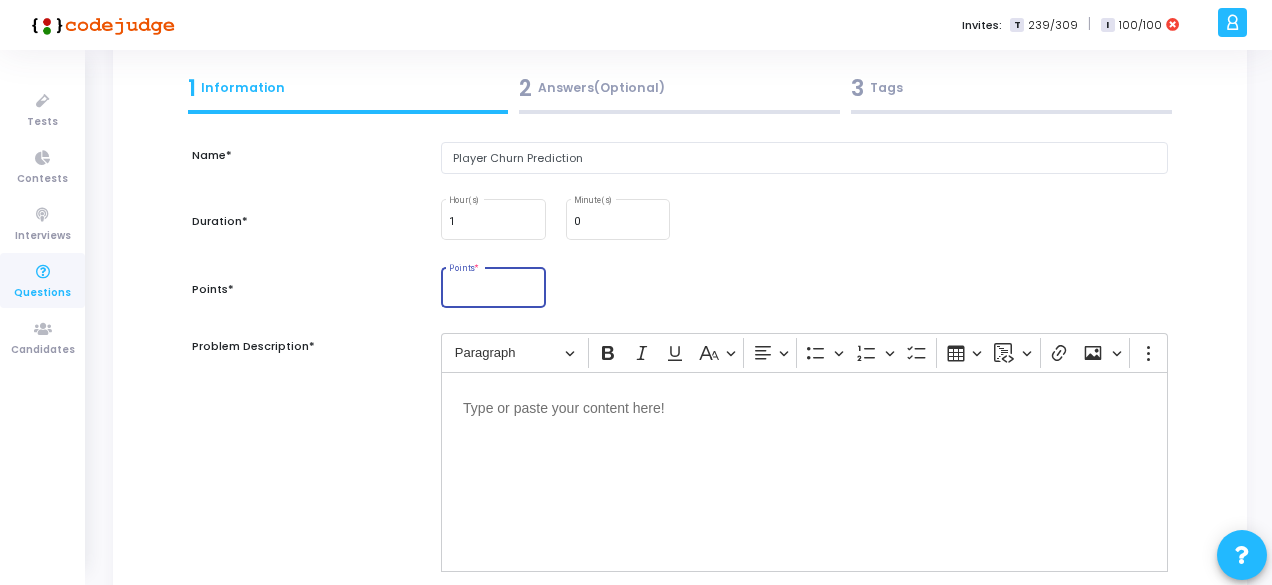 click on "Points  *" at bounding box center [493, 291] 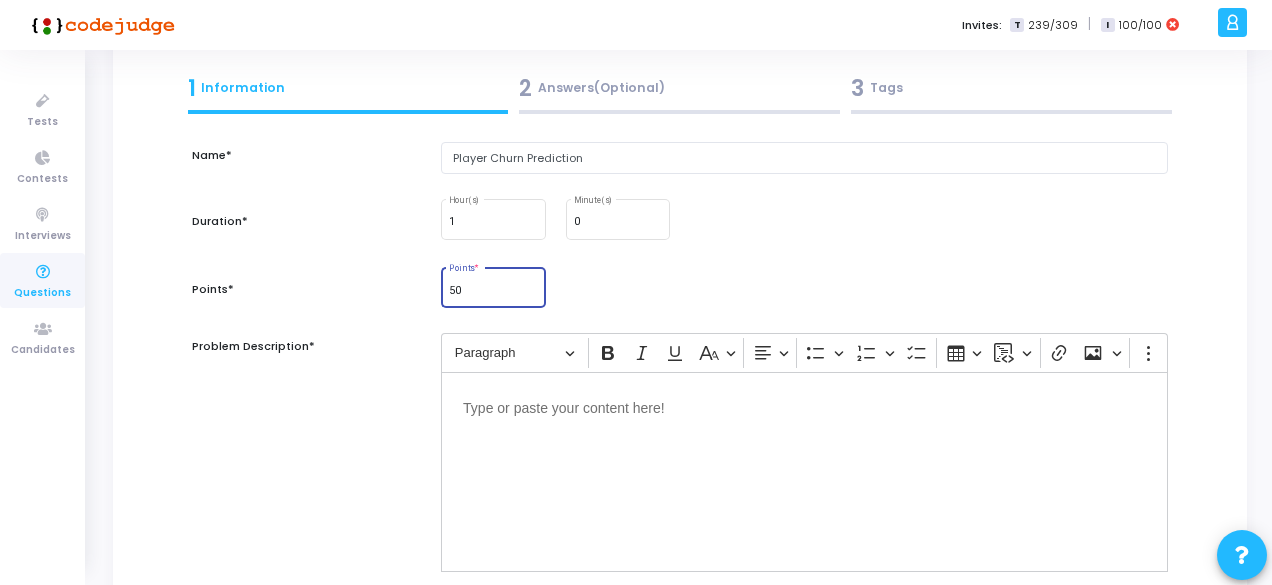 type on "50" 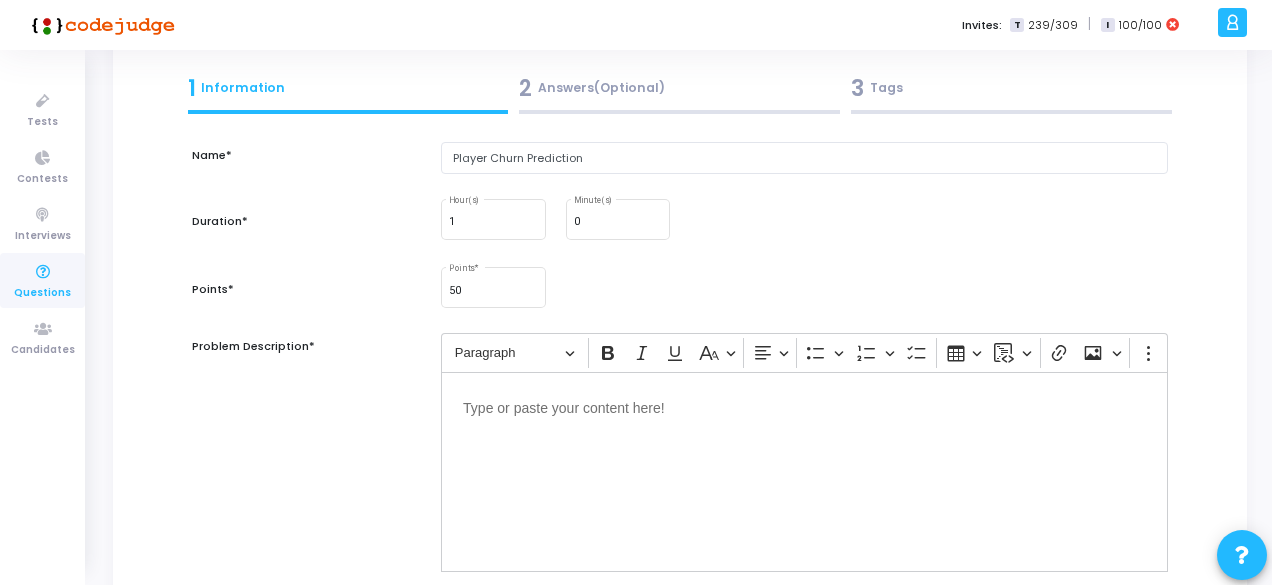 click on "Problem Description*" at bounding box center (306, 463) 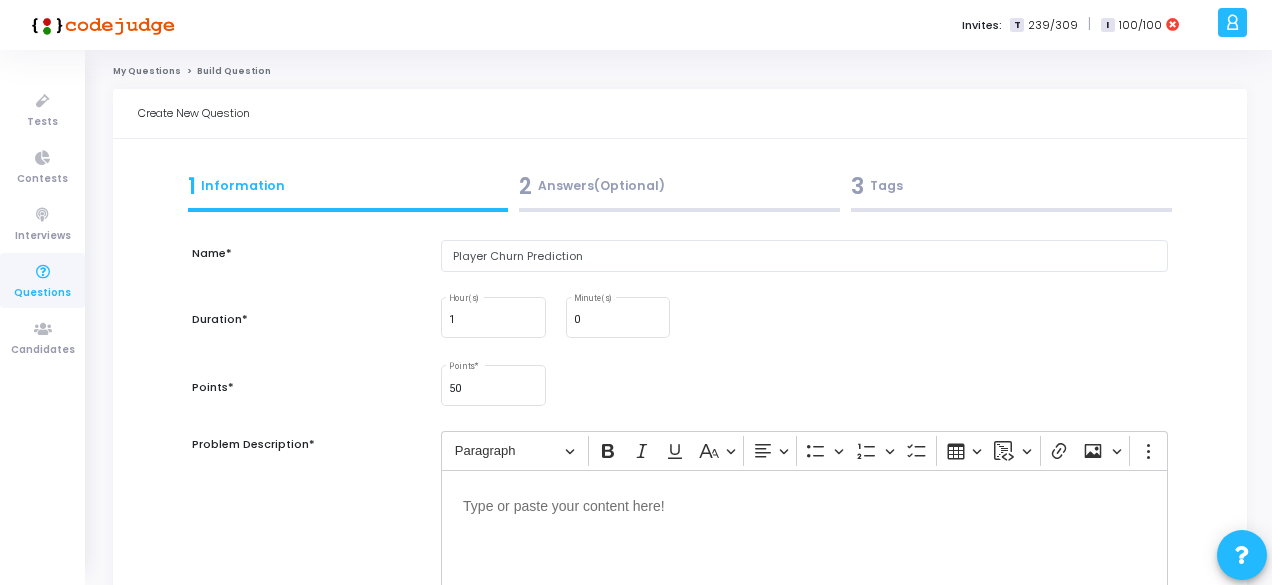 scroll, scrollTop: 348, scrollLeft: 0, axis: vertical 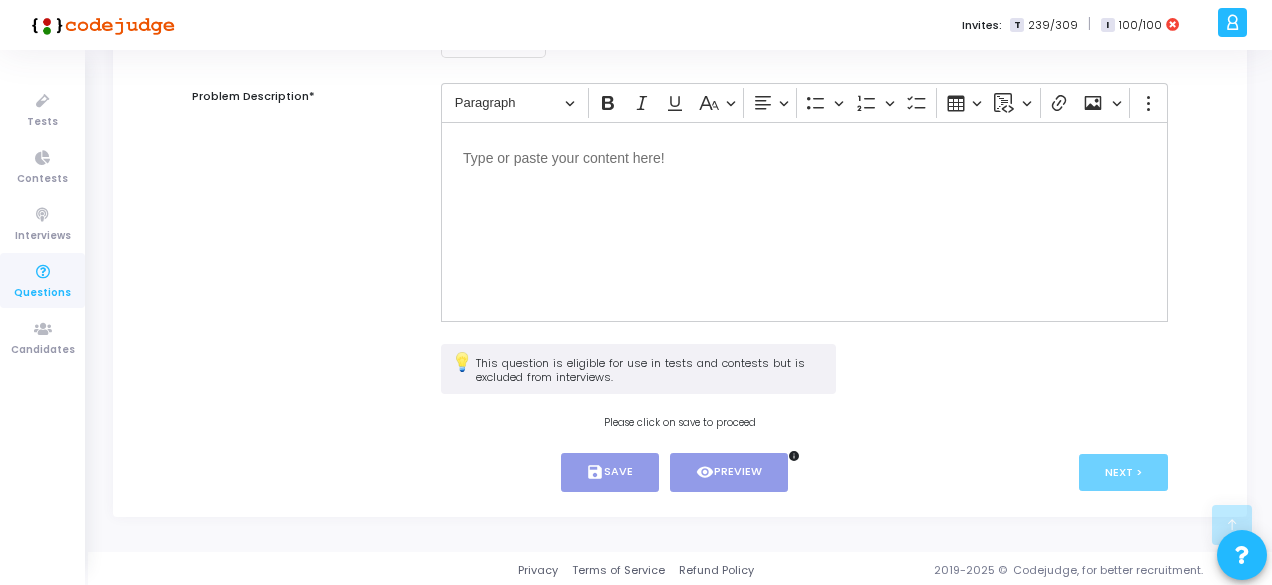 click at bounding box center (804, 222) 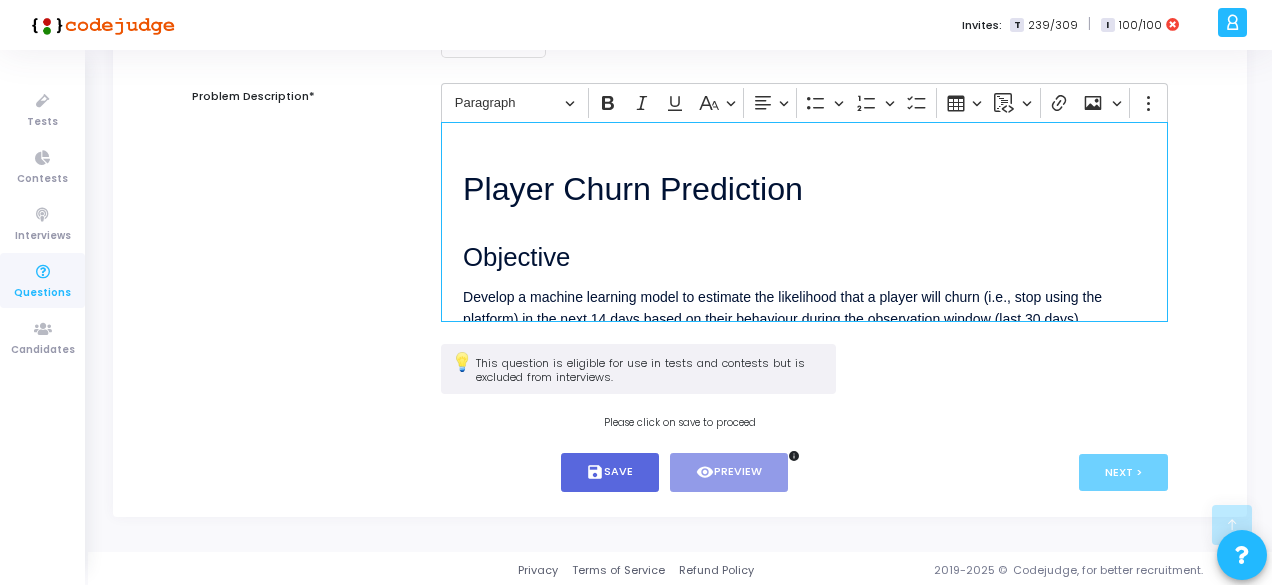 scroll, scrollTop: 1118, scrollLeft: 0, axis: vertical 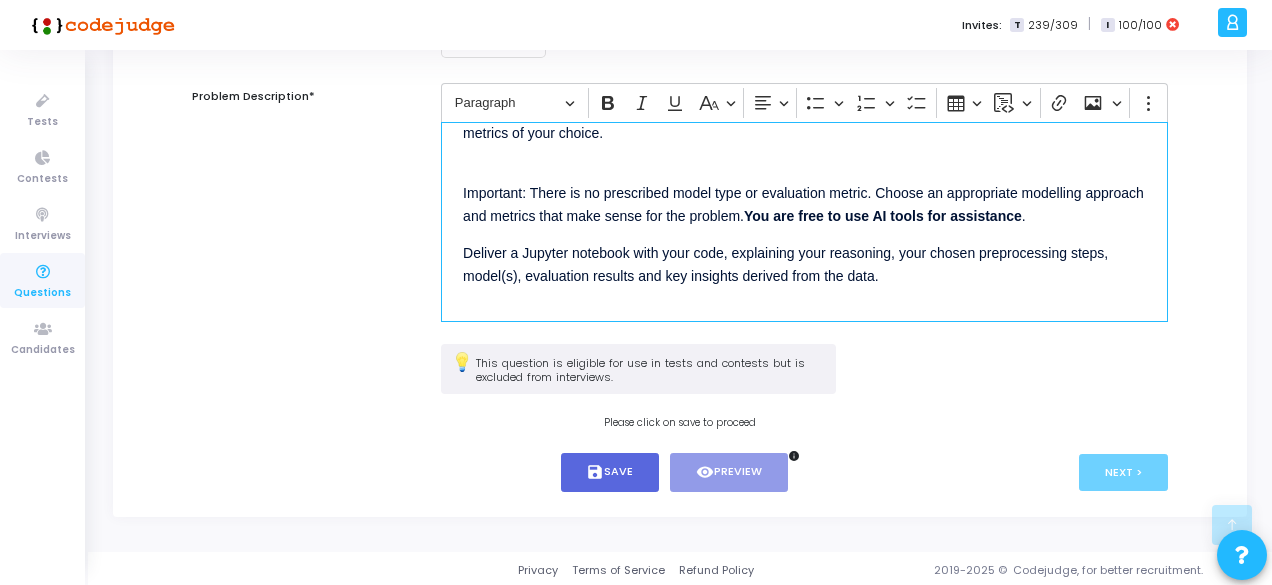 click on "Important: There is no prescribed model type or evaluation metric. Choose an appropriate modelling approach and metrics that make sense for the problem." at bounding box center [803, 204] 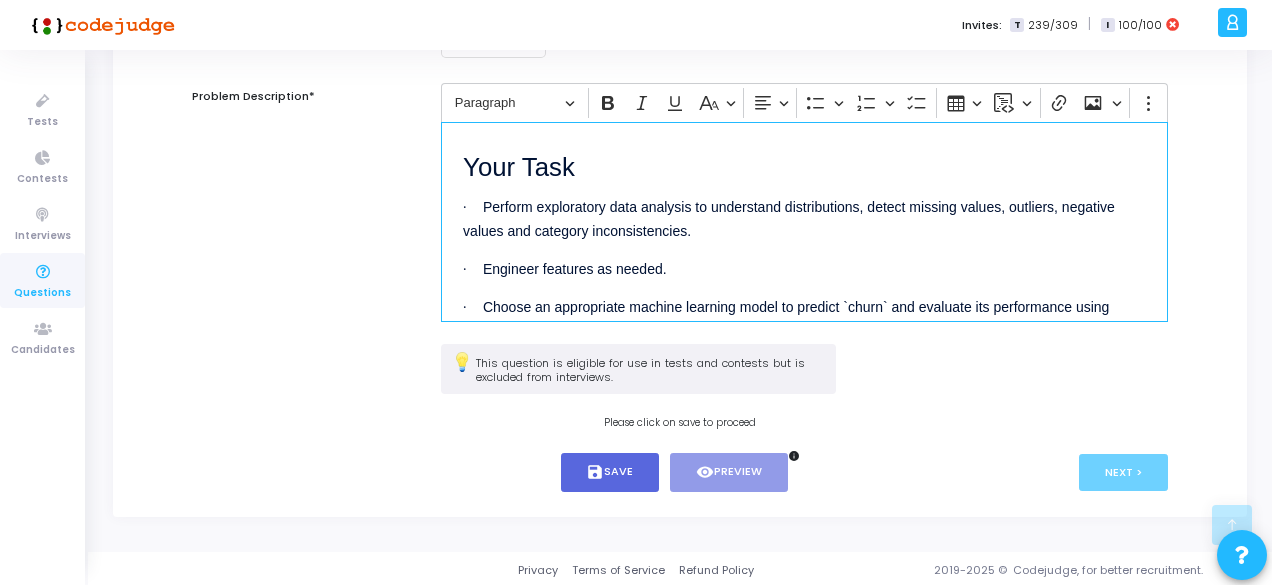 scroll, scrollTop: 920, scrollLeft: 0, axis: vertical 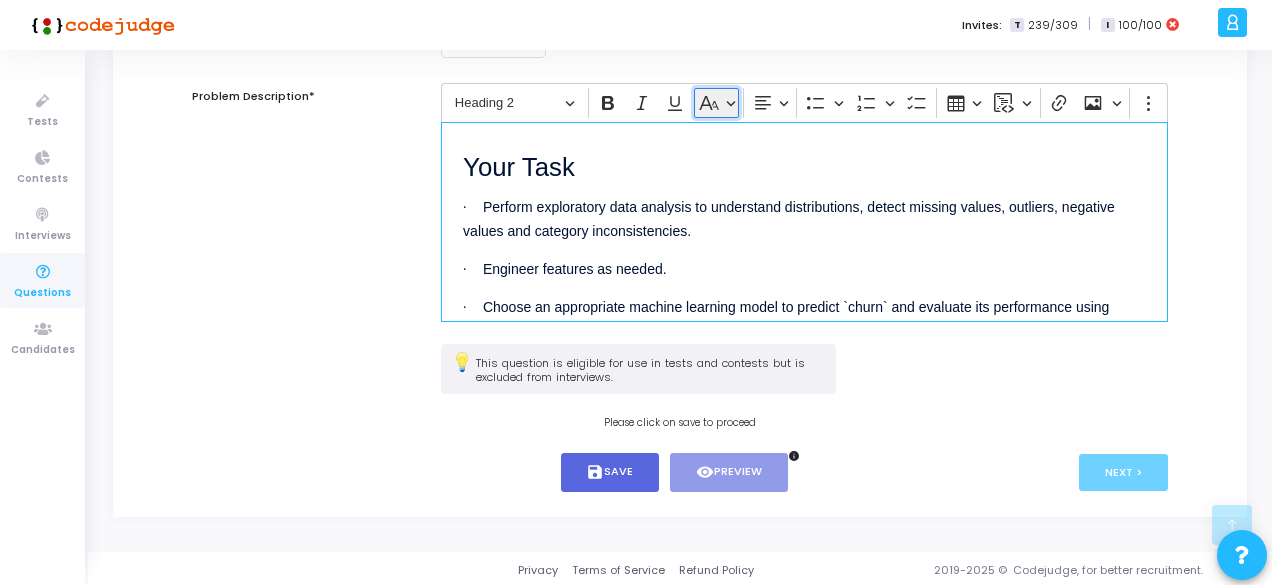 click 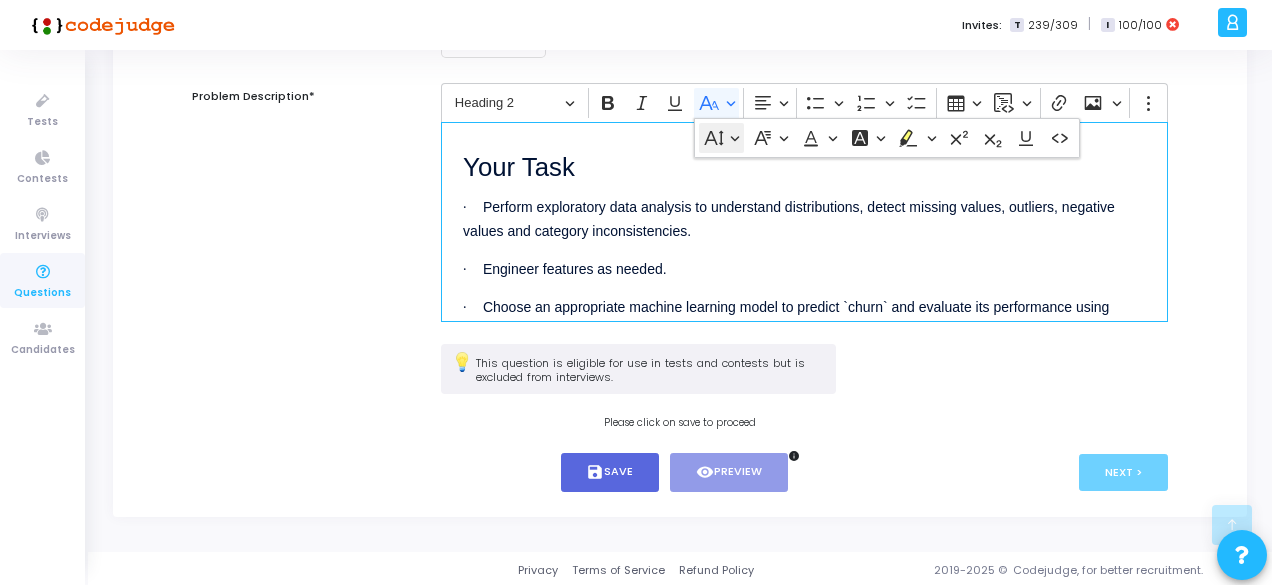 click on "Font Size" at bounding box center (721, 138) 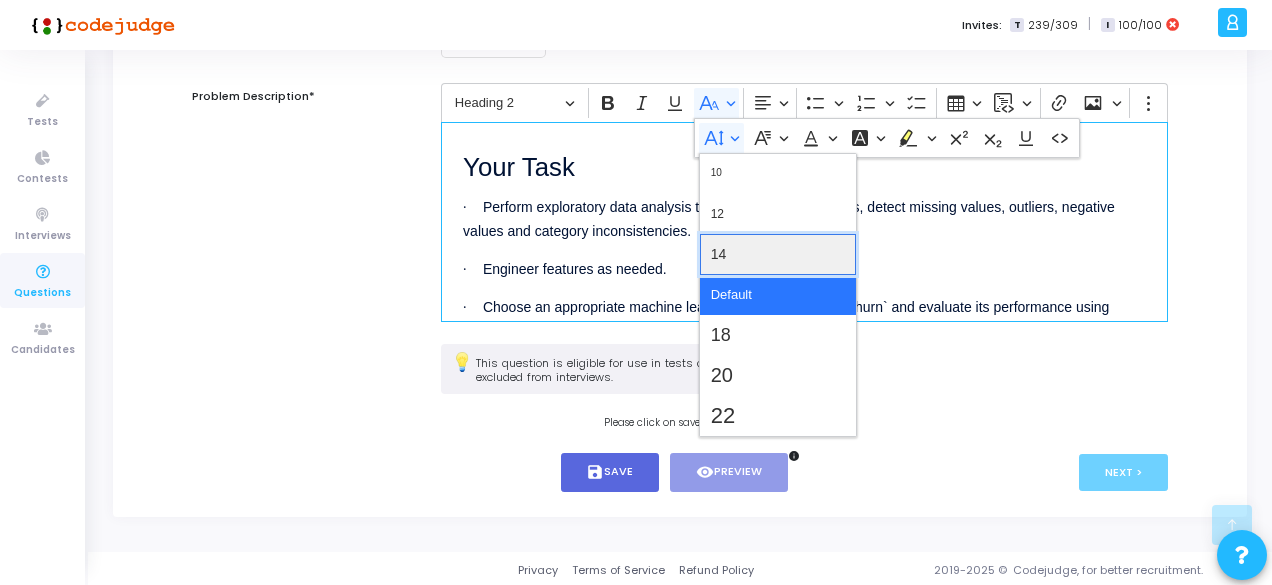 click on "14" at bounding box center [778, 254] 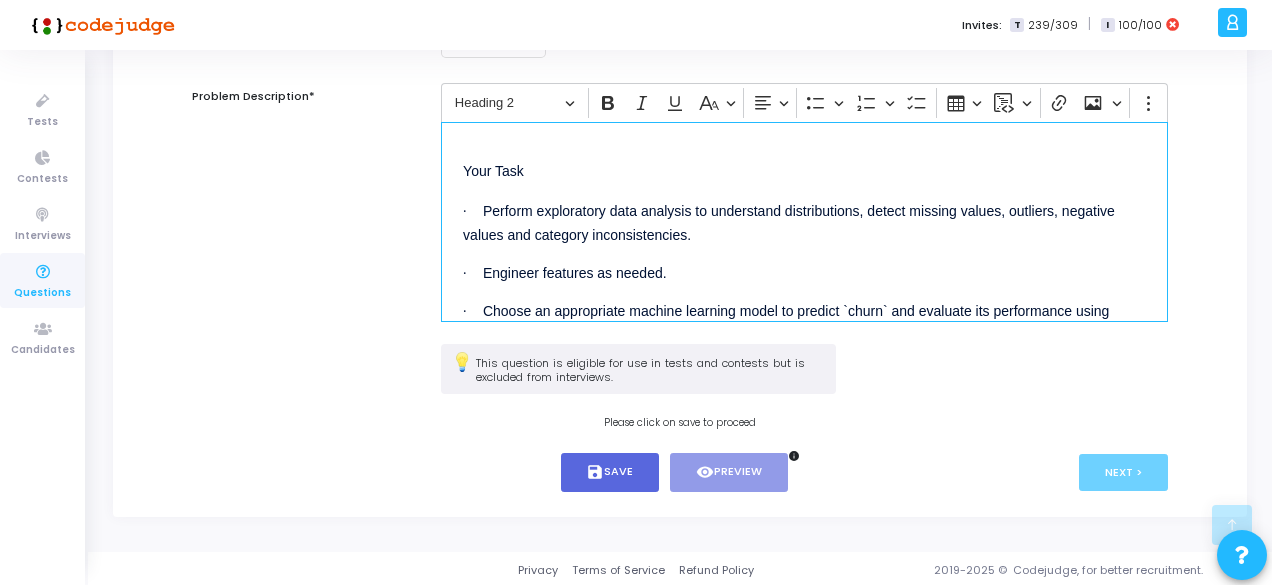 click on "Your Task" at bounding box center [804, 160] 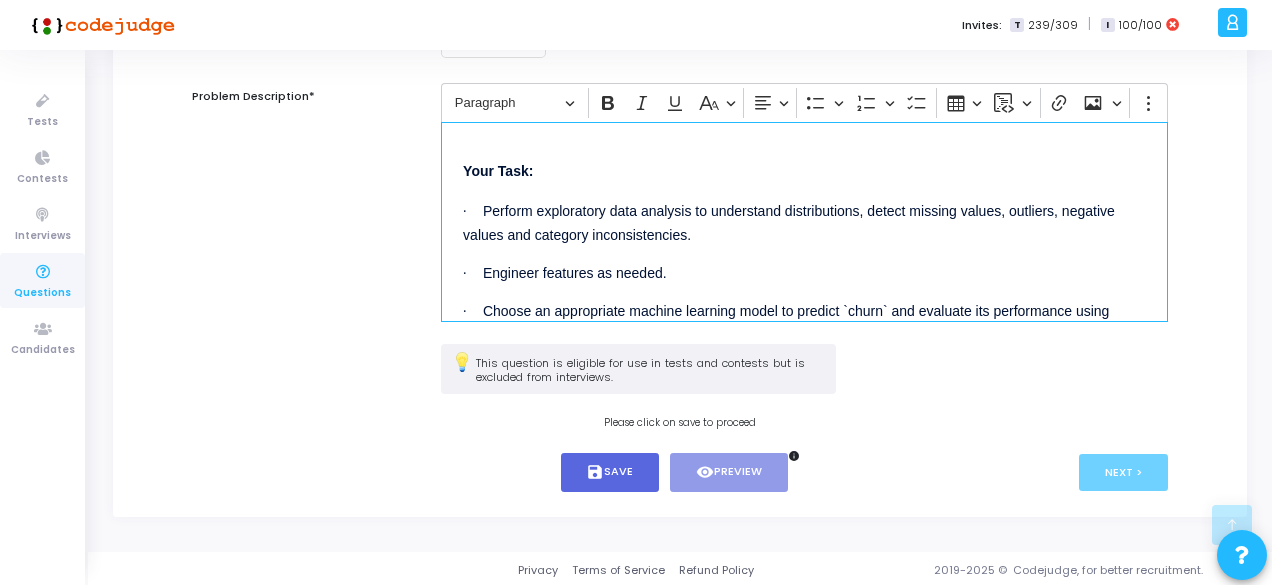 click on "Perform exploratory data analysis to understand distributions, detect missing values, outliers, negative values and category inconsistencies." at bounding box center [789, 222] 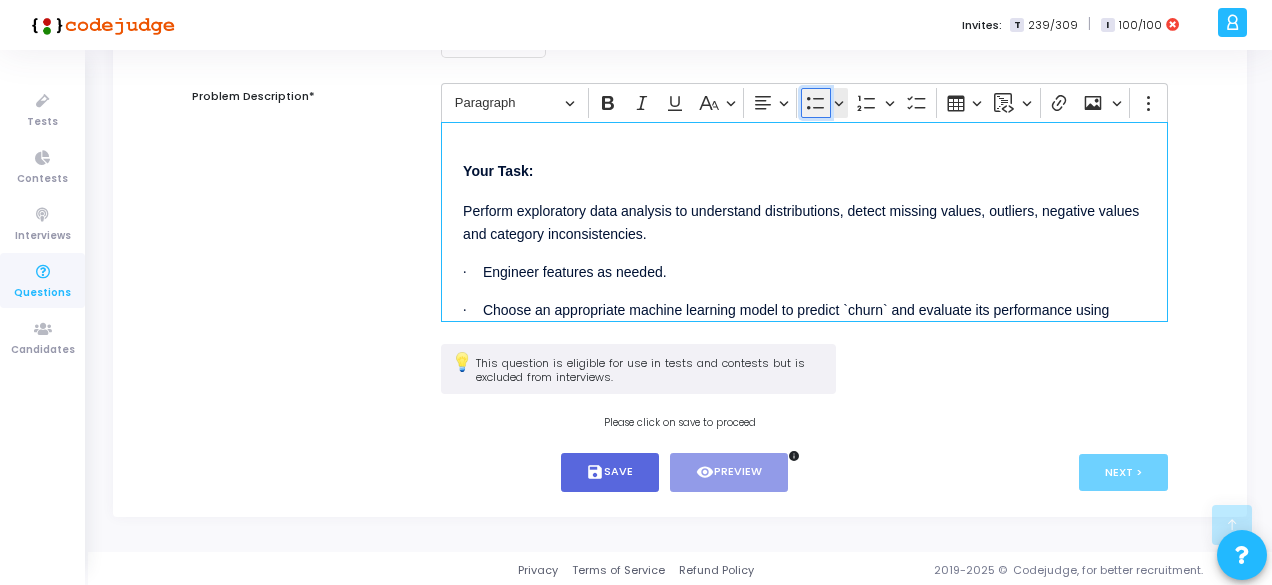 click 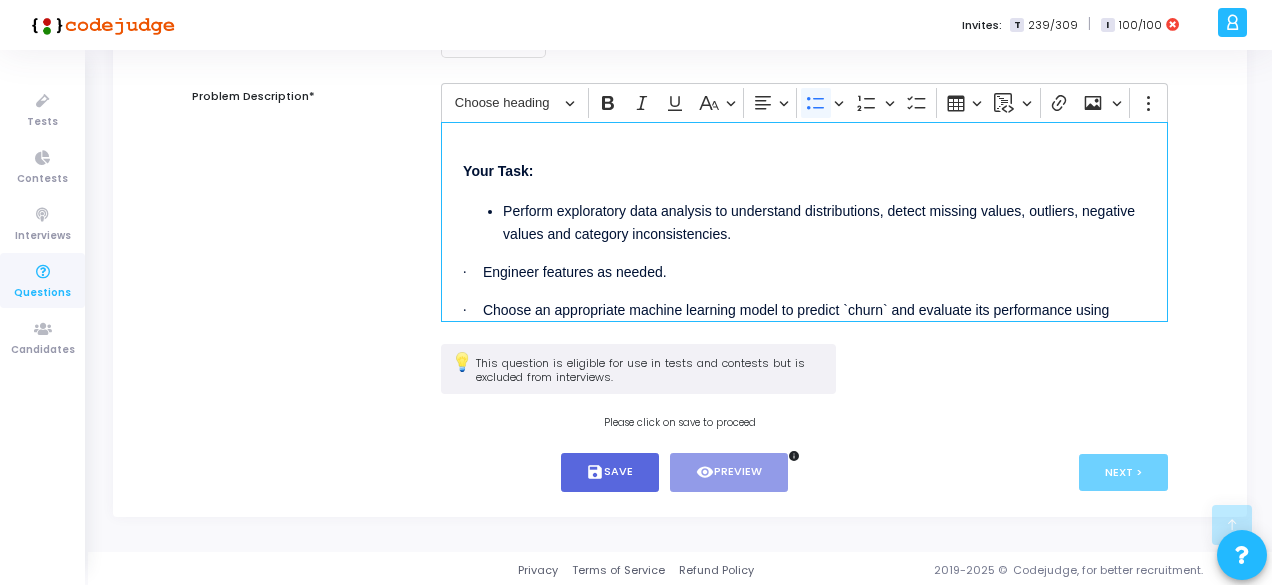 click on "Engineer features as needed." at bounding box center [575, 272] 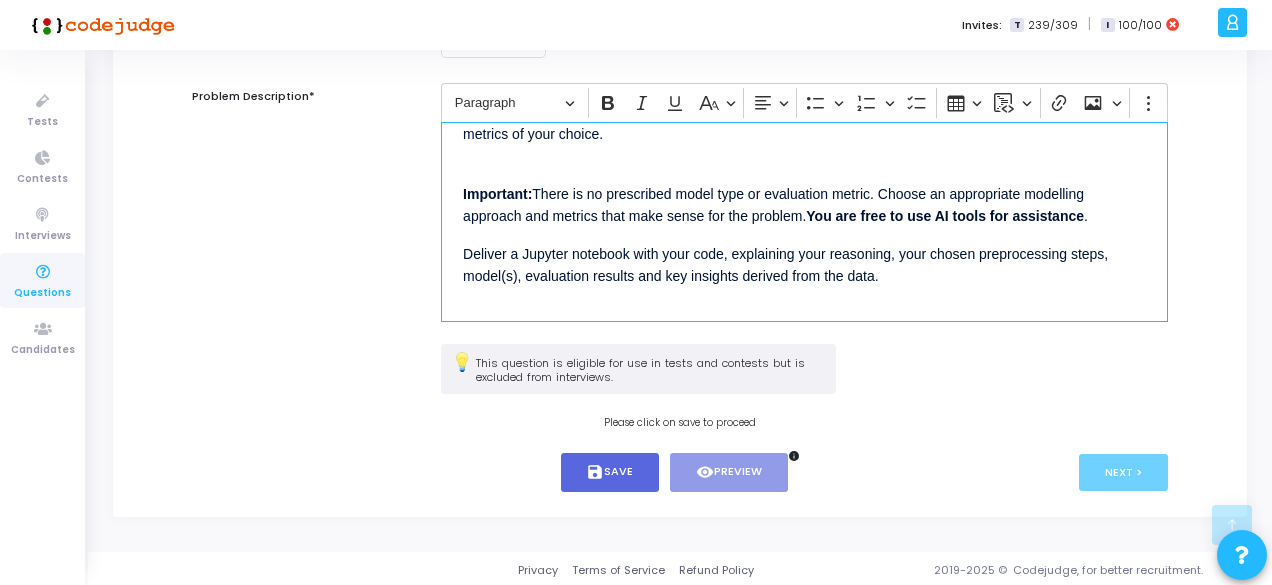 click on "Deliver a Jupyter notebook with your code, explaining your reasoning, your chosen preprocessing steps, model(s), evaluation results and key insights derived from the data." at bounding box center [785, 265] 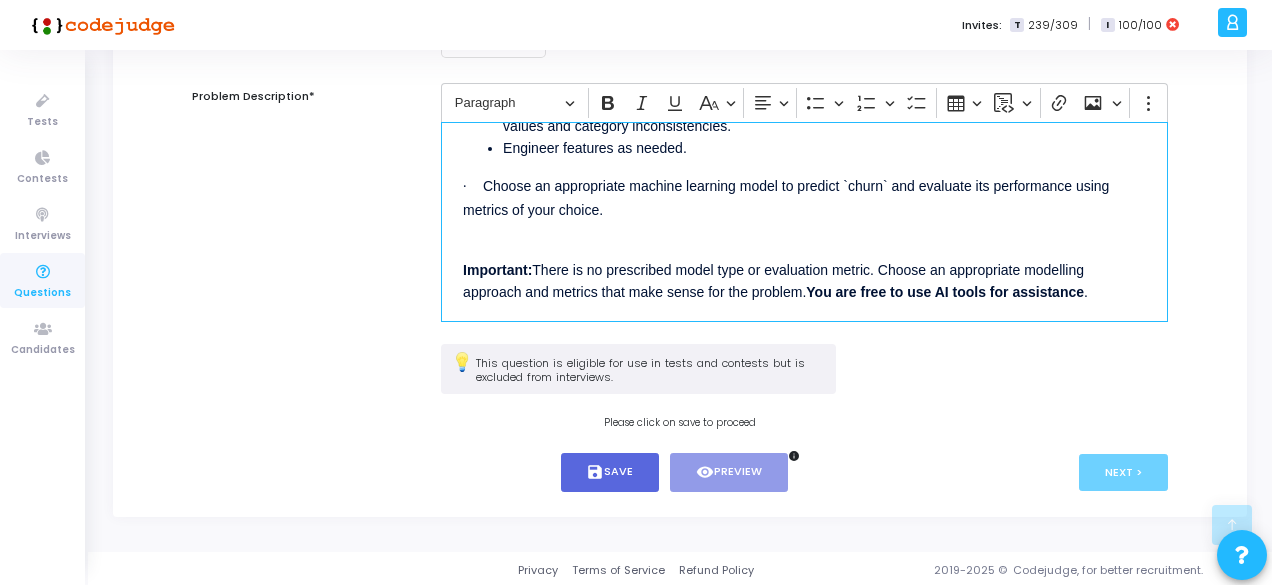 scroll, scrollTop: 1022, scrollLeft: 0, axis: vertical 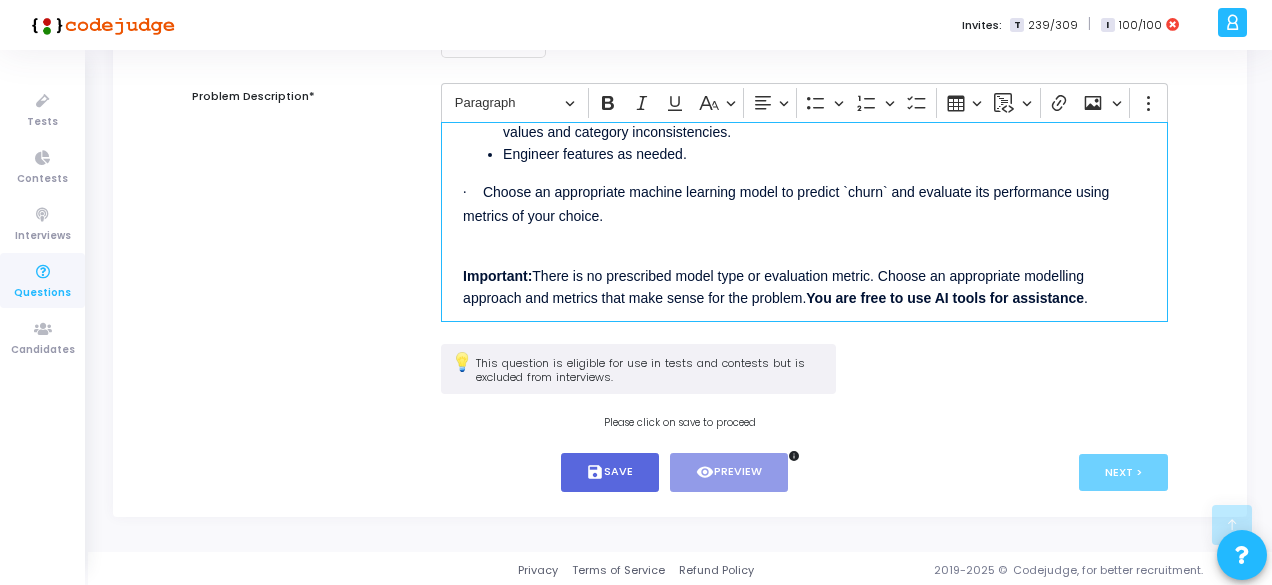 click on "Choose an appropriate machine learning model to predict `churn` and evaluate its performance using metrics of your choice." at bounding box center (786, 203) 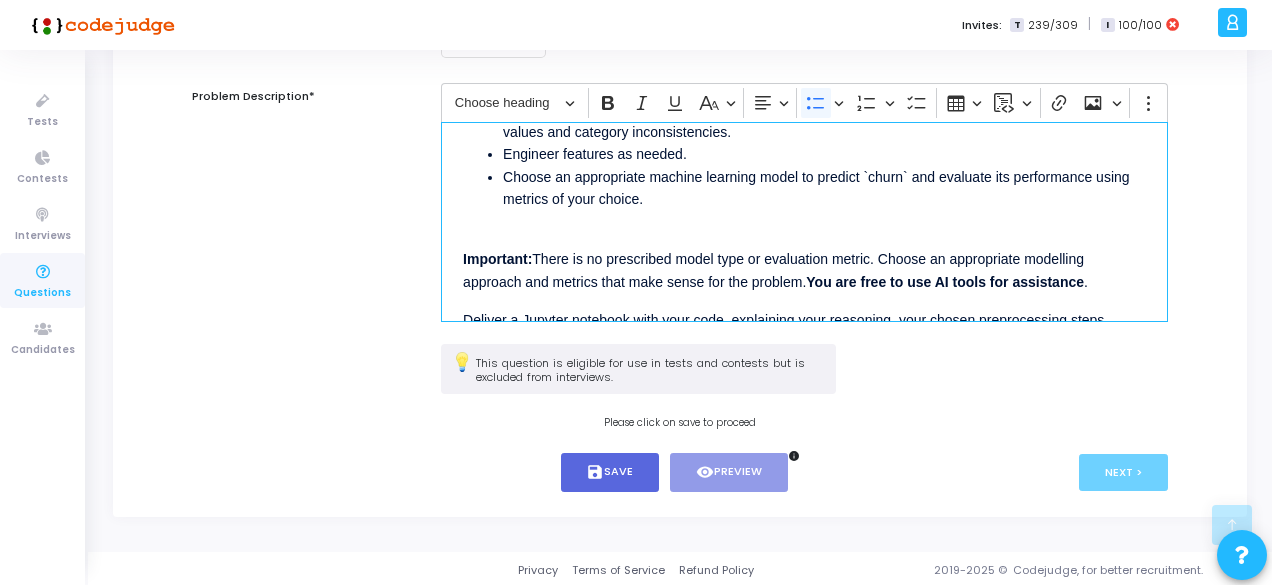 scroll, scrollTop: 1108, scrollLeft: 0, axis: vertical 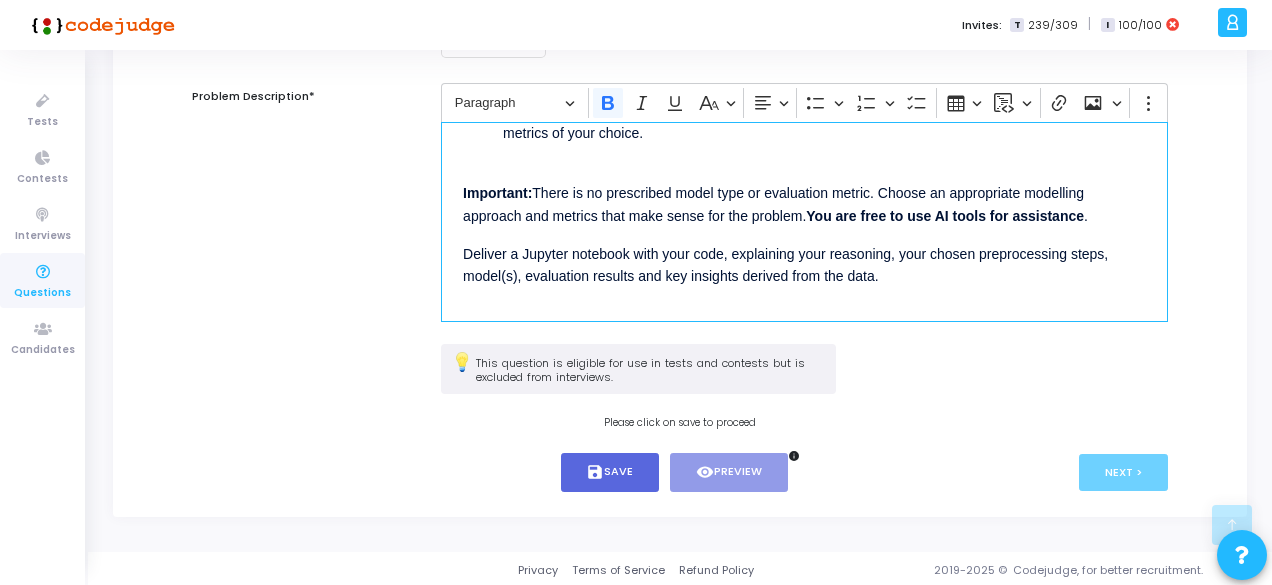drag, startPoint x: 884, startPoint y: 273, endPoint x: 445, endPoint y: 189, distance: 446.9642 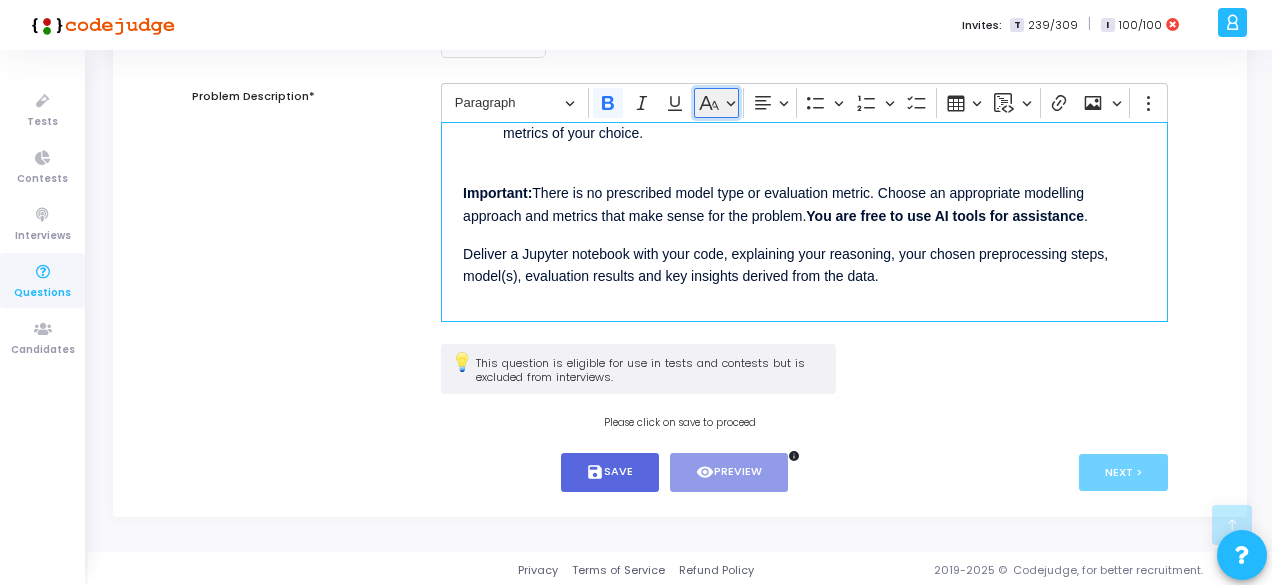 click on "Basic styles" at bounding box center (716, 103) 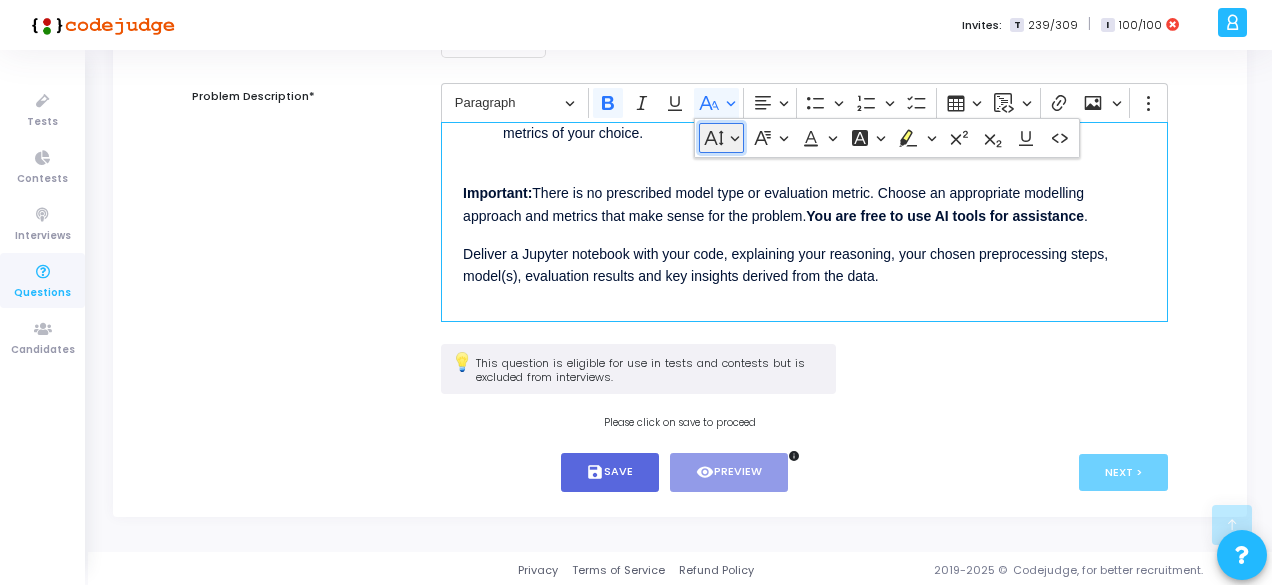 click on "Font Size" at bounding box center [721, 138] 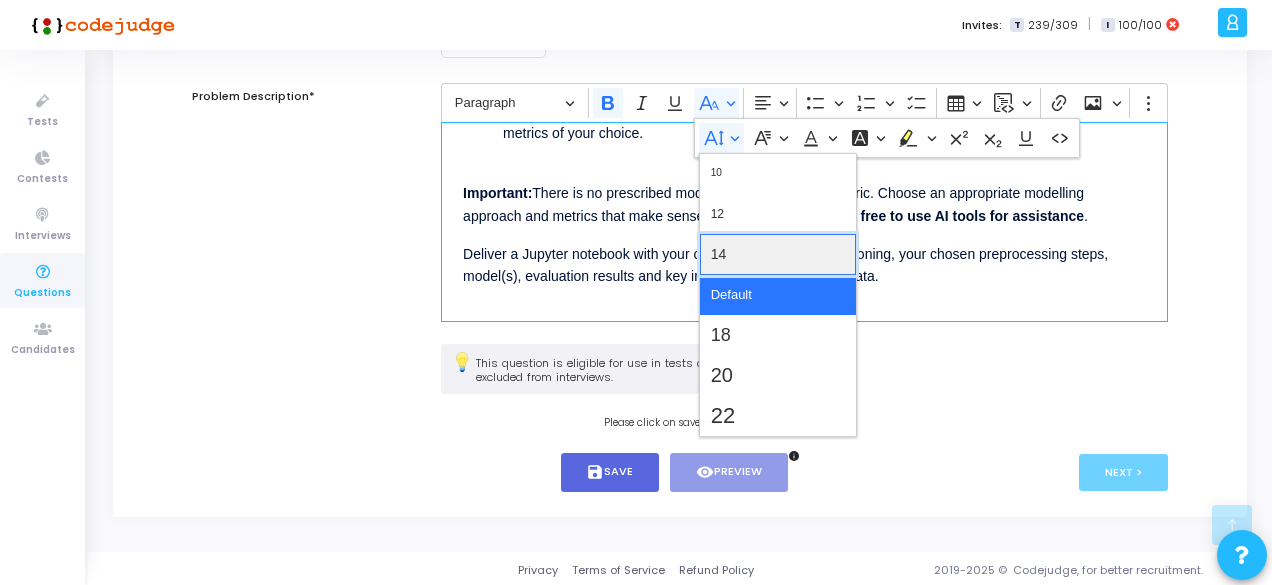 click on "14" at bounding box center (778, 254) 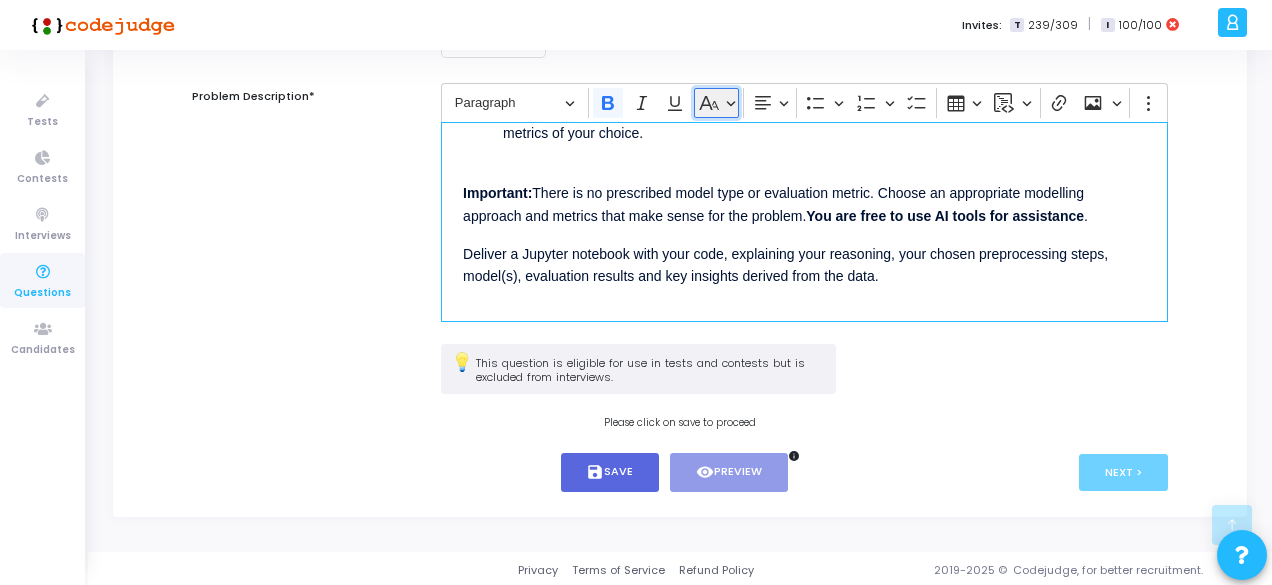 click on "Basic styles" at bounding box center [716, 103] 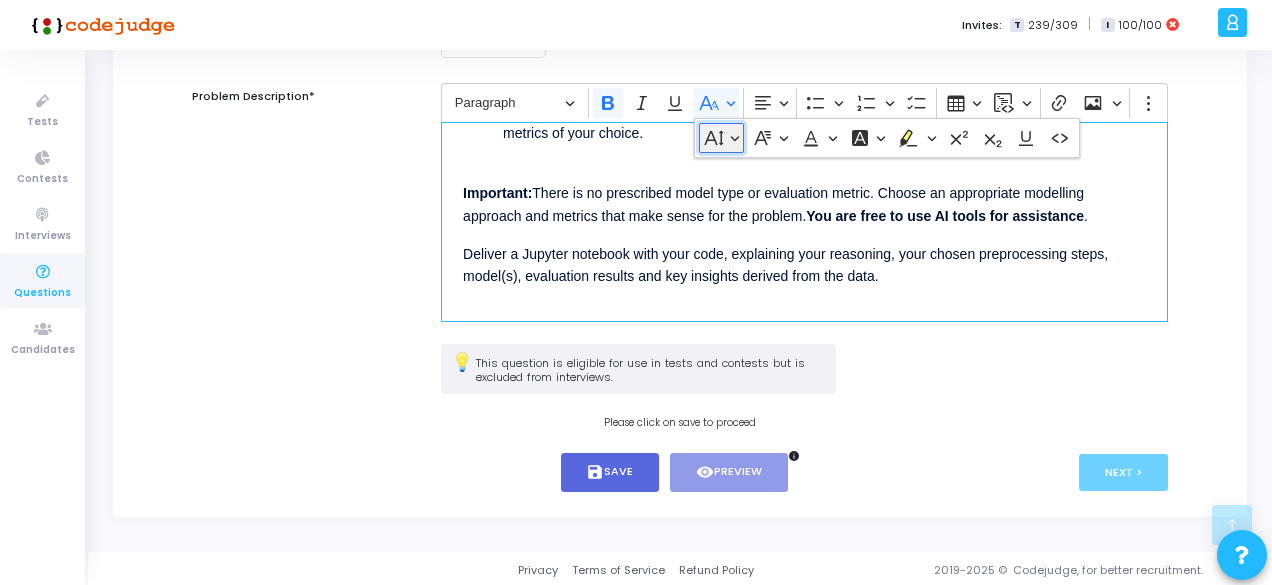 click on "Font Size" at bounding box center (721, 138) 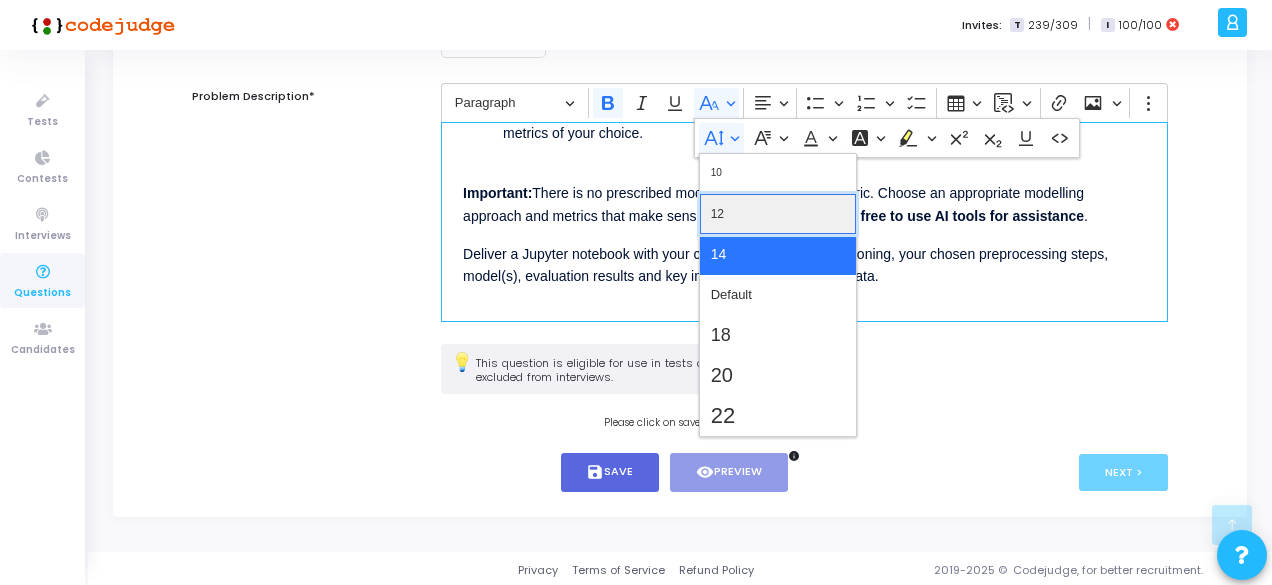 click on "12" at bounding box center (778, 214) 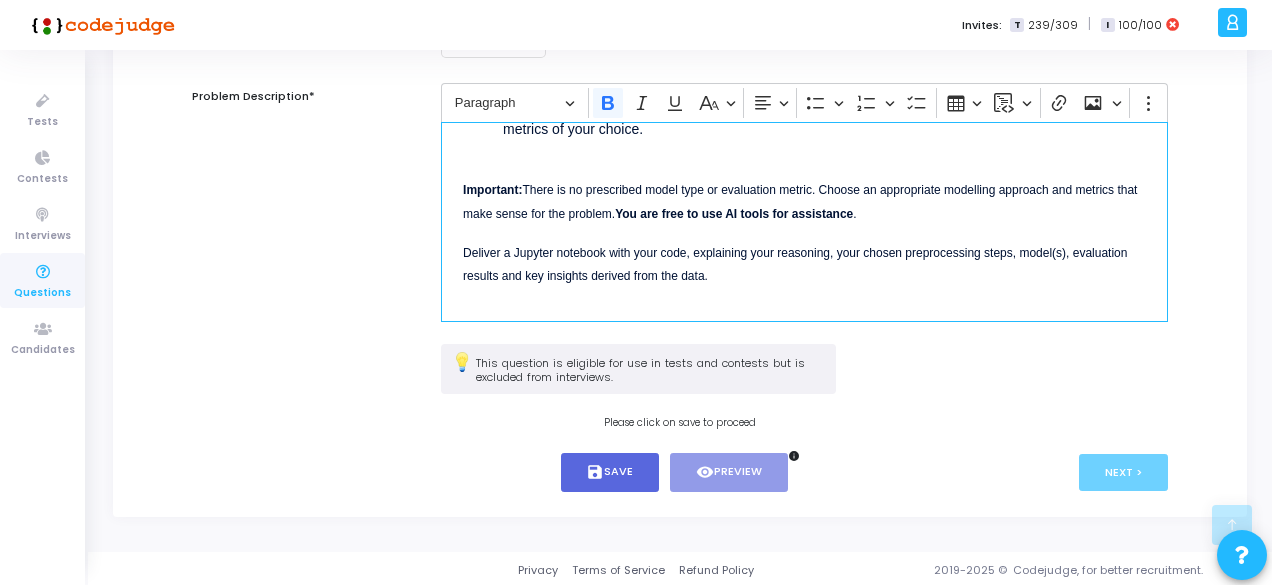 click on "Deliver a Jupyter notebook with your code, explaining your reasoning, your chosen preprocessing steps, model(s), evaluation results and key insights derived from the data." at bounding box center [795, 264] 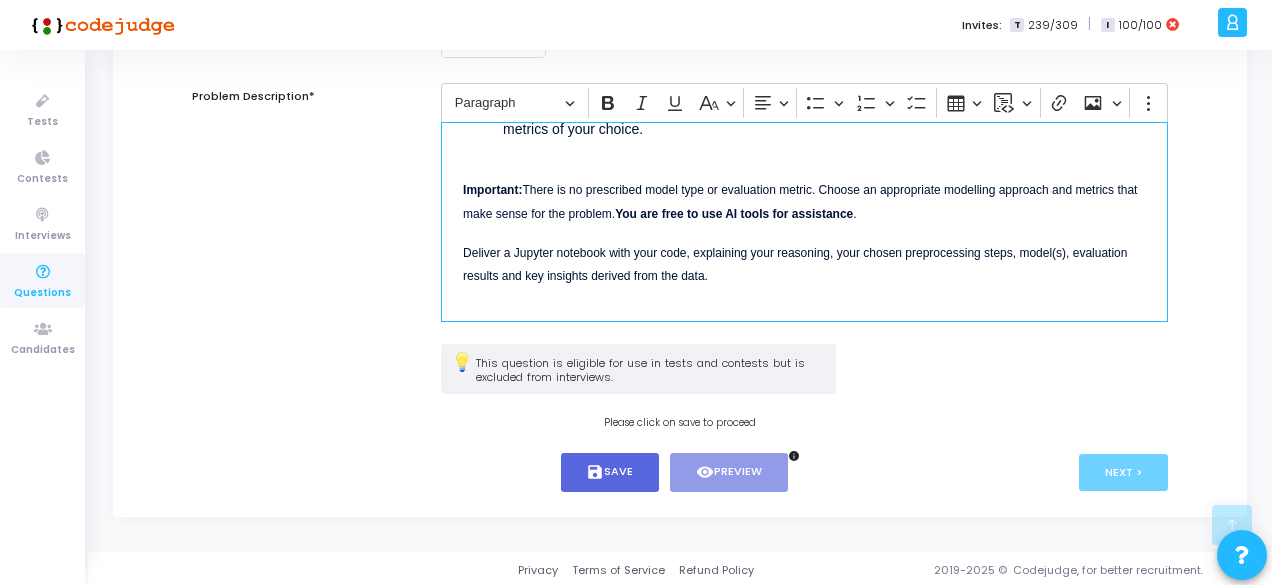 click on "Important:  There is no prescribed model type or evaluation metric. Choose an appropriate modelling approach and metrics that make sense for the problem." at bounding box center (800, 201) 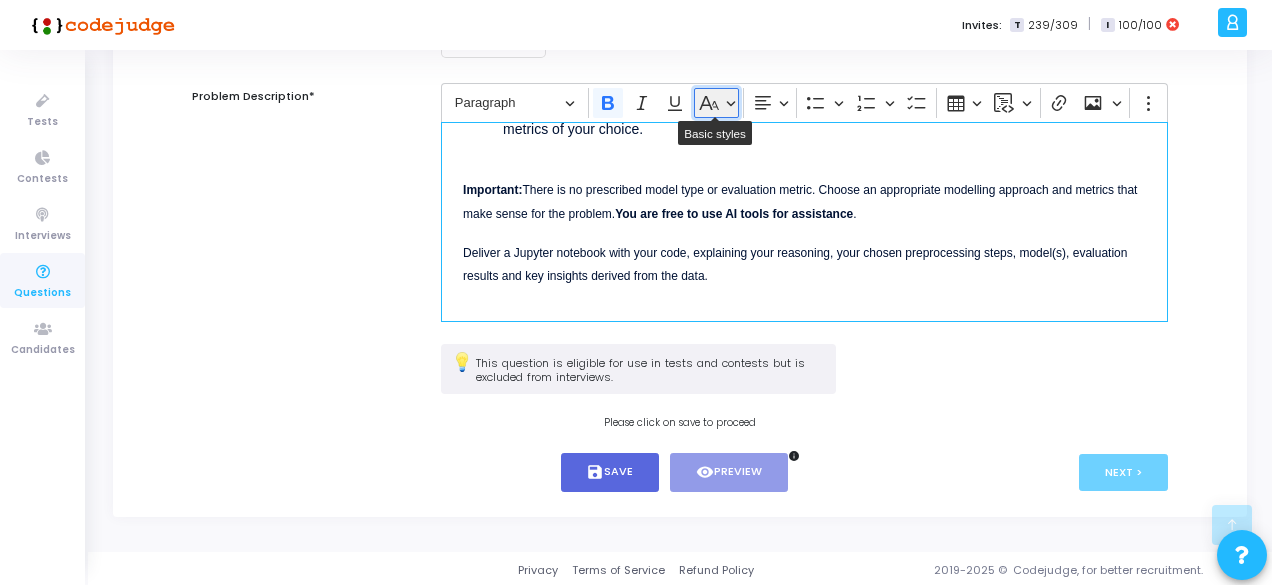 click on "Basic styles" at bounding box center (716, 103) 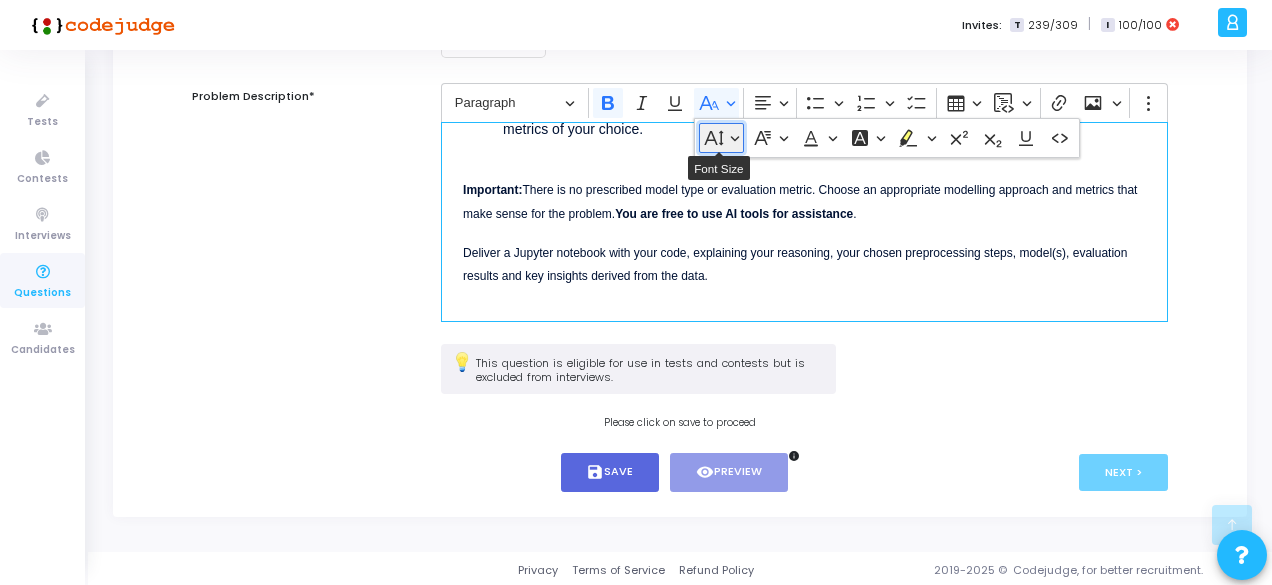click on "Font Size" at bounding box center [721, 138] 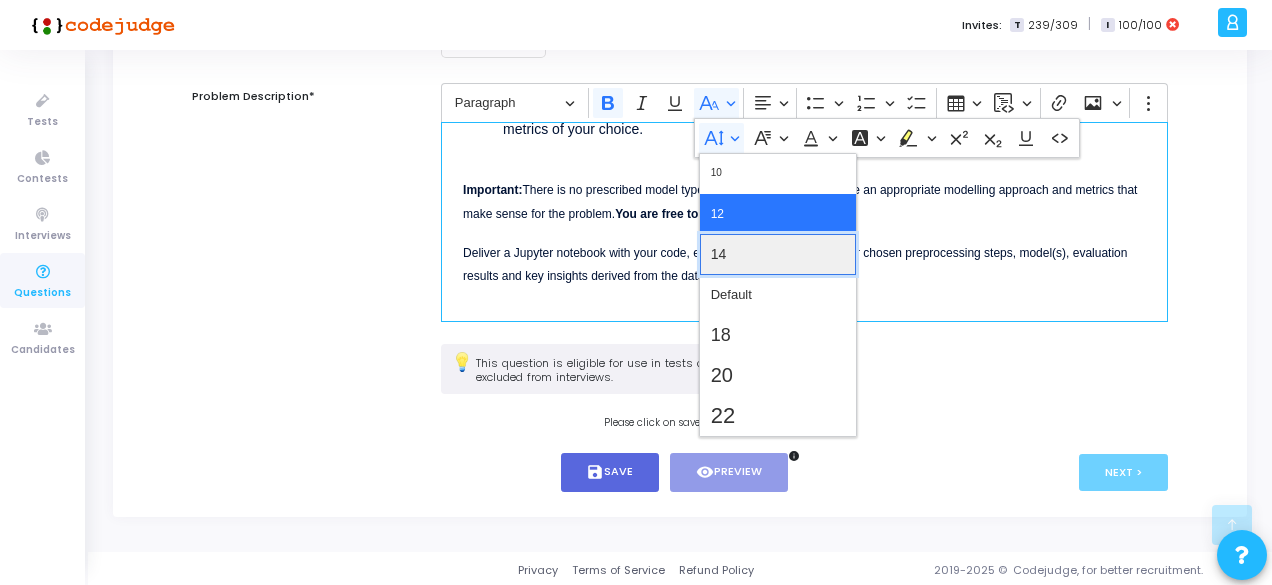 click on "14" at bounding box center (778, 254) 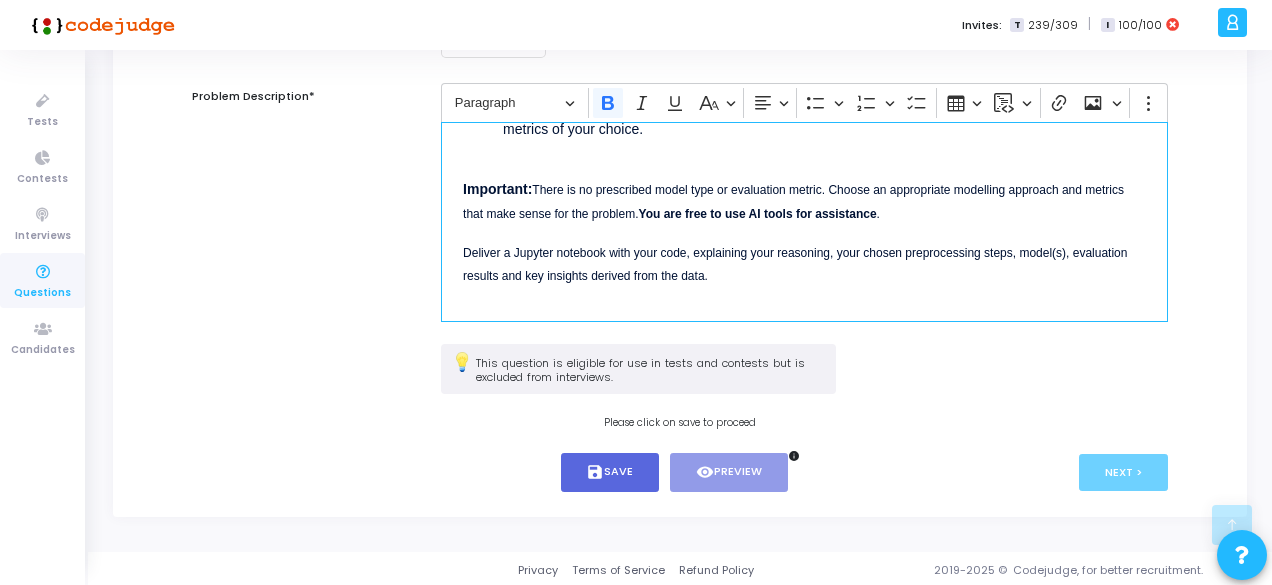 click on "Deliver a Jupyter notebook with your code, explaining your reasoning, your chosen preprocessing steps, model(s), evaluation results and key insights derived from the data." at bounding box center [795, 264] 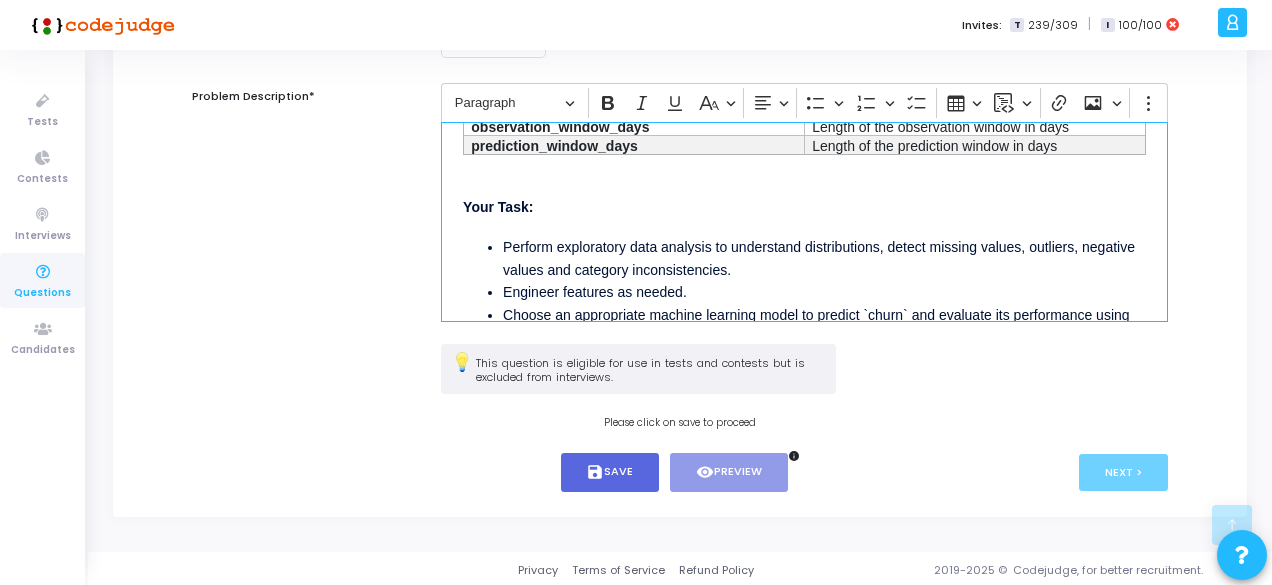 scroll, scrollTop: 884, scrollLeft: 0, axis: vertical 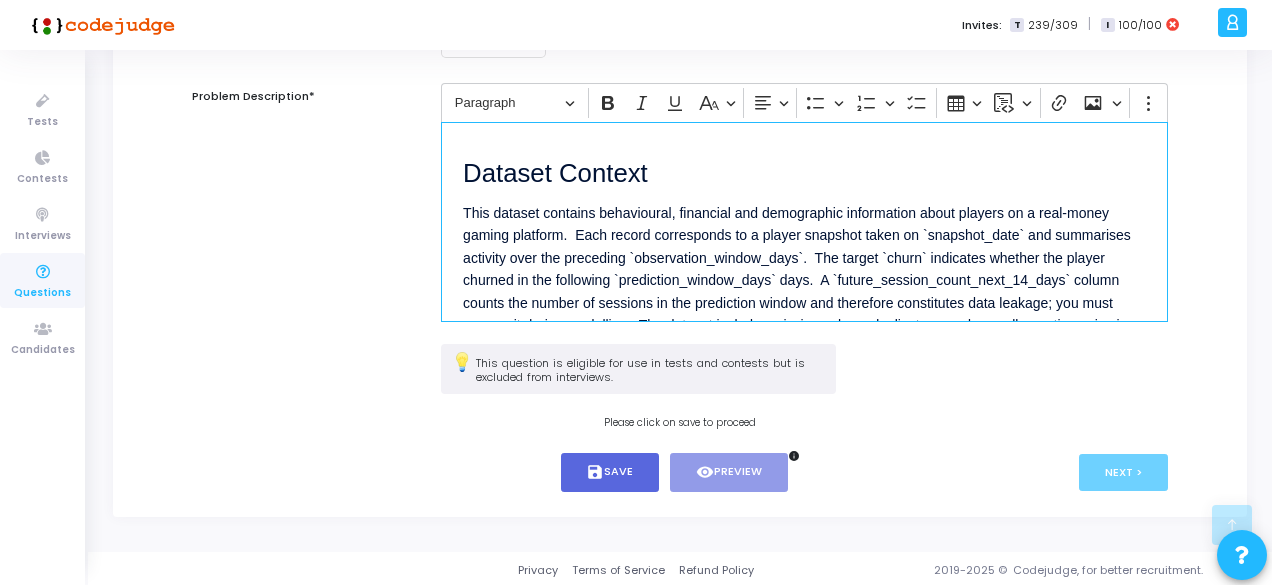 click on "This dataset contains behavioural, financial and demographic information about players on a real‑money gaming platform." at bounding box center [786, 224] 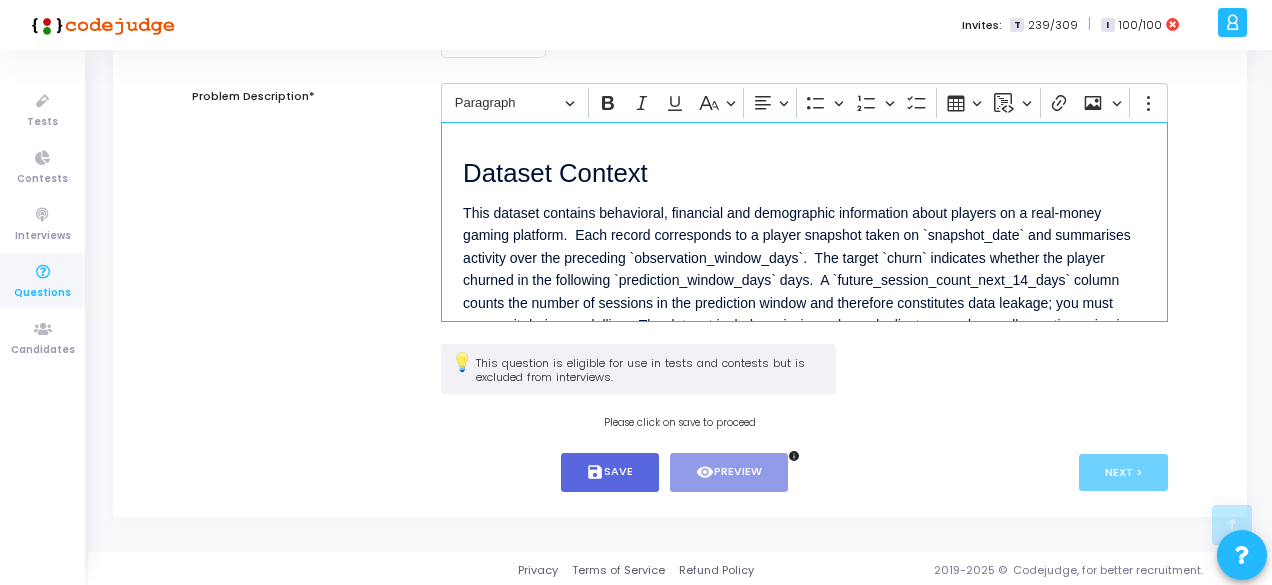 click on "Each record corresponds to a player snapshot taken on `snapshot_date` and summarises activity over the preceding `observation_window_days`." at bounding box center [797, 246] 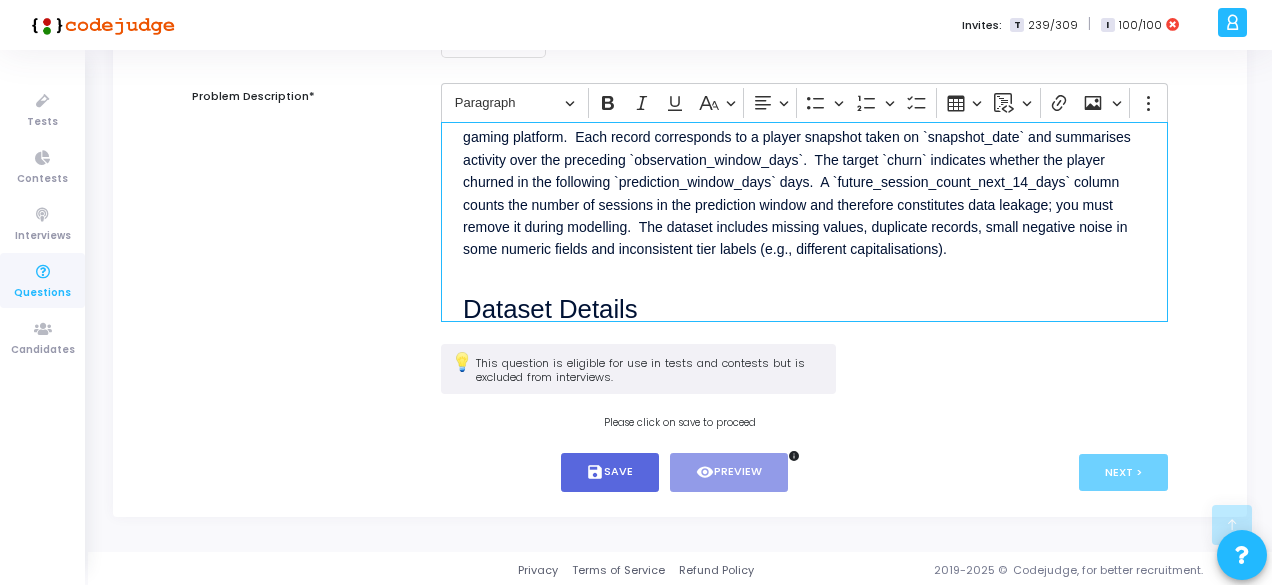 scroll, scrollTop: 306, scrollLeft: 0, axis: vertical 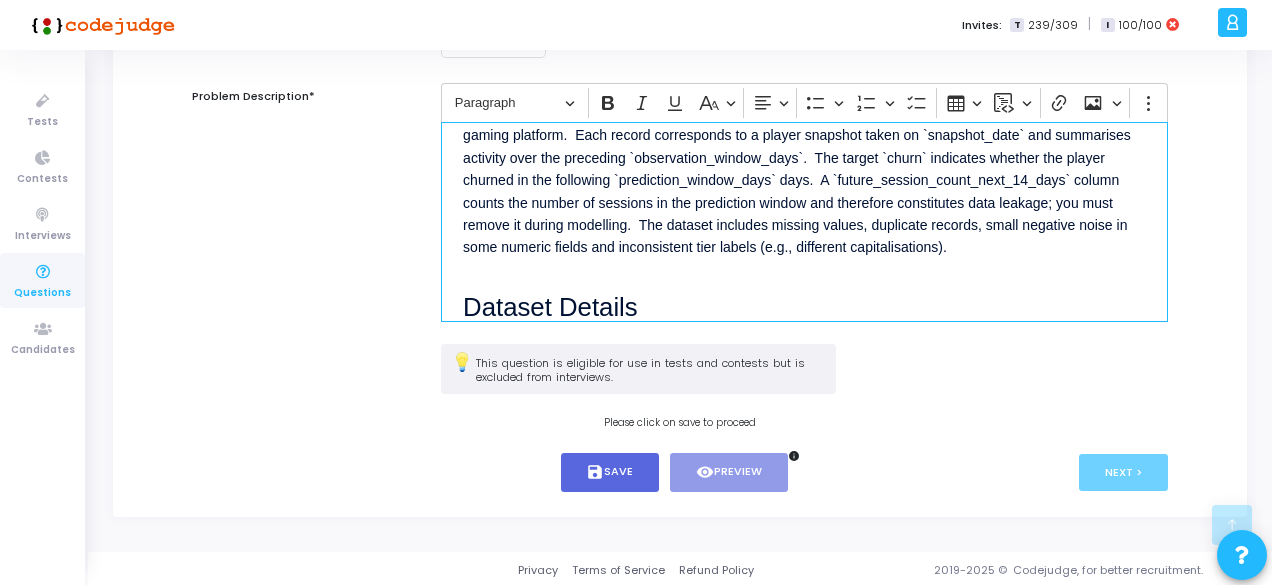 click on "The dataset includes missing values, duplicate records, small negative noise in some numeric fields and inconsistent tier labels (e.g., different capitalisations)." at bounding box center (795, 236) 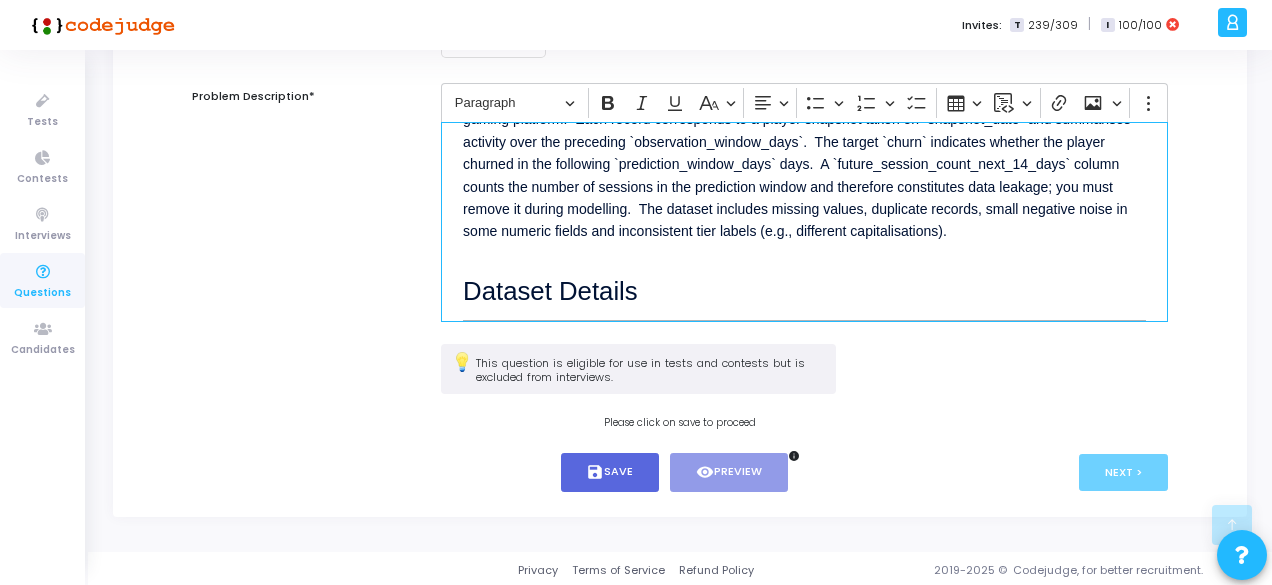 scroll, scrollTop: 322, scrollLeft: 0, axis: vertical 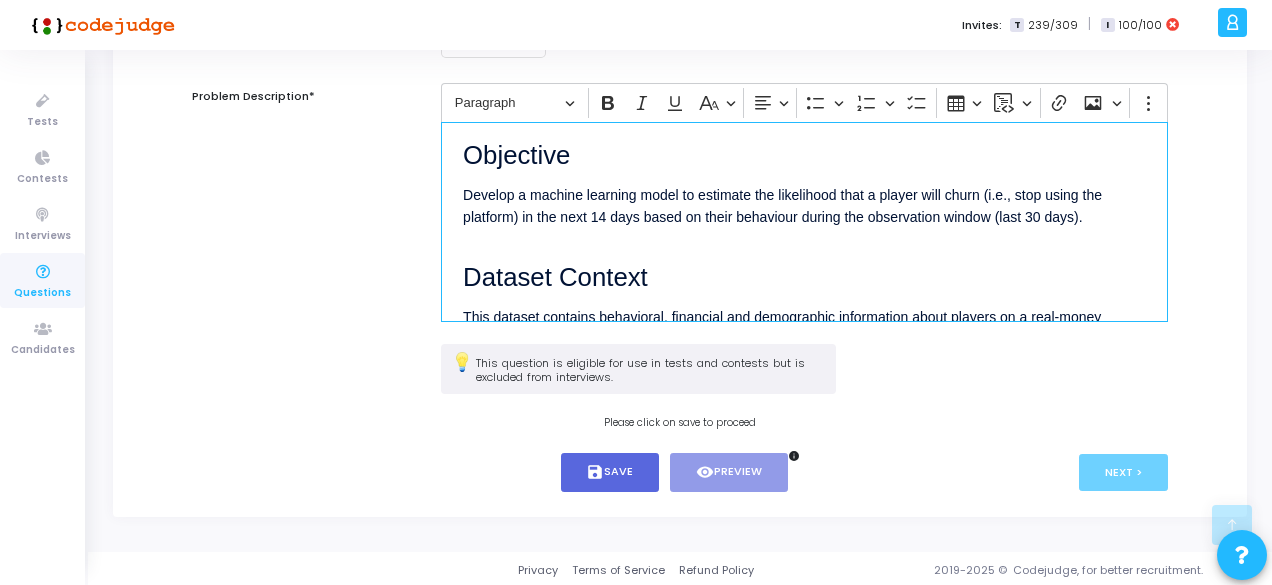 click on "Dataset Context" at bounding box center [804, 267] 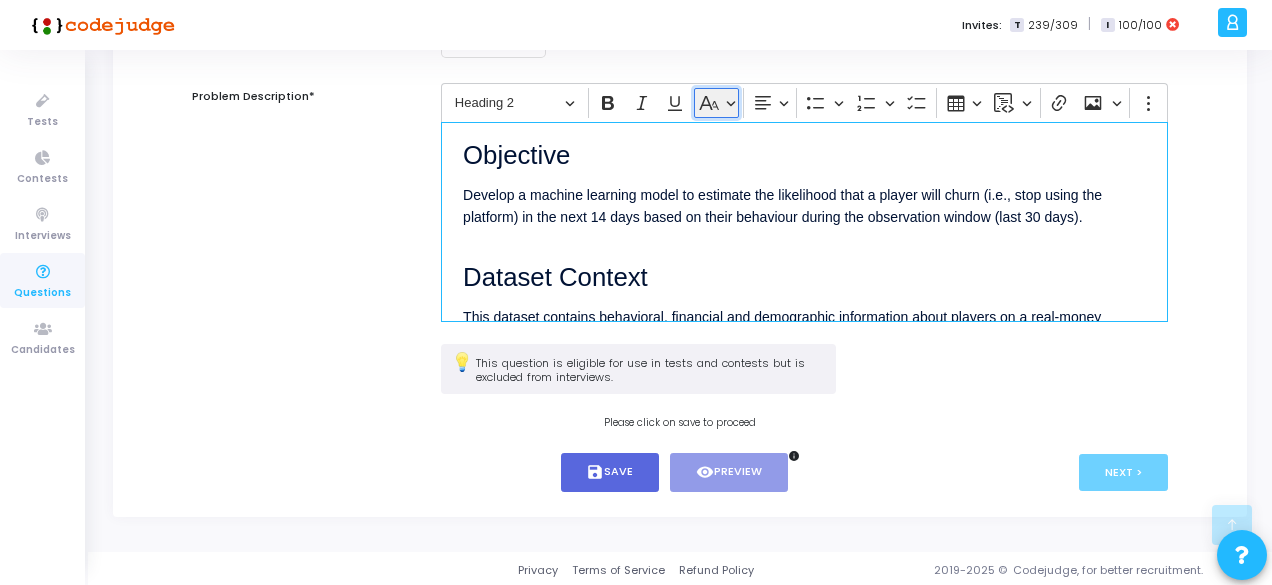 click 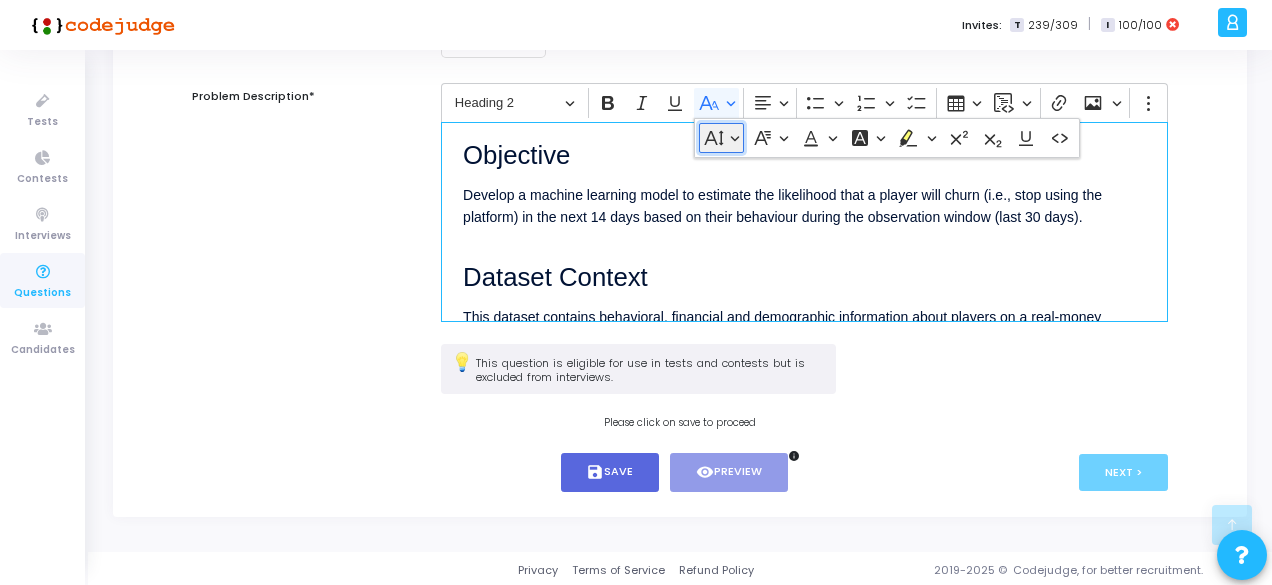 click 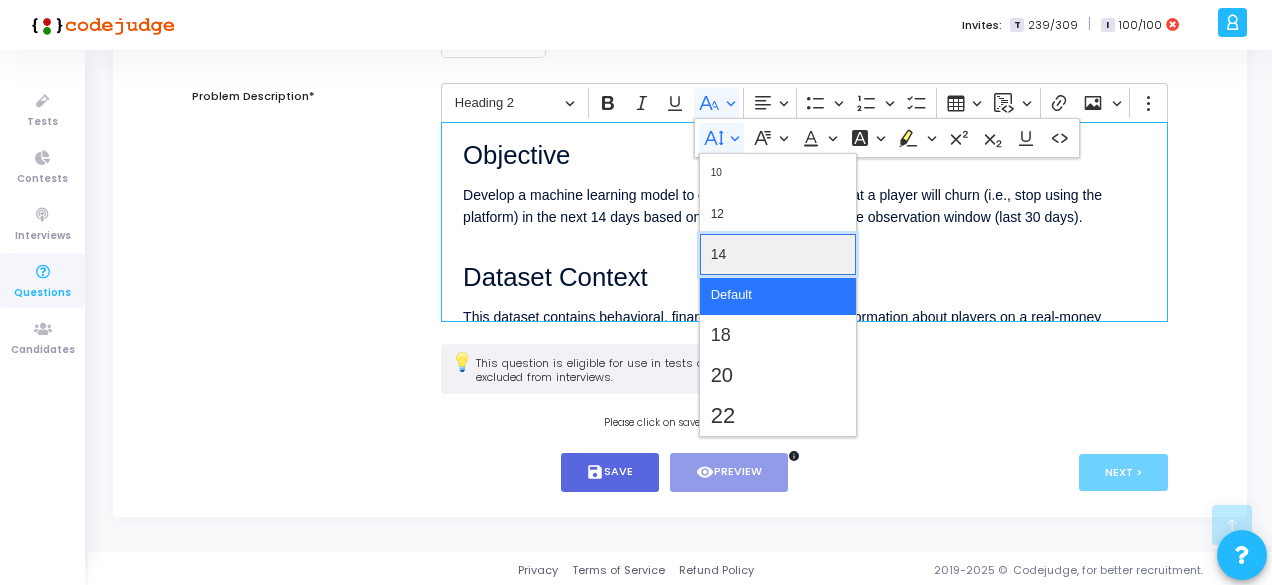 click on "14" at bounding box center (778, 254) 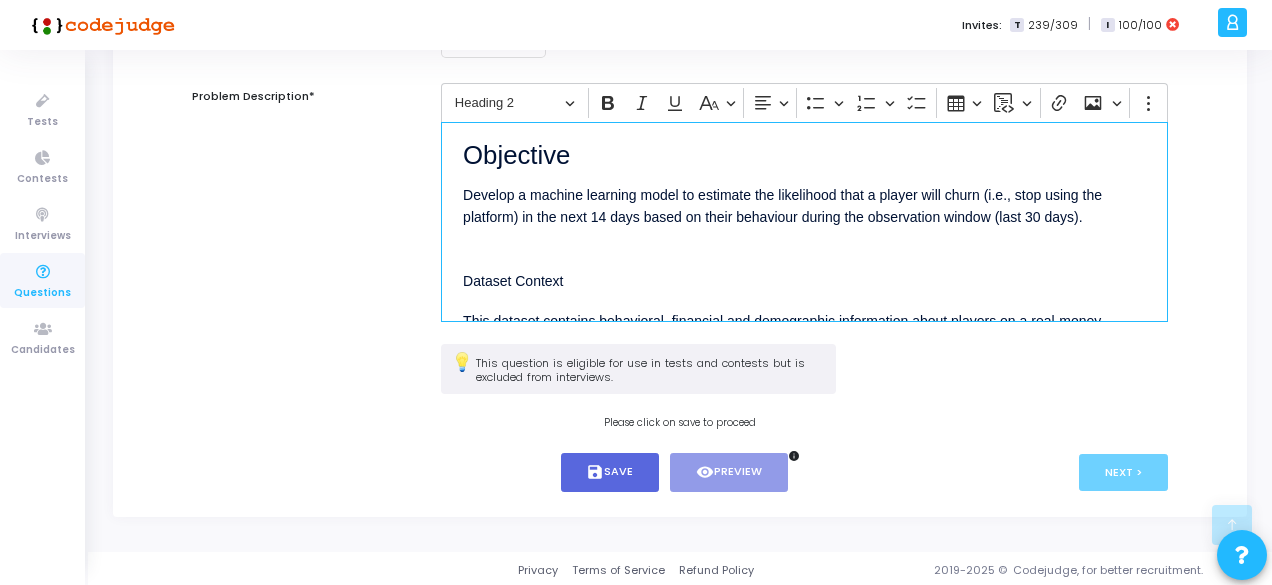 click on "Dataset Context" at bounding box center [804, 269] 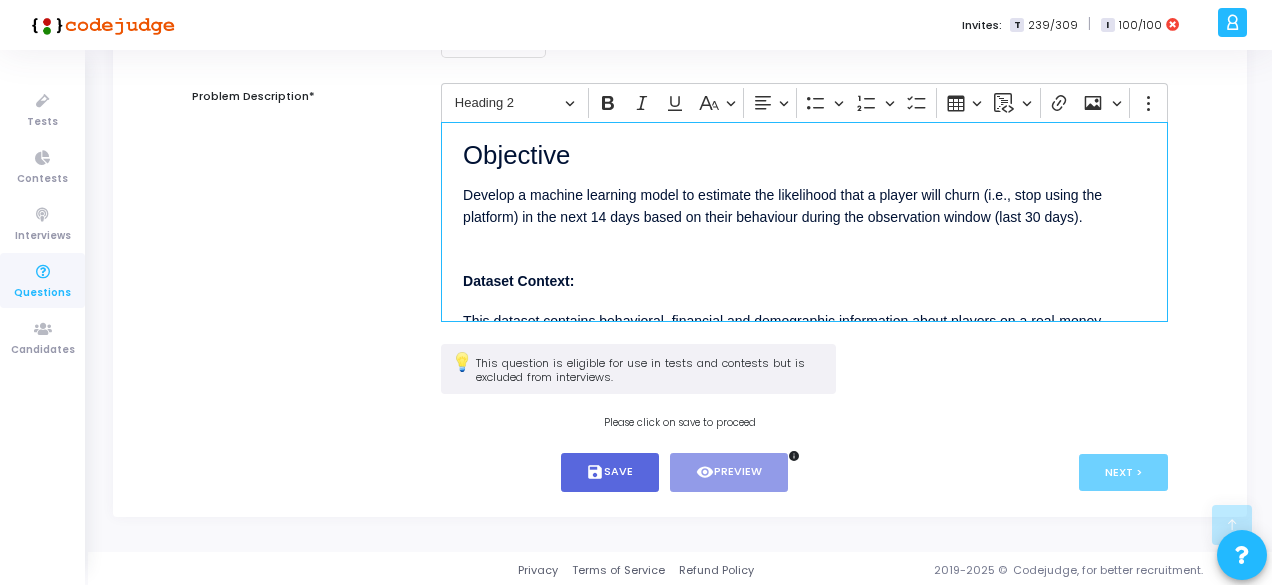 click on "Objective" at bounding box center (804, 145) 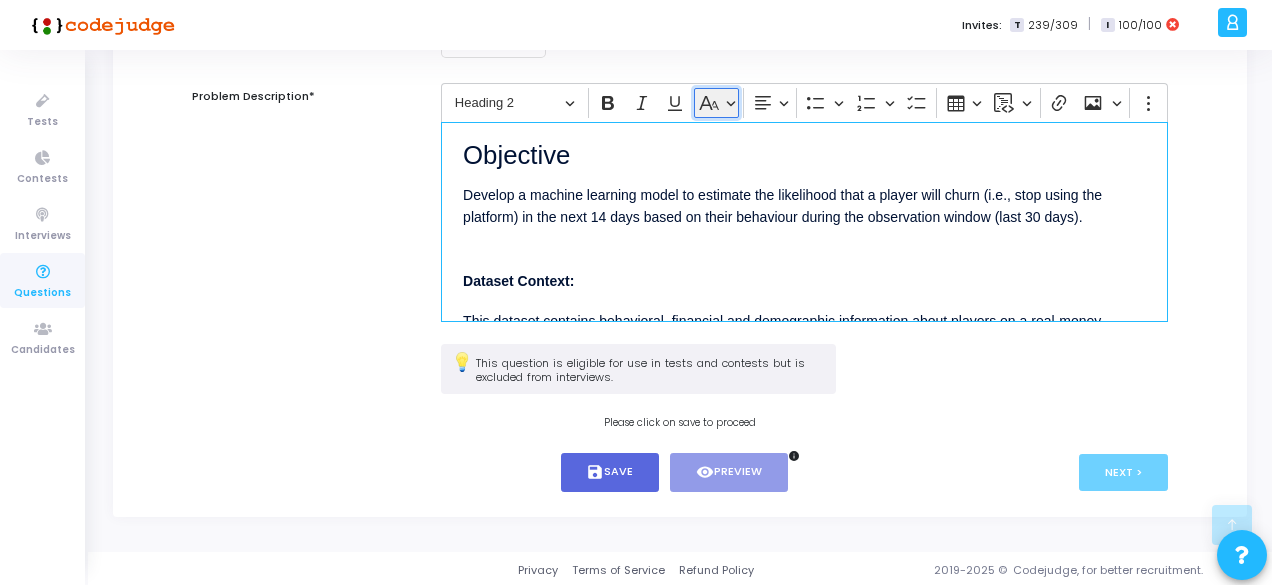 click on "Basic styles" at bounding box center (716, 103) 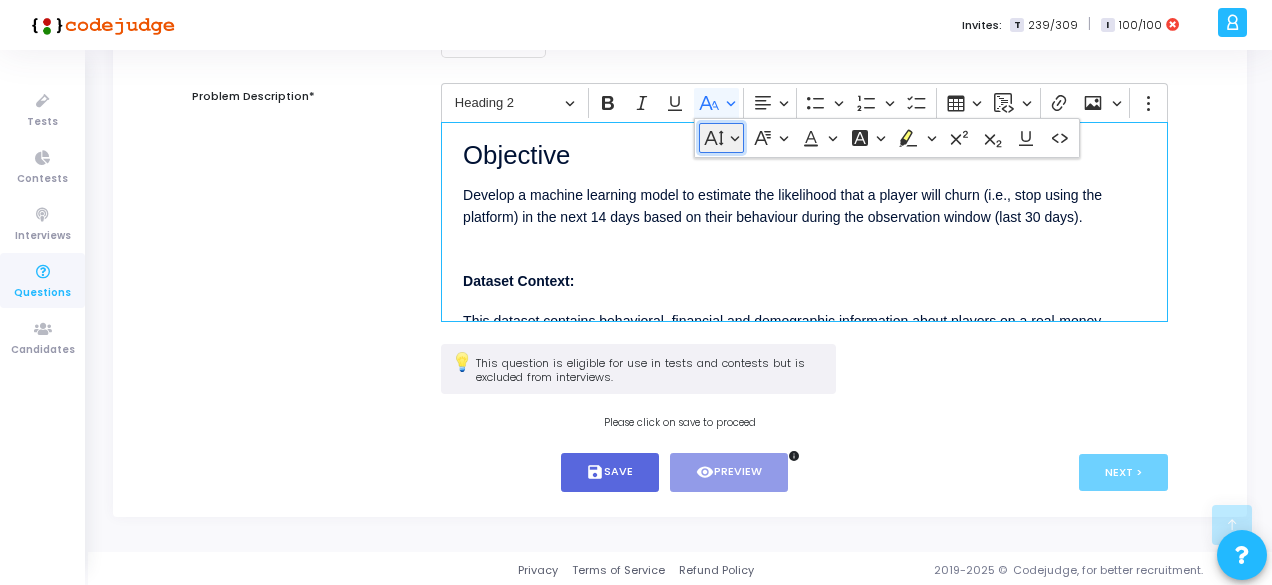 click on "Font Size" at bounding box center [721, 138] 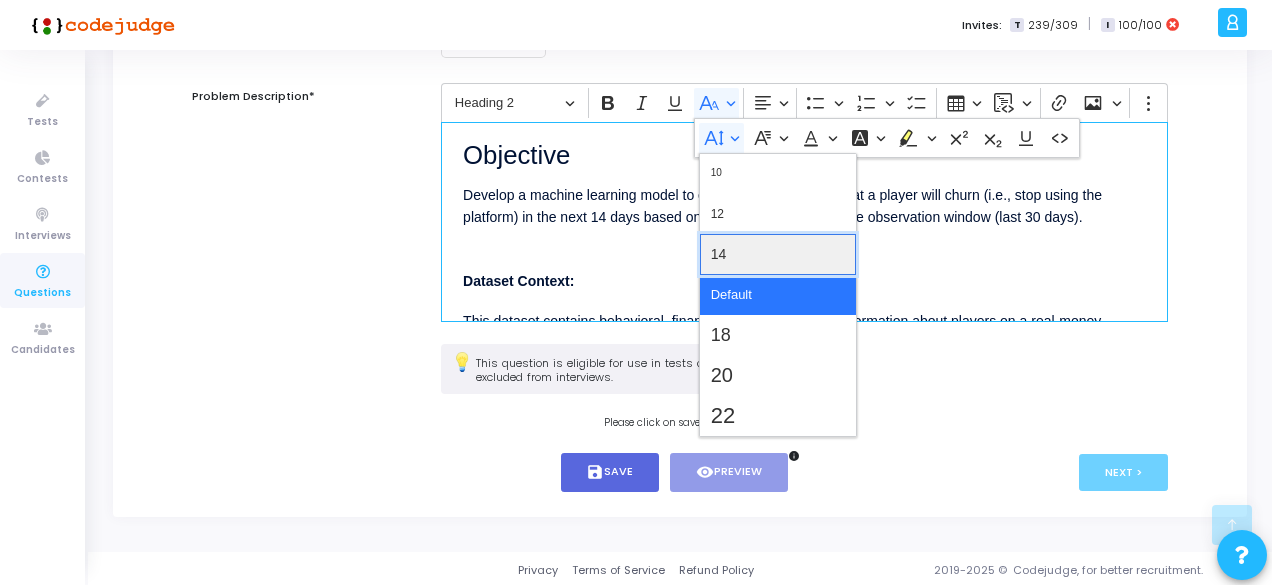 click on "14" at bounding box center [778, 254] 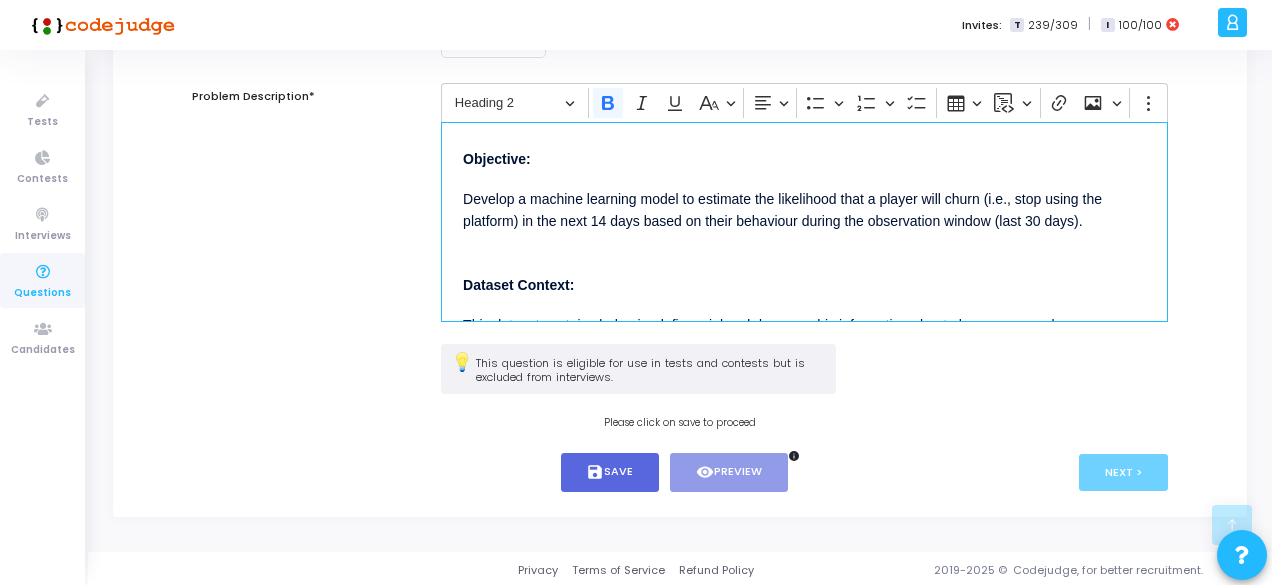 click on "Dataset Context:" at bounding box center [804, 273] 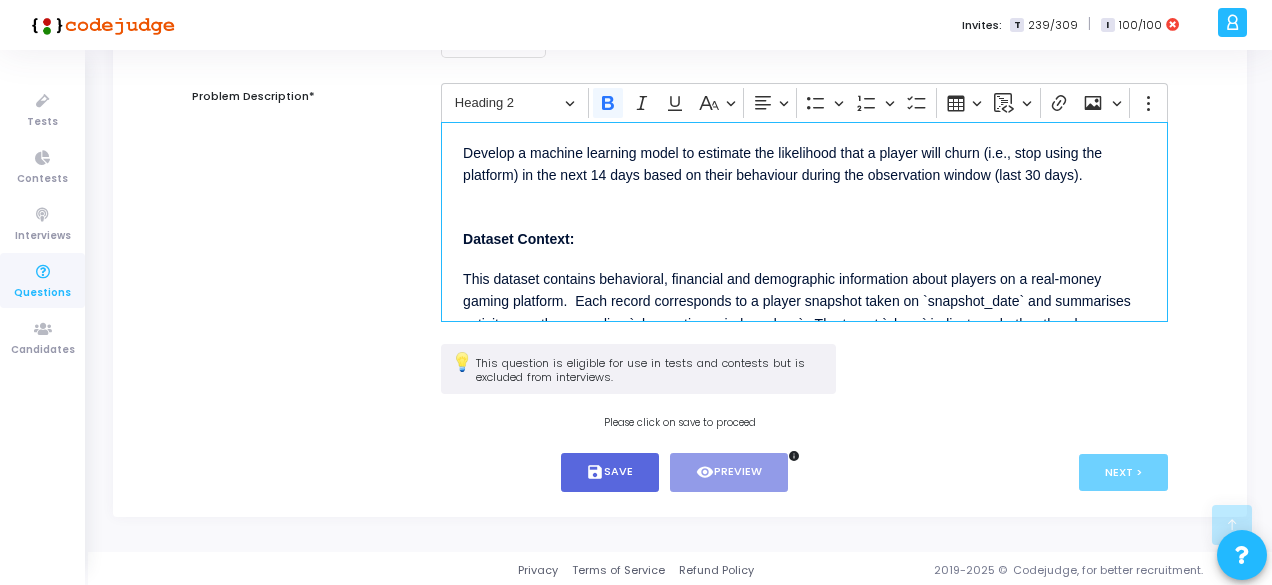 scroll, scrollTop: 162, scrollLeft: 0, axis: vertical 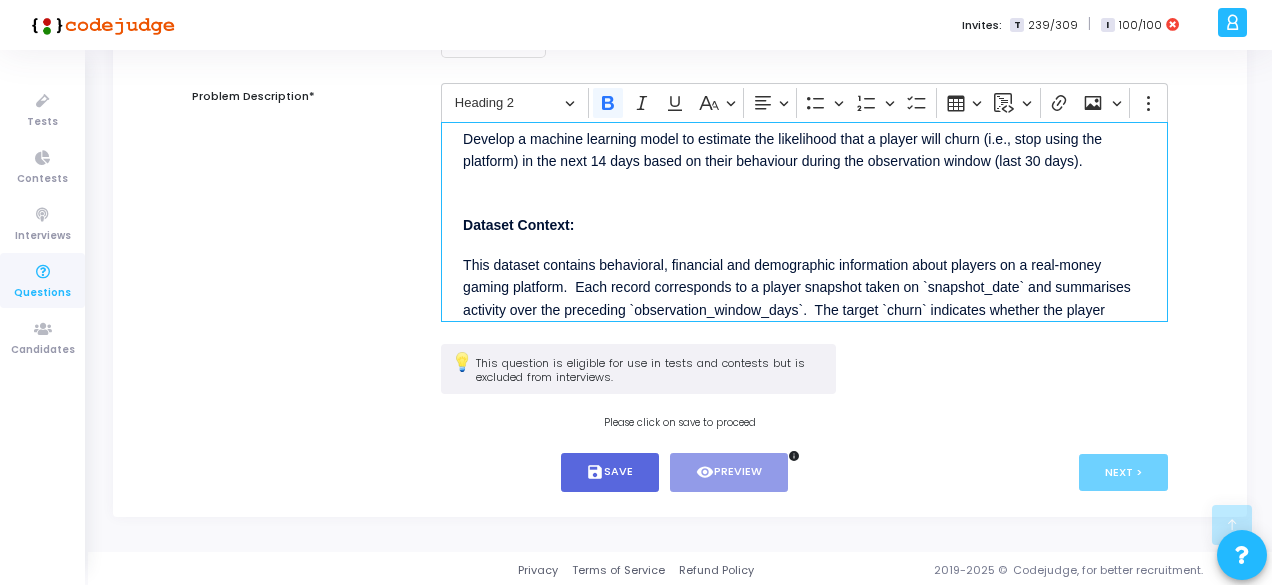 click on "Player Churn Prediction Objective: Develop a machine learning model to estimate the likelihood that a player will churn (i.e., stop using the platform) in the next 14 days based on their behaviour during the observation window (last 30 days). Dataset Context: This dataset contains behavioral, financial and demographic information about players on a real‑money gaming platform.  Each record corresponds to a player snapshot taken on `snapshot_date` and summarises activity over the preceding `observation_window_days`.  The target `churn` indicates whether the player churned in the following `prediction_window_days` days.   The dataset includes missing values, duplicate records, small negative noise in some numeric fields and inconsistent tier labels. Dataset Details Column Description user_id Unique identifier for each player age Age of the player in years tier Current loyalty tier (categorical) total_games_played Total number of games played in the observation window total_amount_wagered total_amount_won" at bounding box center [804, 222] 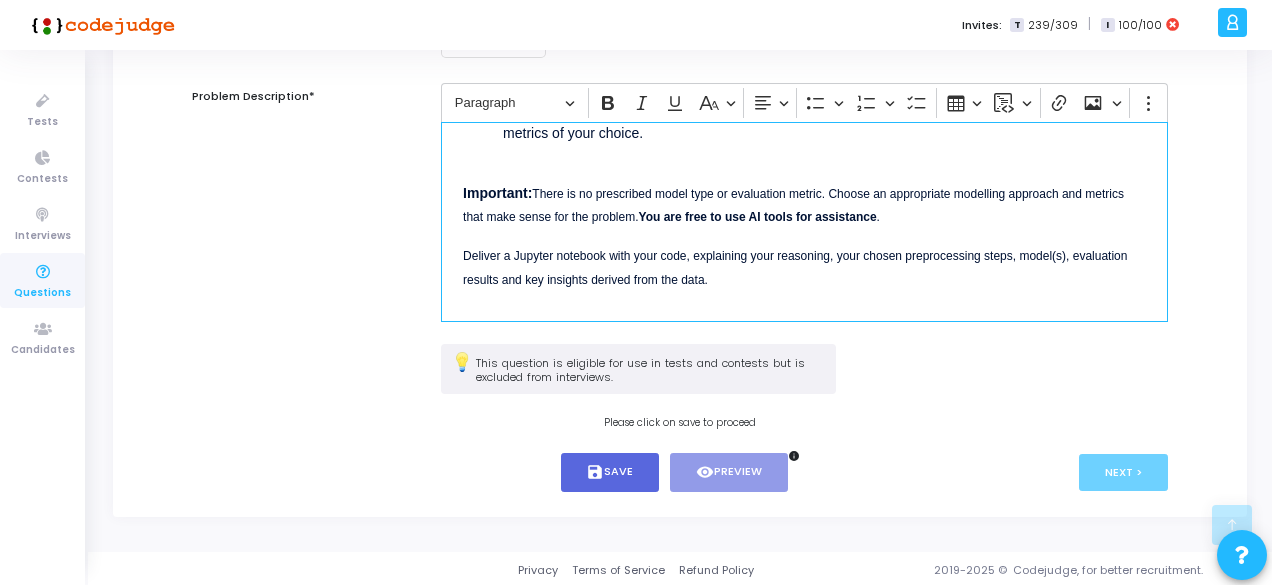 scroll, scrollTop: 1076, scrollLeft: 0, axis: vertical 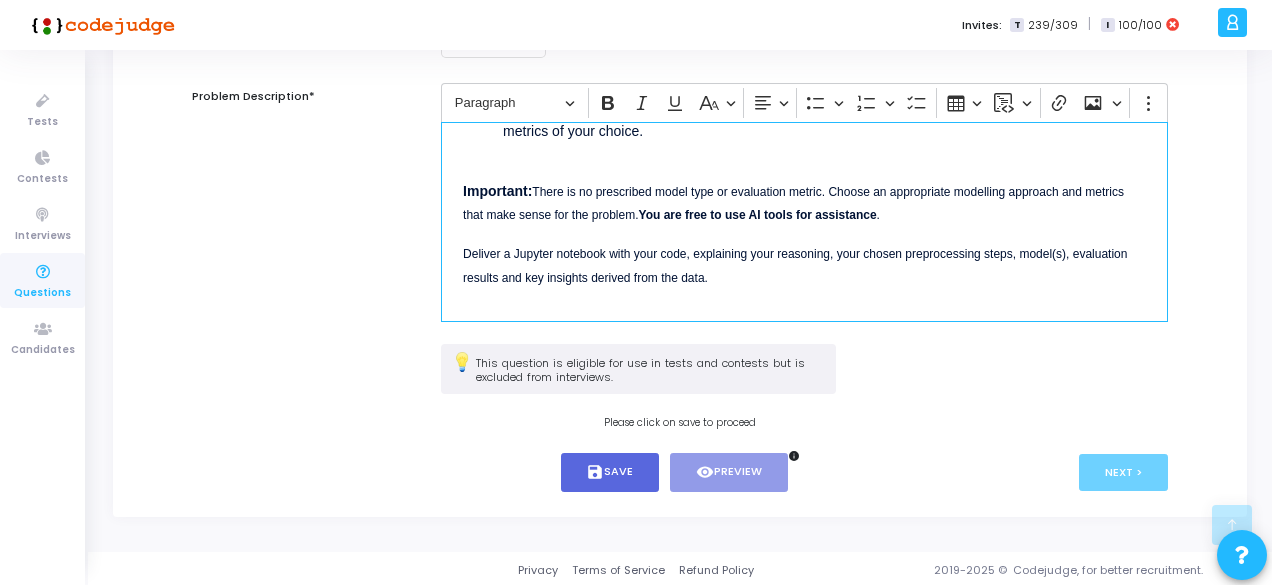 click on "Deliver a Jupyter notebook with your code, explaining your reasoning, your chosen preprocessing steps, model(s), evaluation results and key insights derived from the data." at bounding box center (804, 264) 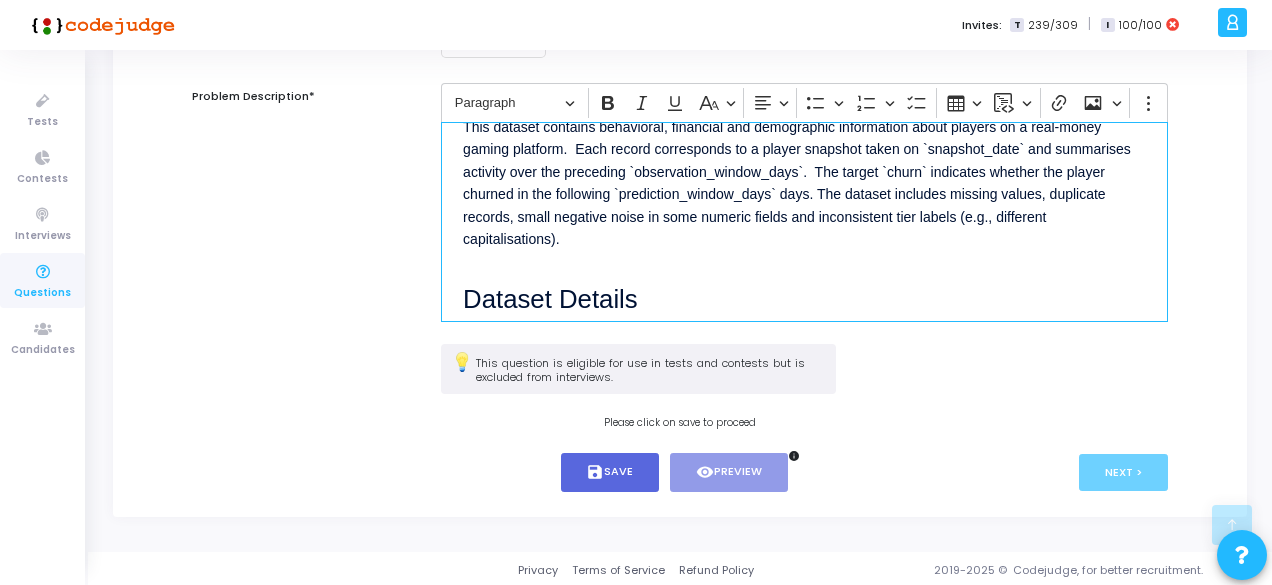 scroll, scrollTop: 0, scrollLeft: 0, axis: both 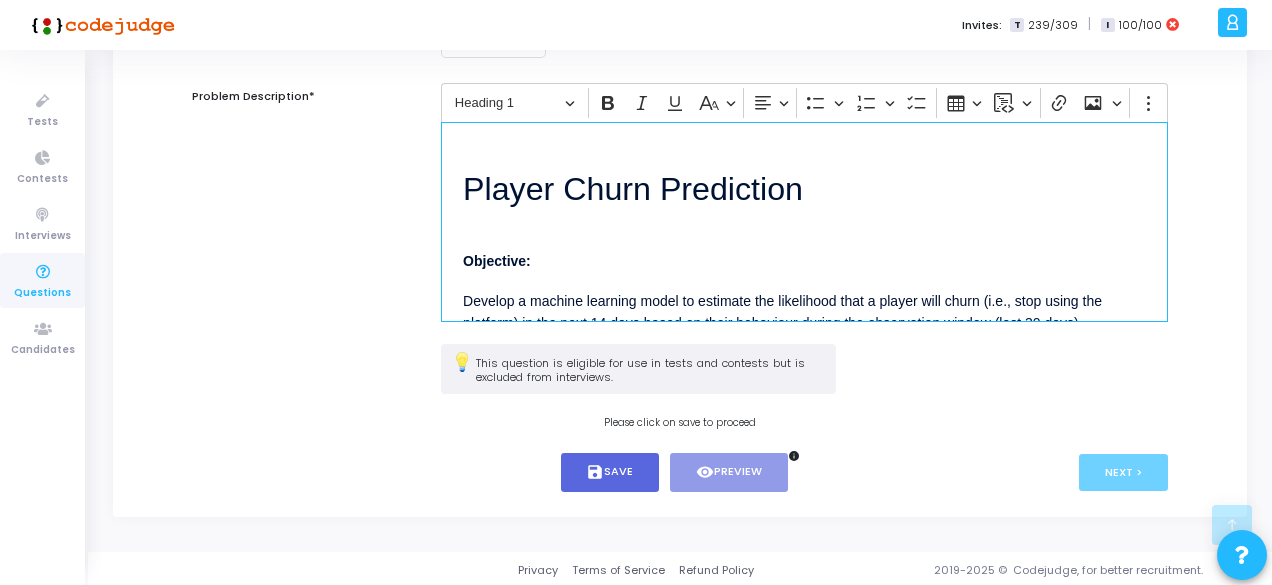 drag, startPoint x: 818, startPoint y: 193, endPoint x: 448, endPoint y: 187, distance: 370.04865 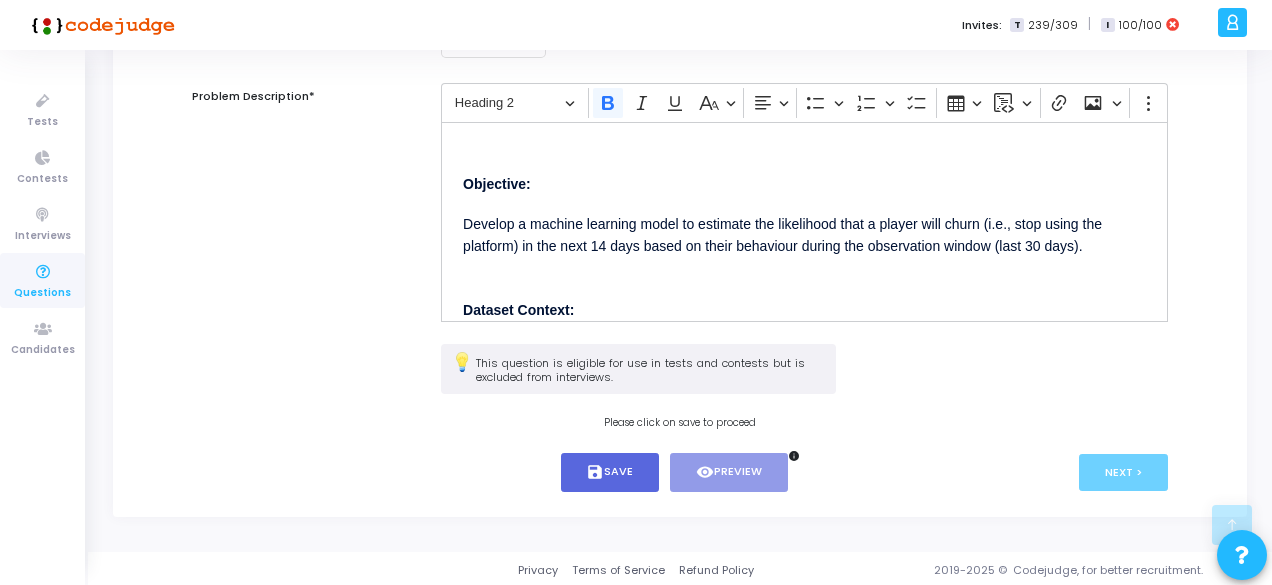 click on "Problem Description*" at bounding box center (306, 213) 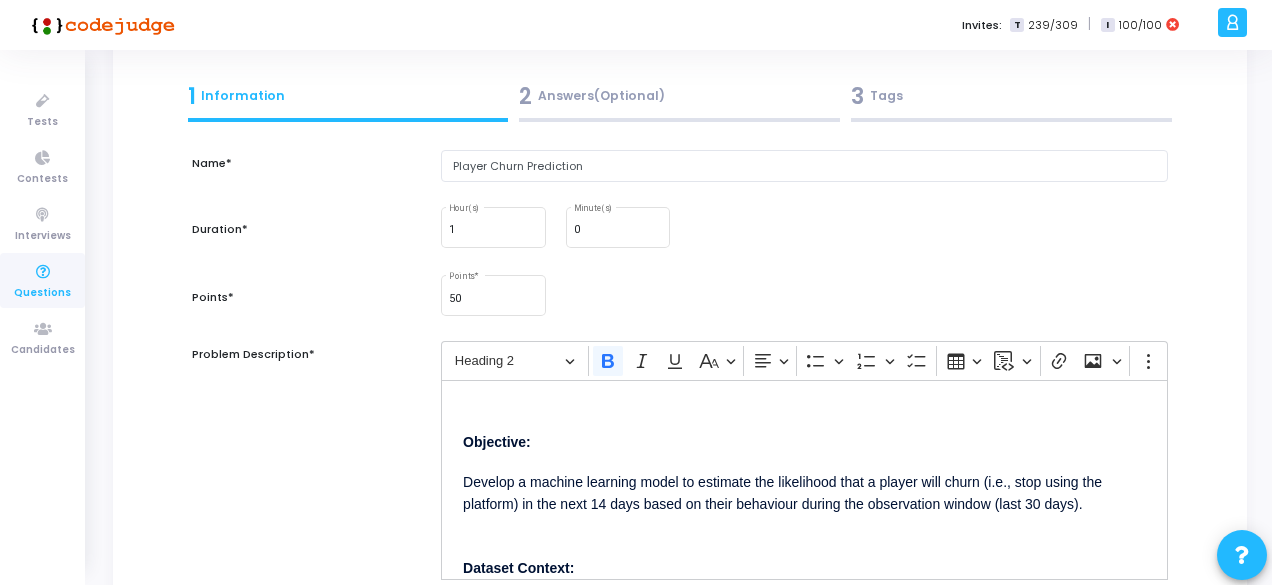 scroll, scrollTop: 348, scrollLeft: 0, axis: vertical 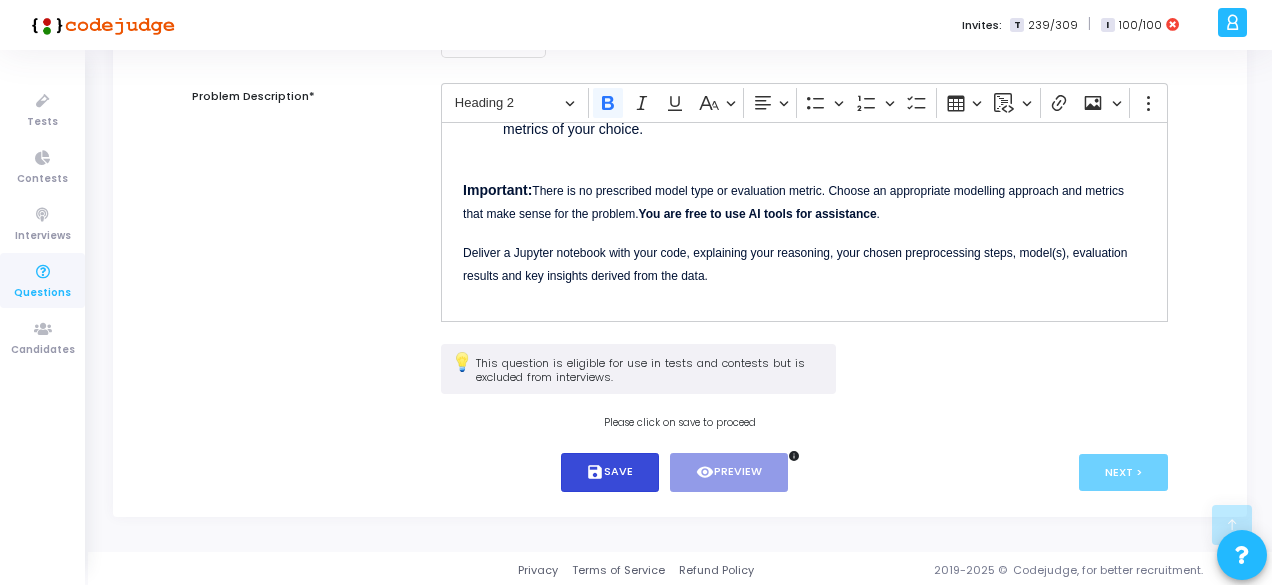 click on "save  Save" at bounding box center [610, 472] 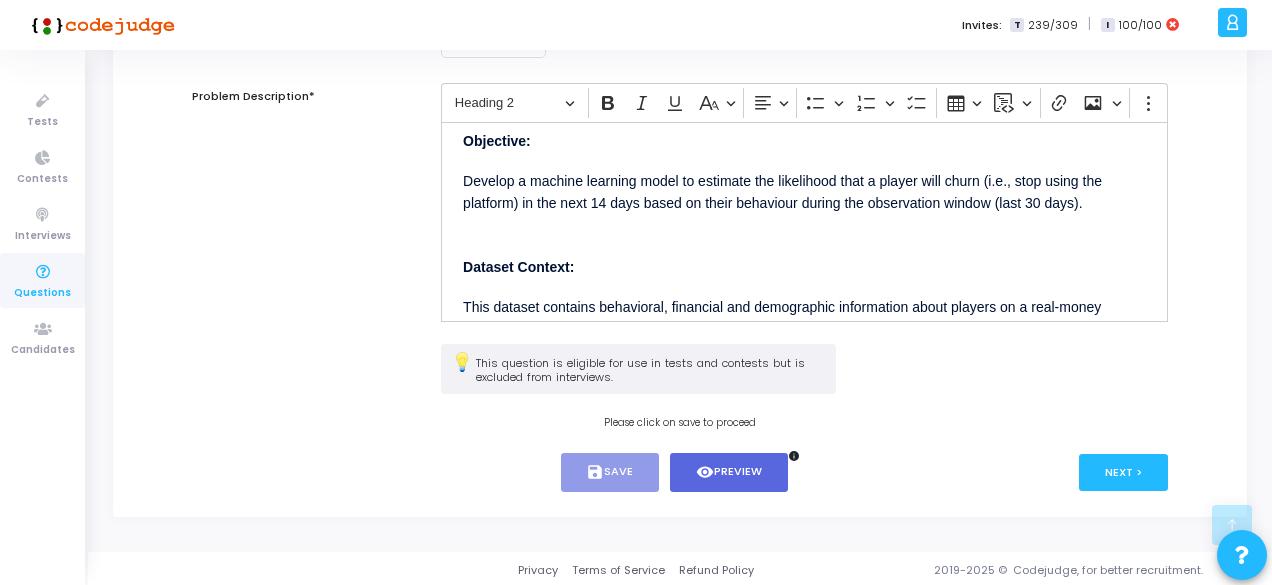 scroll, scrollTop: 0, scrollLeft: 0, axis: both 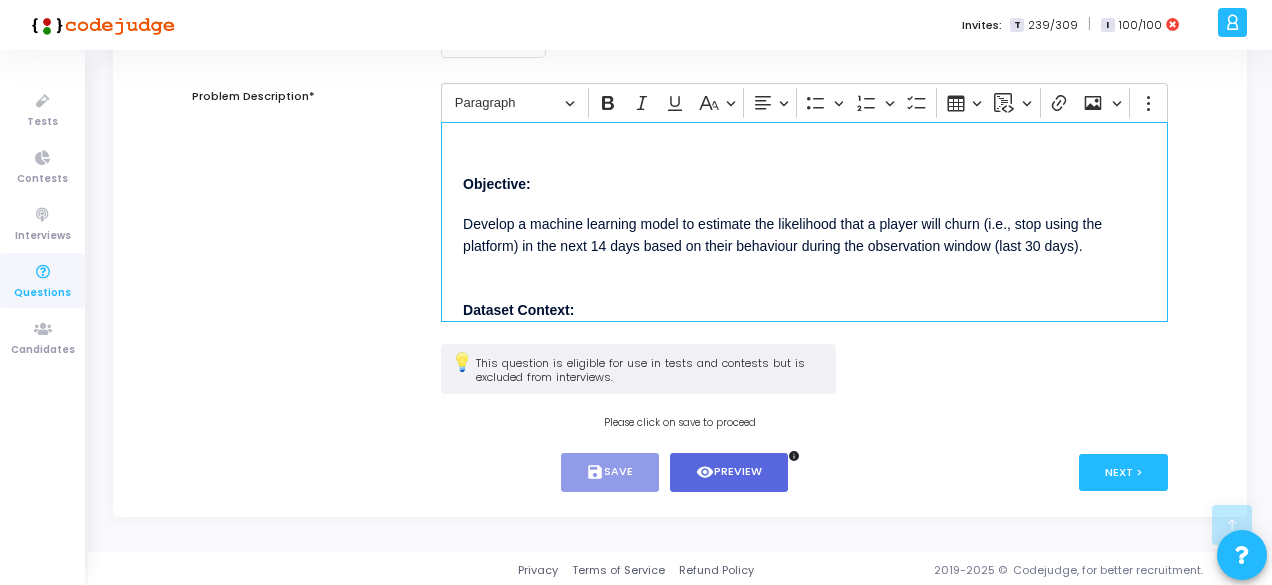 click on "Develop a machine learning model to estimate the likelihood that a player will churn (i.e., stop using the platform) in the next 14 days based on their behaviour during the observation window (last 30 days)." at bounding box center [782, 235] 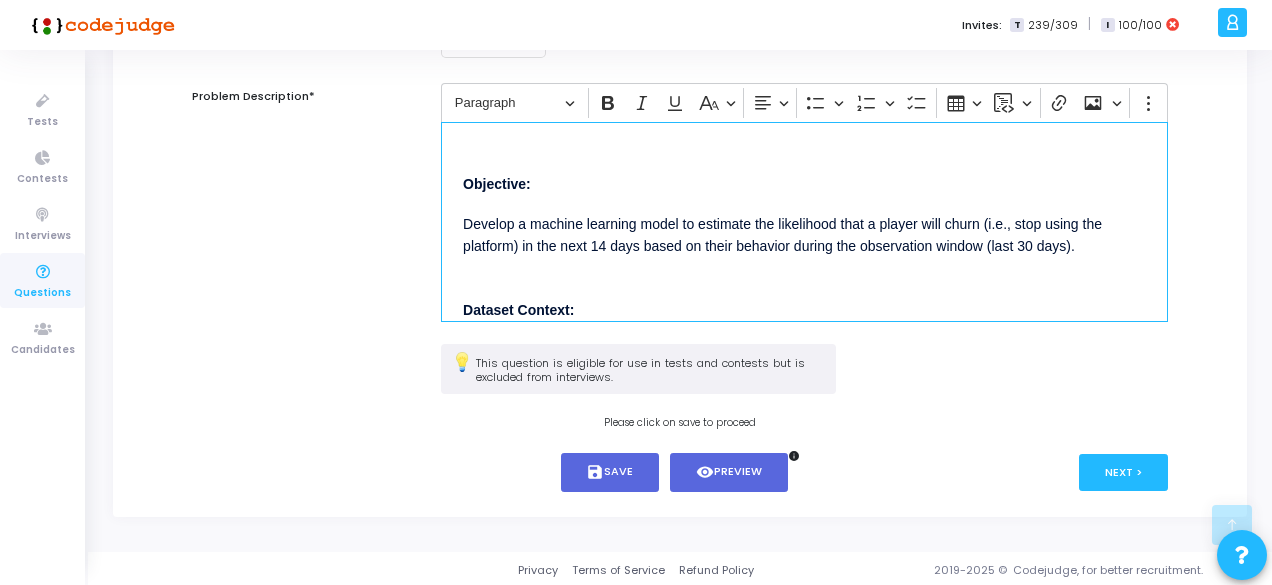click on "Develop a machine learning model to estimate the likelihood that a player will churn (i.e., stop using the platform) in the next 14 days based on their behavior during the observation window (last 30 days)." at bounding box center (804, 234) 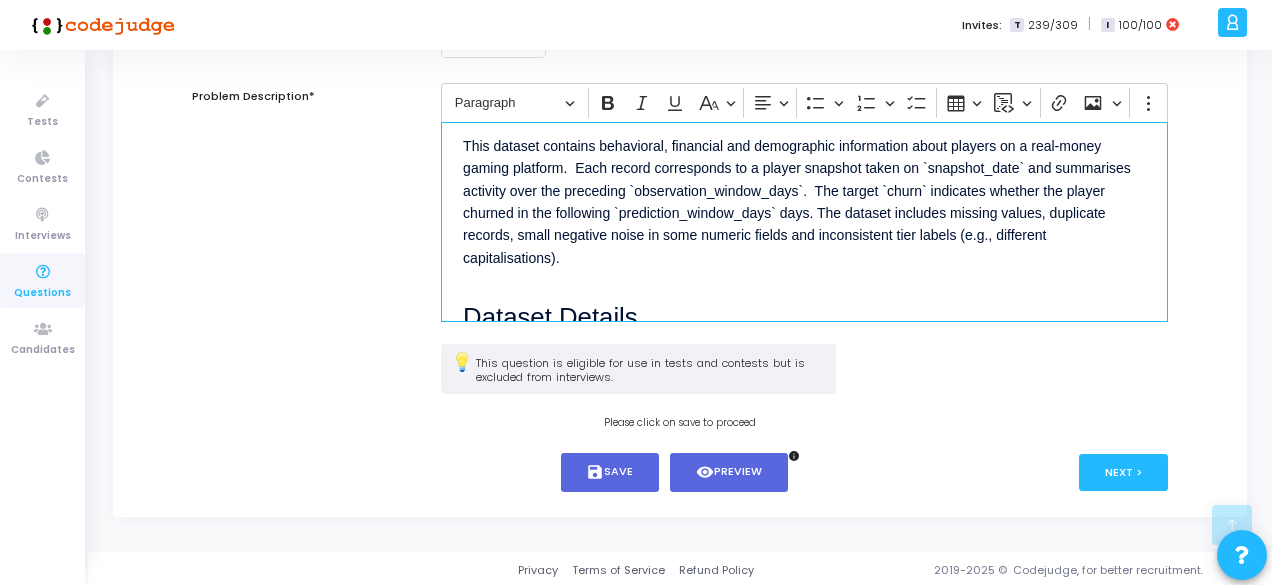 scroll, scrollTop: 203, scrollLeft: 0, axis: vertical 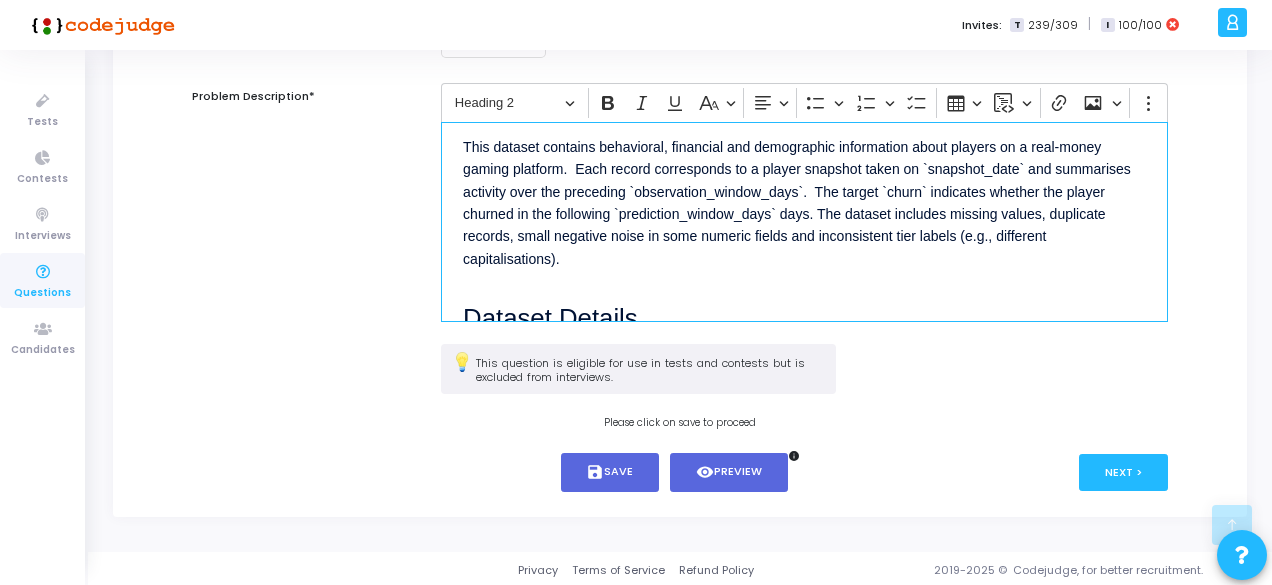 click on "Dataset Details" at bounding box center (804, 309) 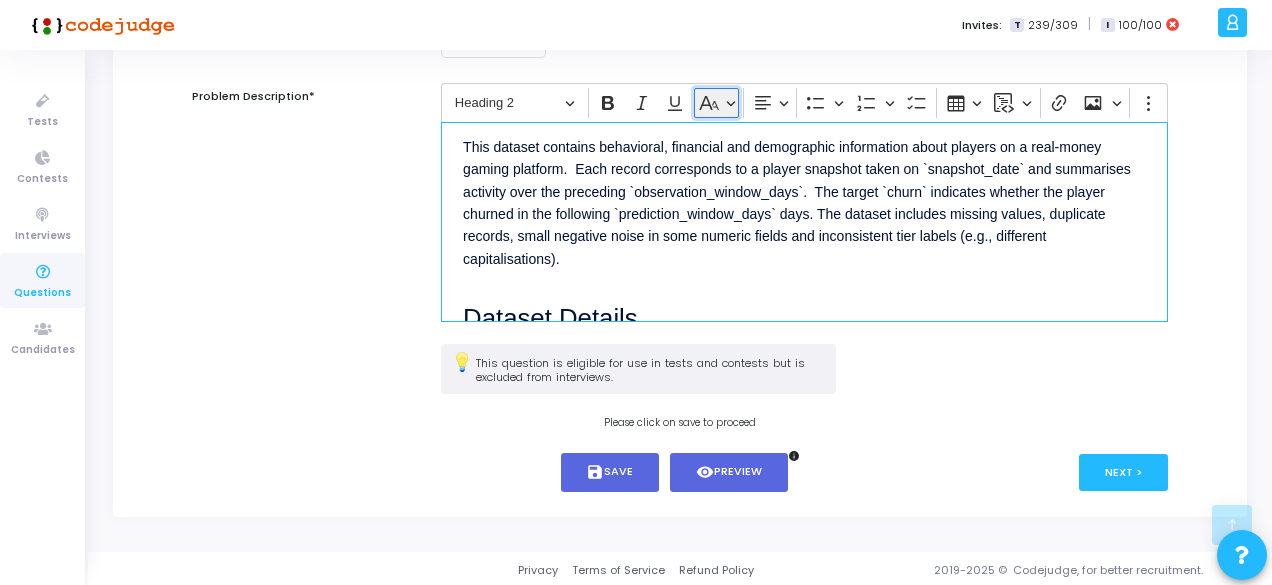 click 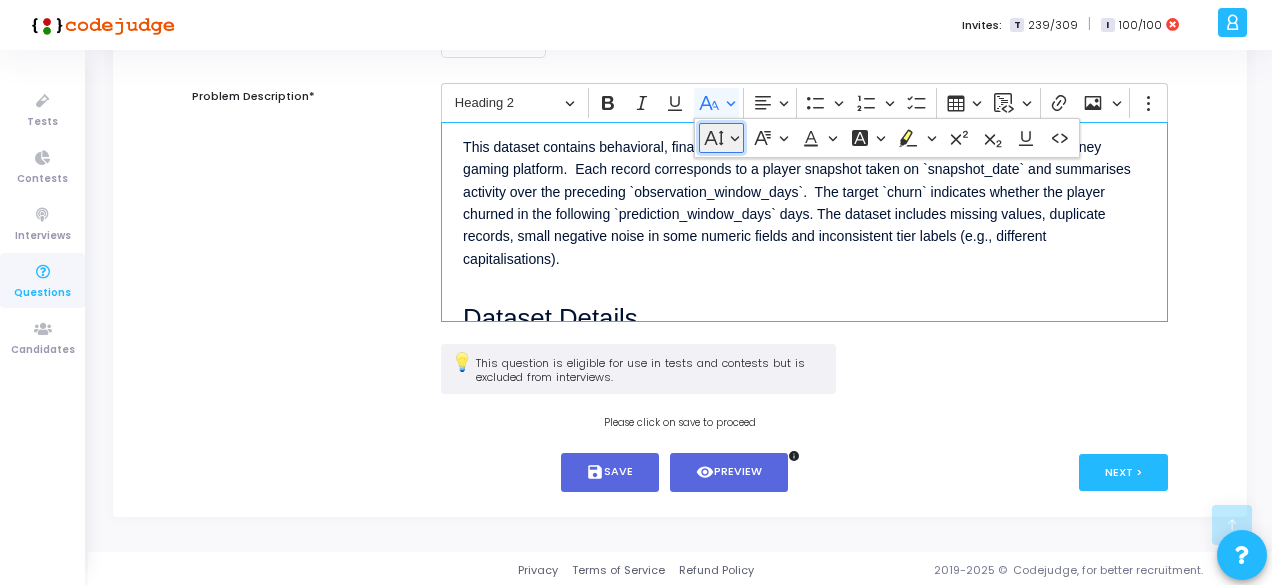 click 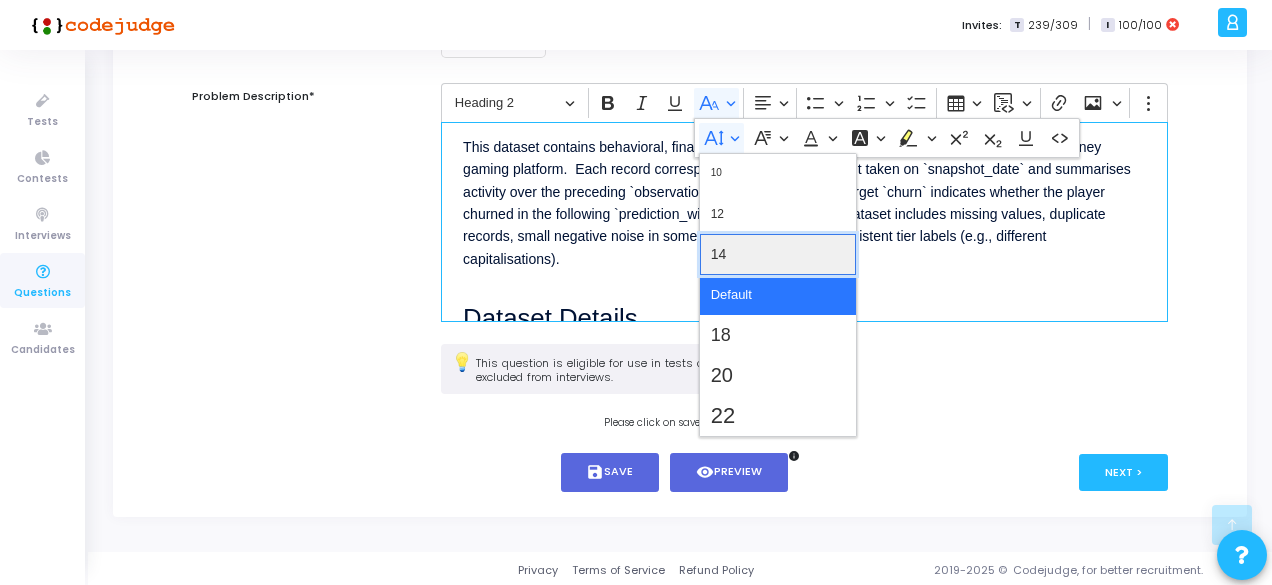 click on "14" at bounding box center [778, 254] 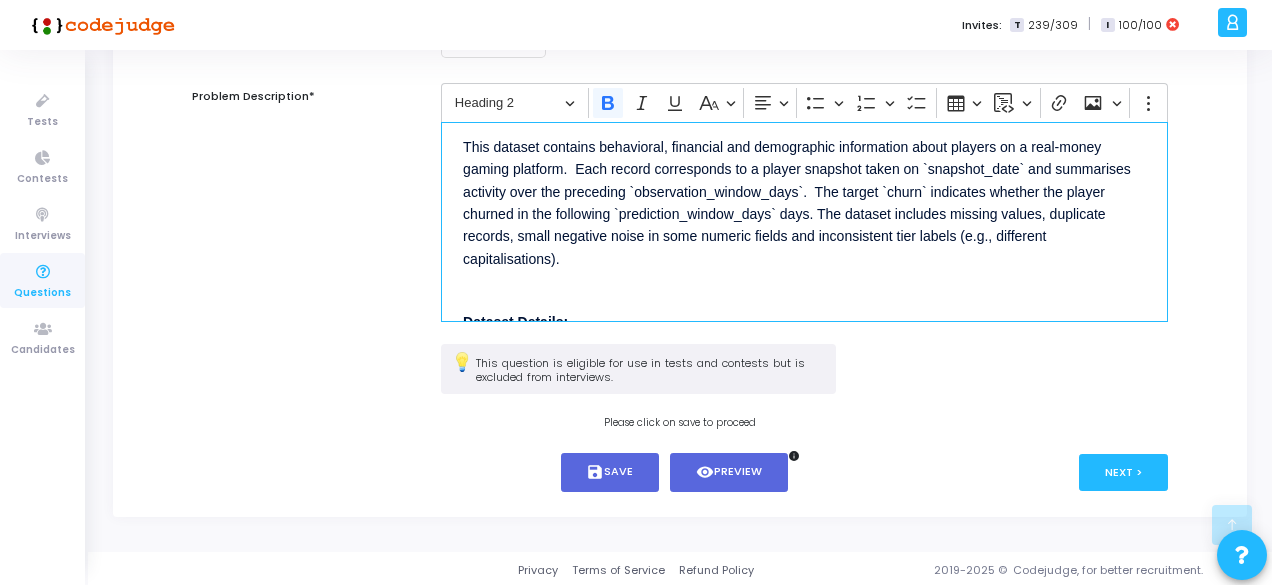 click on "Problem Description*" at bounding box center [306, 213] 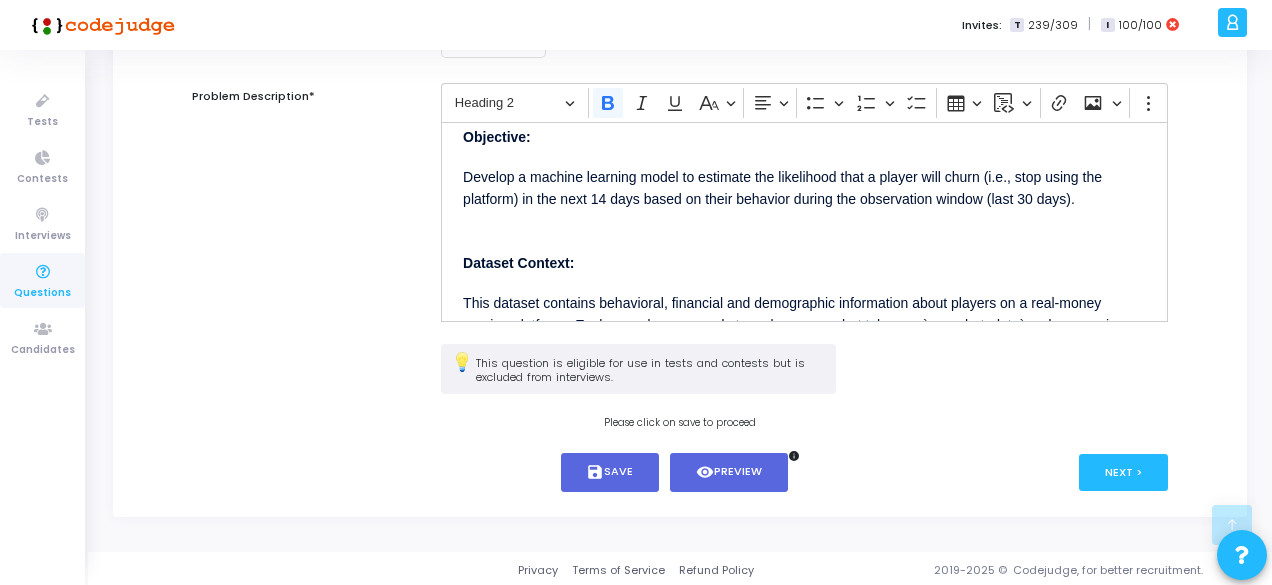 scroll, scrollTop: 0, scrollLeft: 0, axis: both 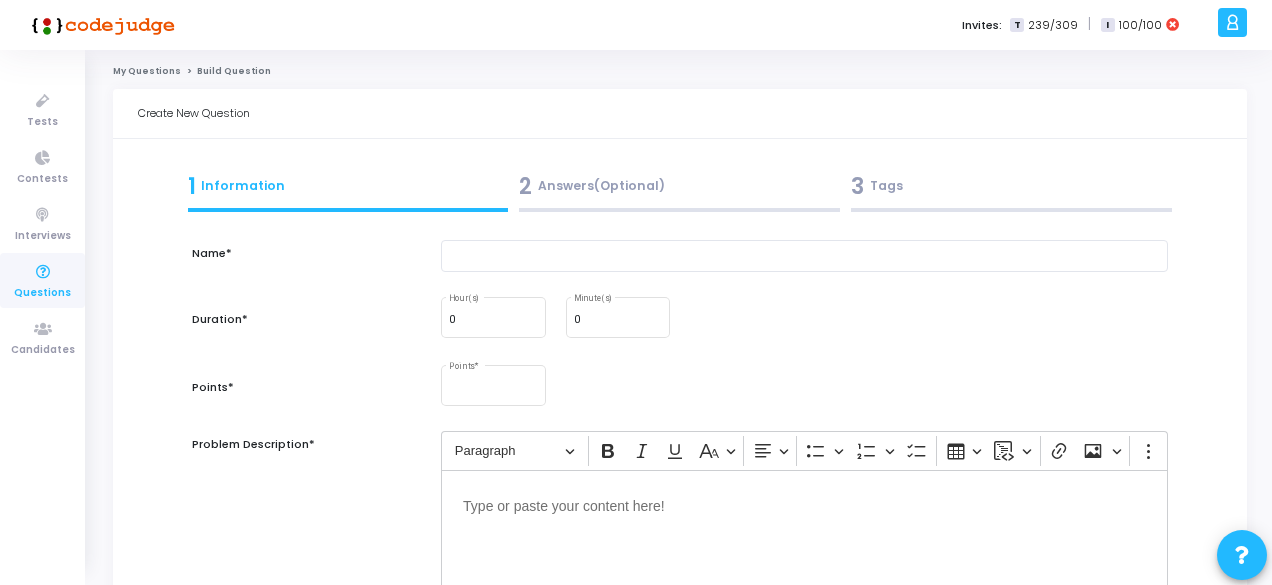 click on "My Questions" 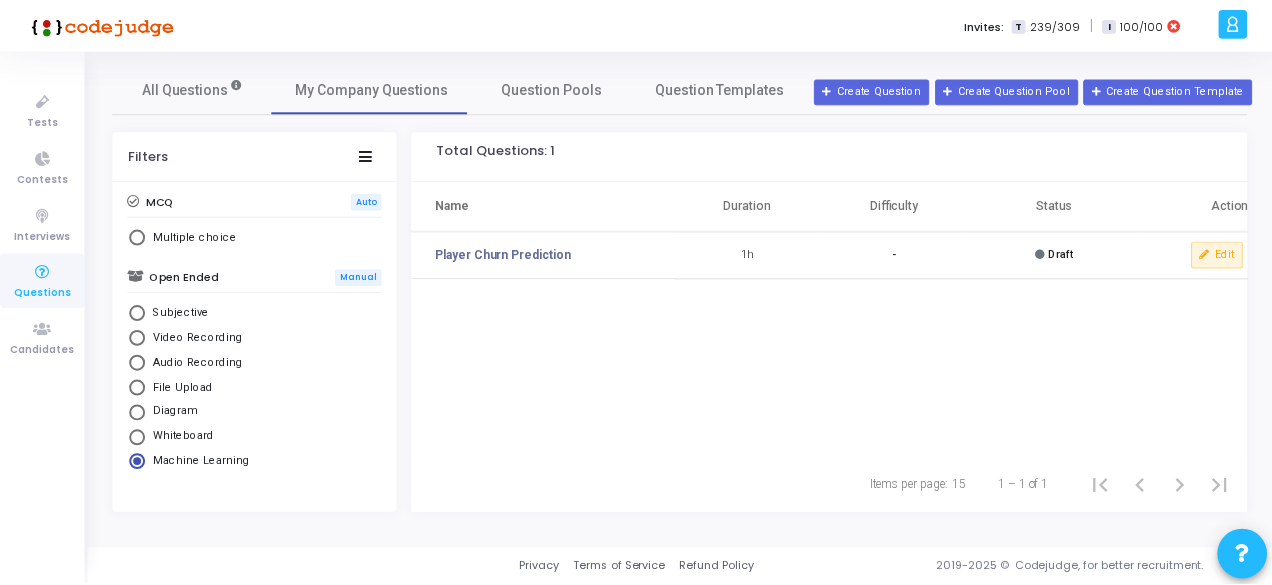 scroll, scrollTop: 297, scrollLeft: 0, axis: vertical 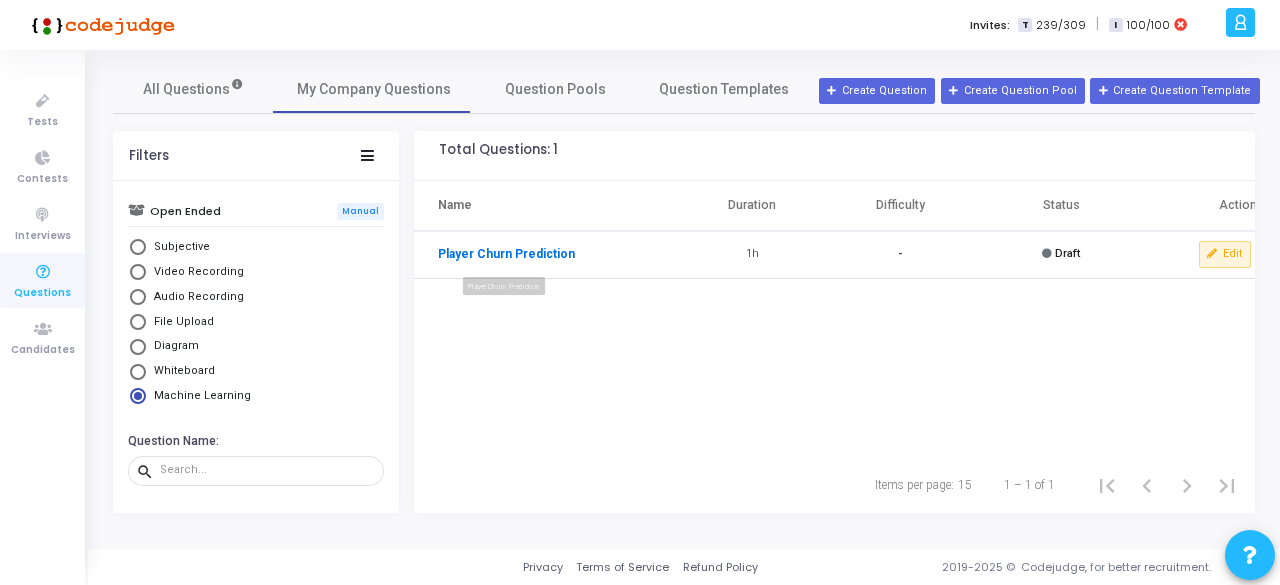 click on "Player Churn Prediction" at bounding box center [506, 254] 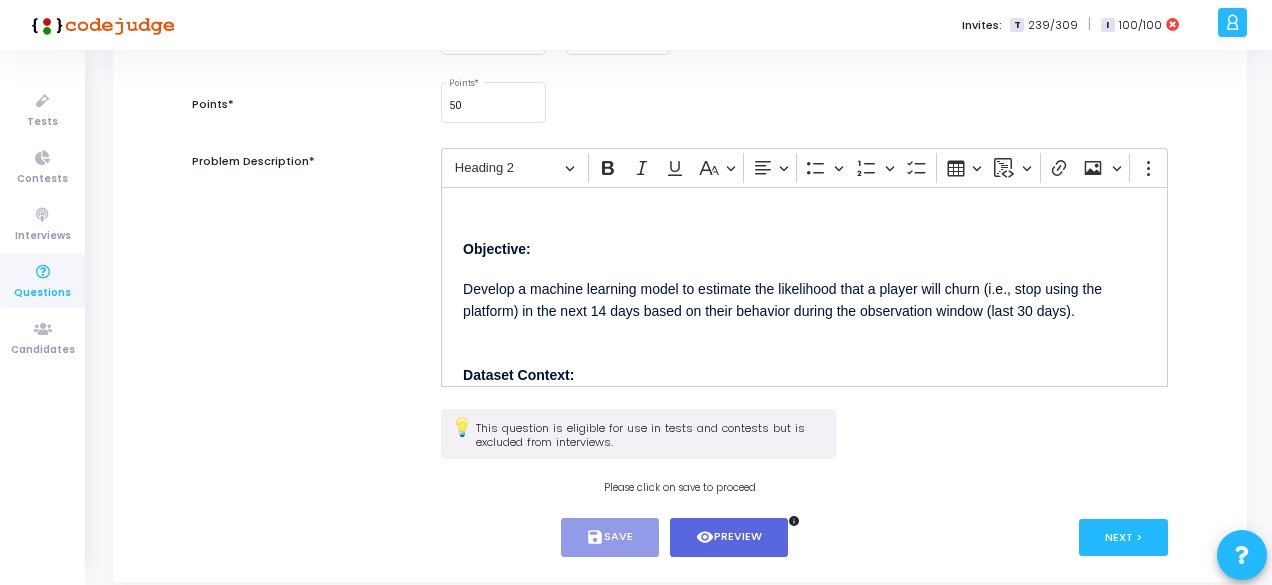 scroll, scrollTop: 287, scrollLeft: 0, axis: vertical 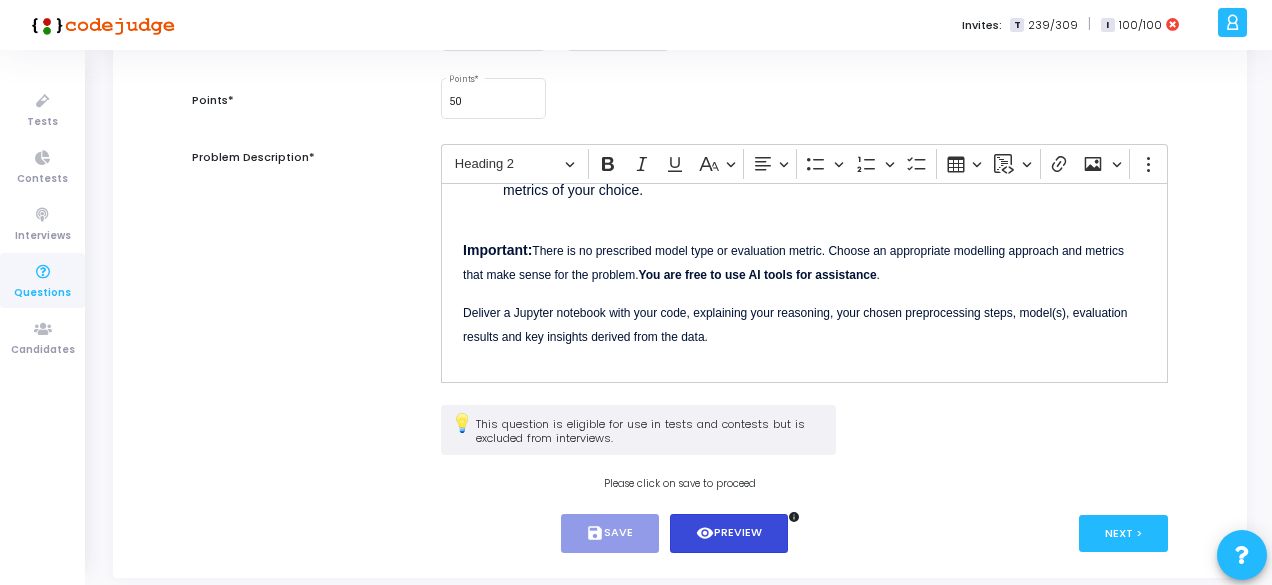 click on "visibility  Preview" at bounding box center [729, 533] 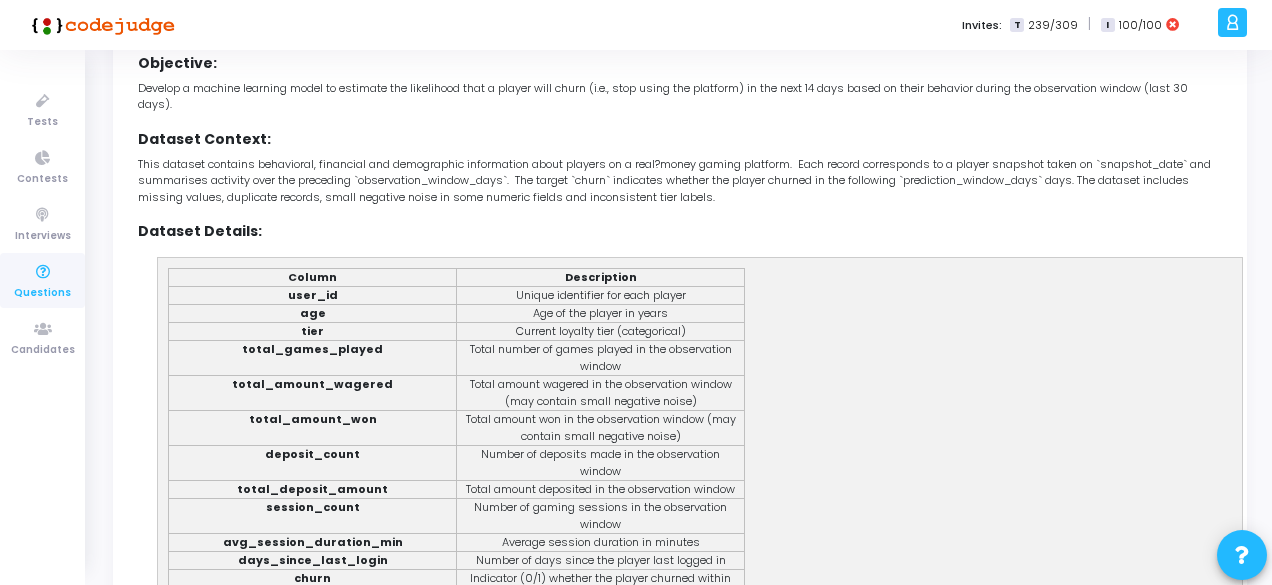 scroll, scrollTop: 0, scrollLeft: 0, axis: both 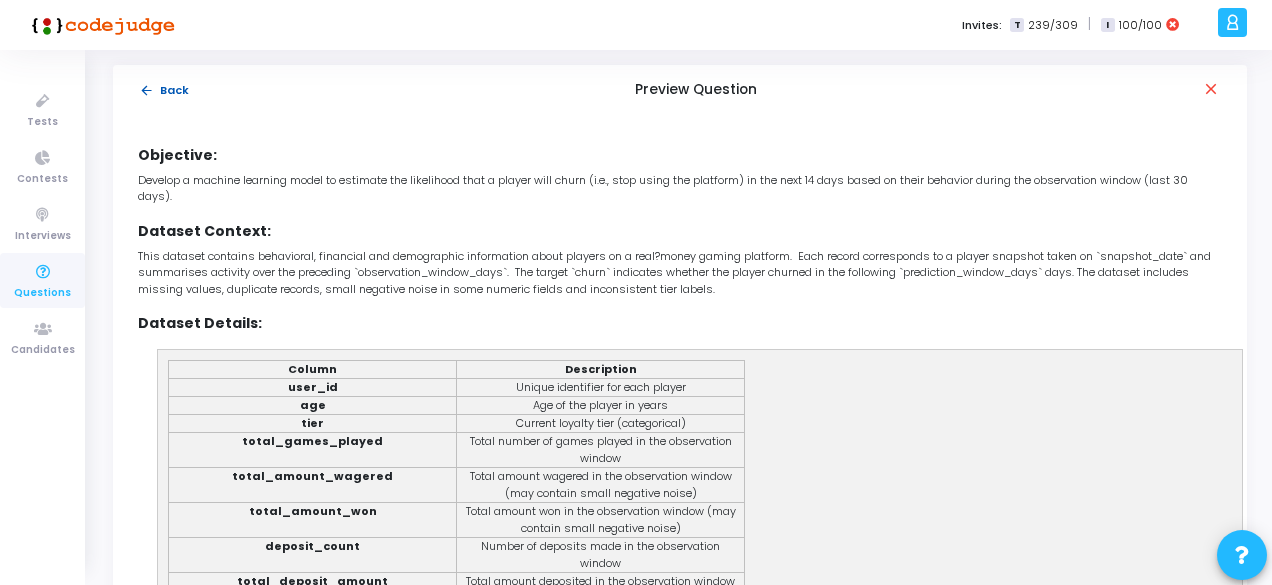 click on "arrow_back  Back" 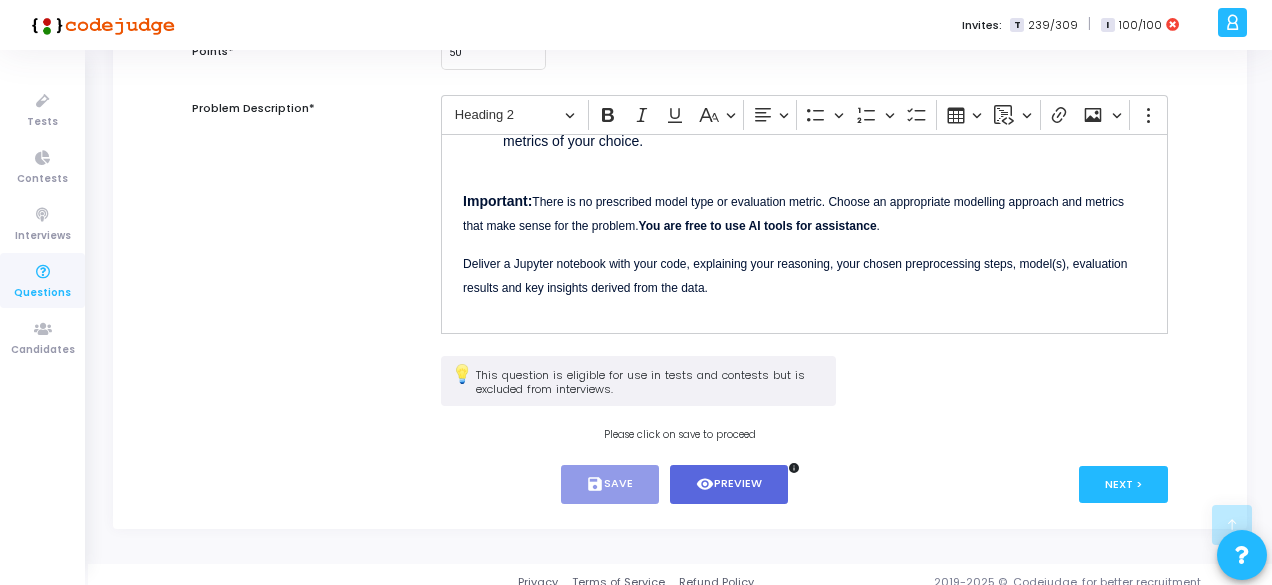 scroll, scrollTop: 348, scrollLeft: 0, axis: vertical 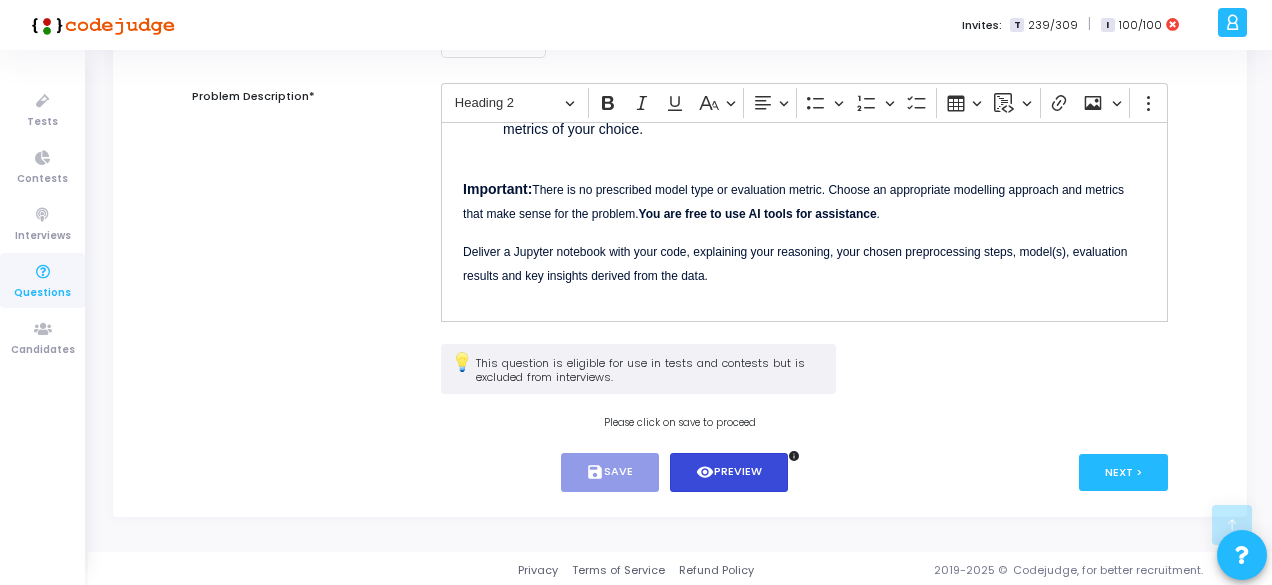 click on "visibility  Preview" at bounding box center (729, 472) 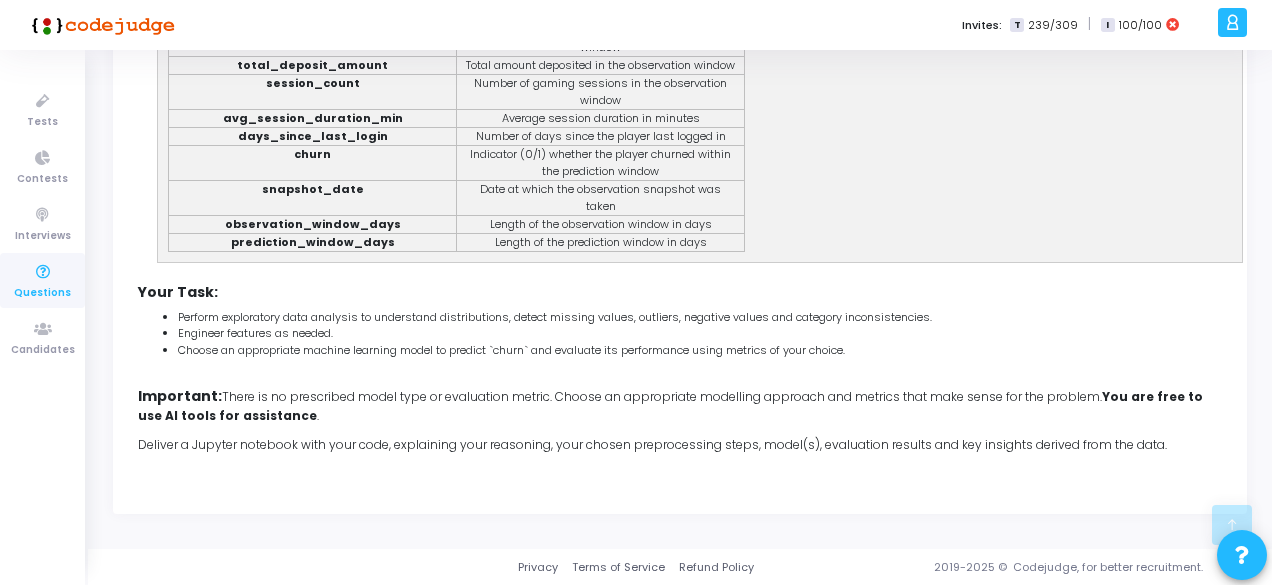 scroll, scrollTop: 0, scrollLeft: 0, axis: both 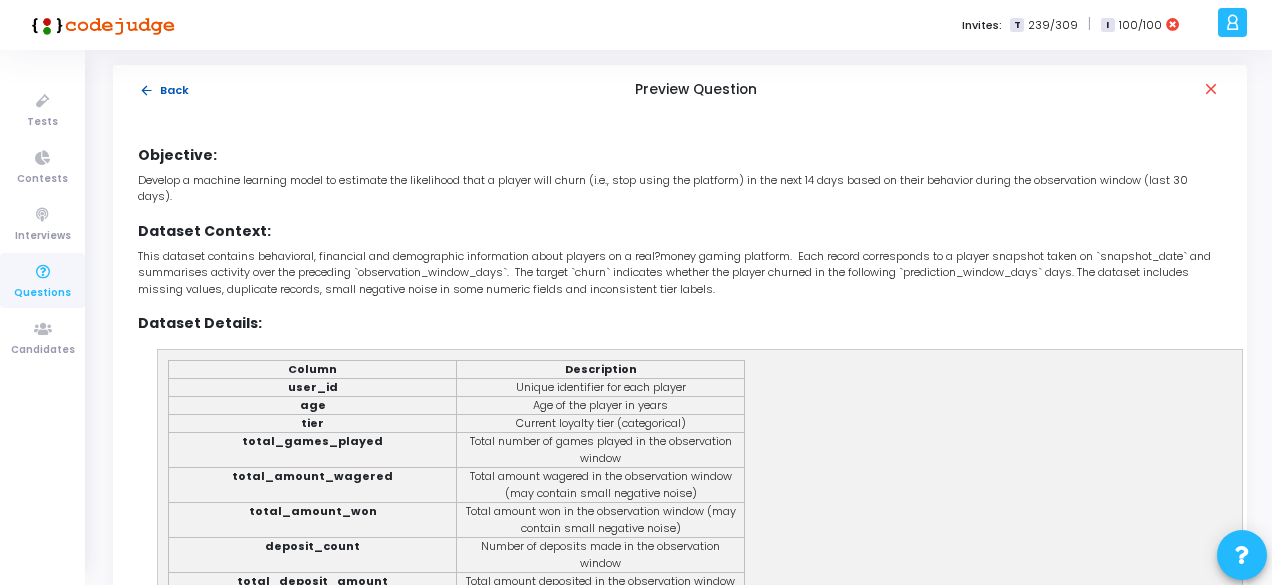 click on "arrow_back  Back" 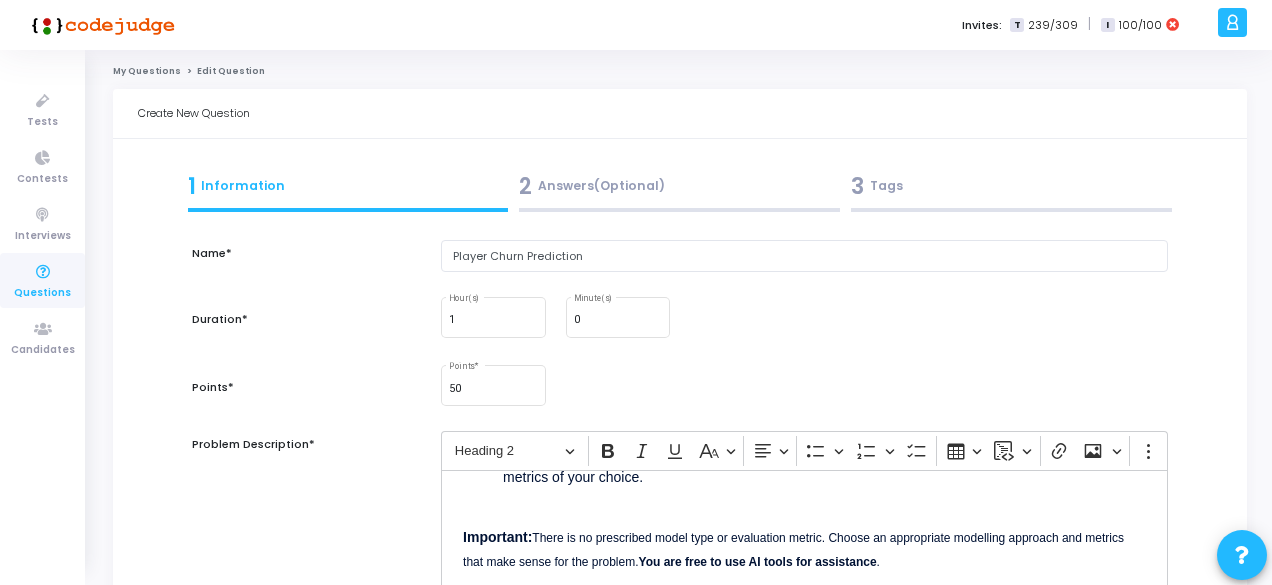 scroll, scrollTop: 348, scrollLeft: 0, axis: vertical 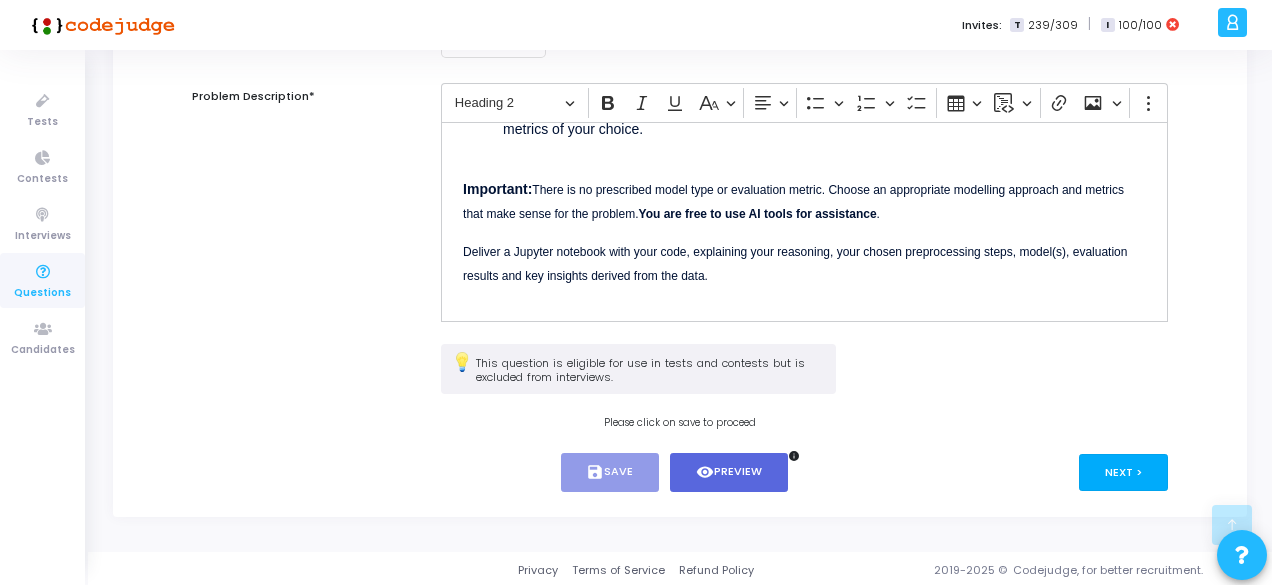 click on "Next >" at bounding box center (1123, 472) 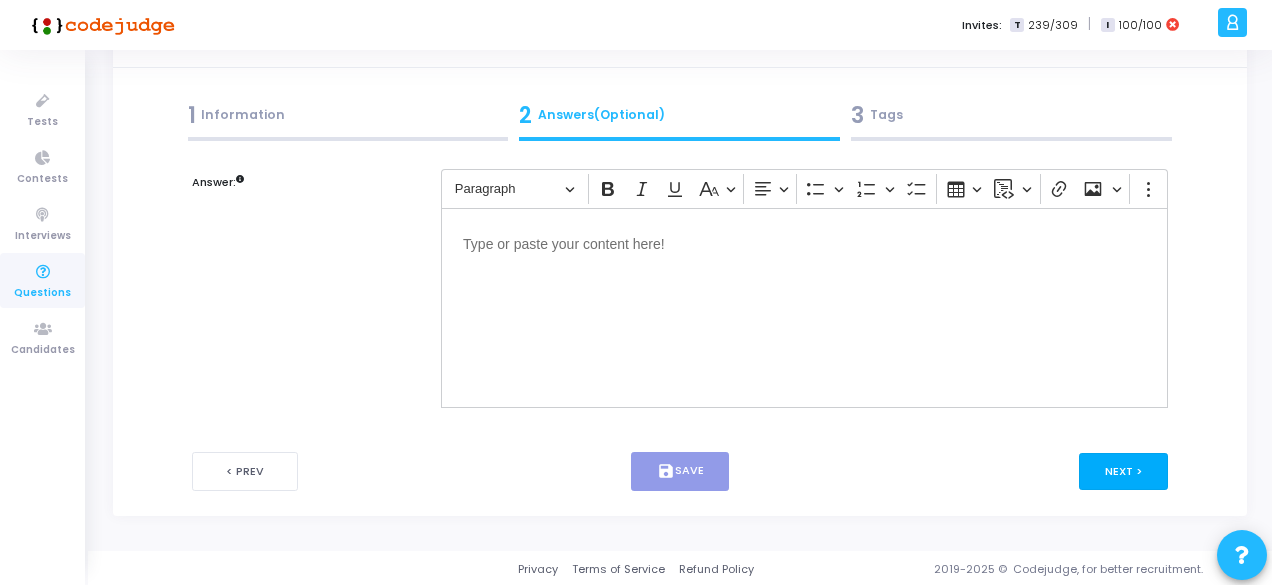 scroll, scrollTop: 0, scrollLeft: 0, axis: both 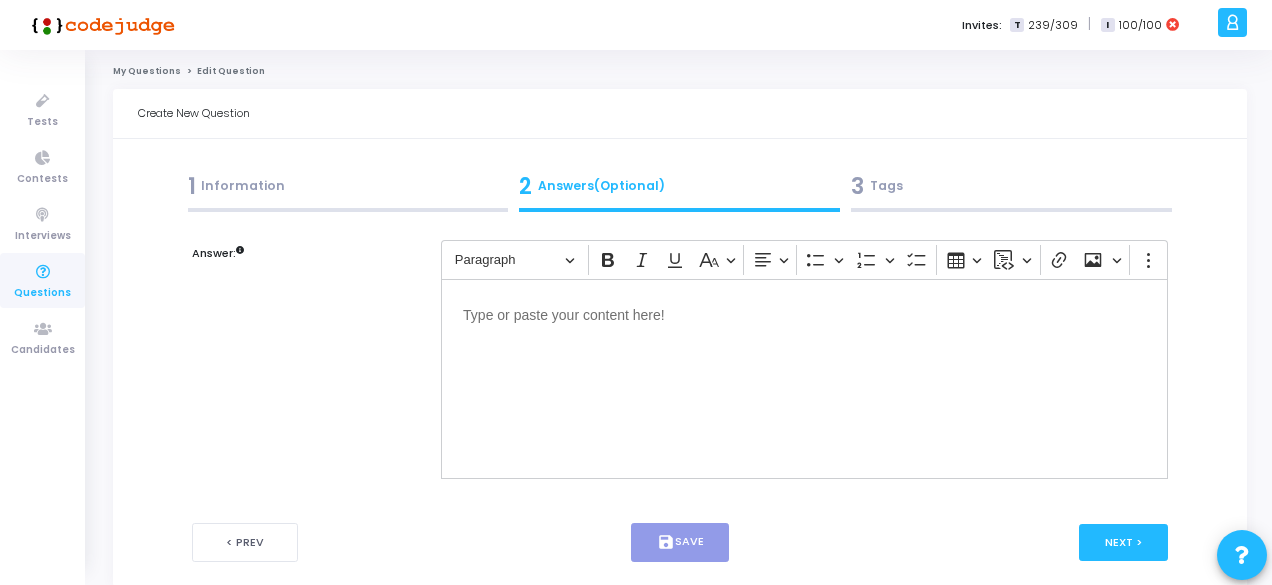 click on "3  Tags" at bounding box center [1011, 186] 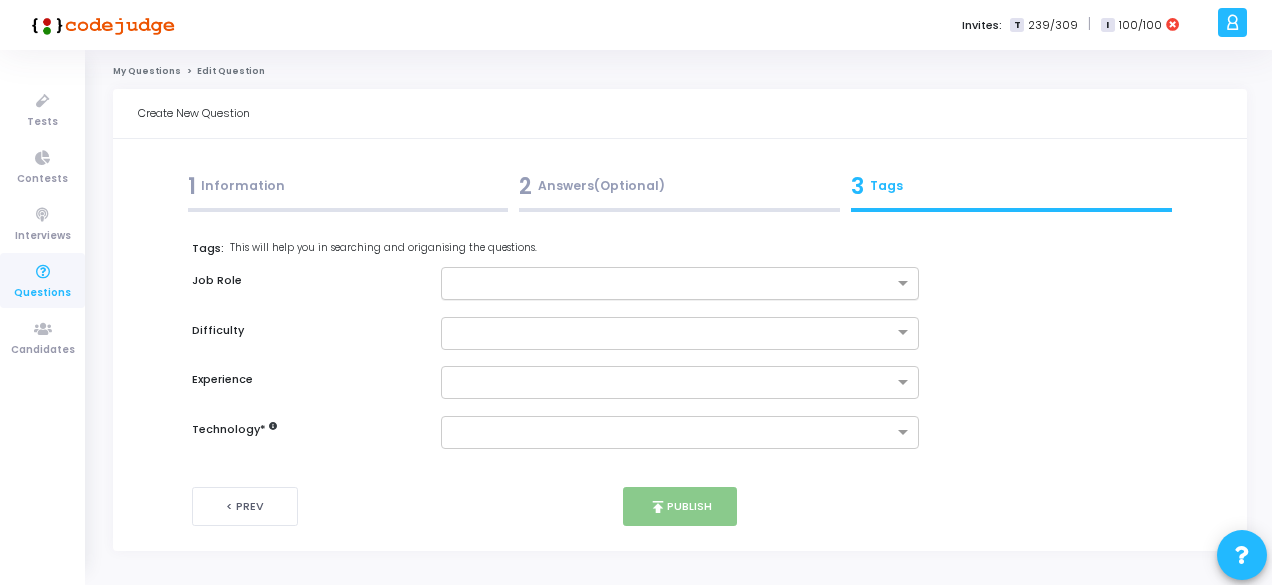 click at bounding box center [680, 283] 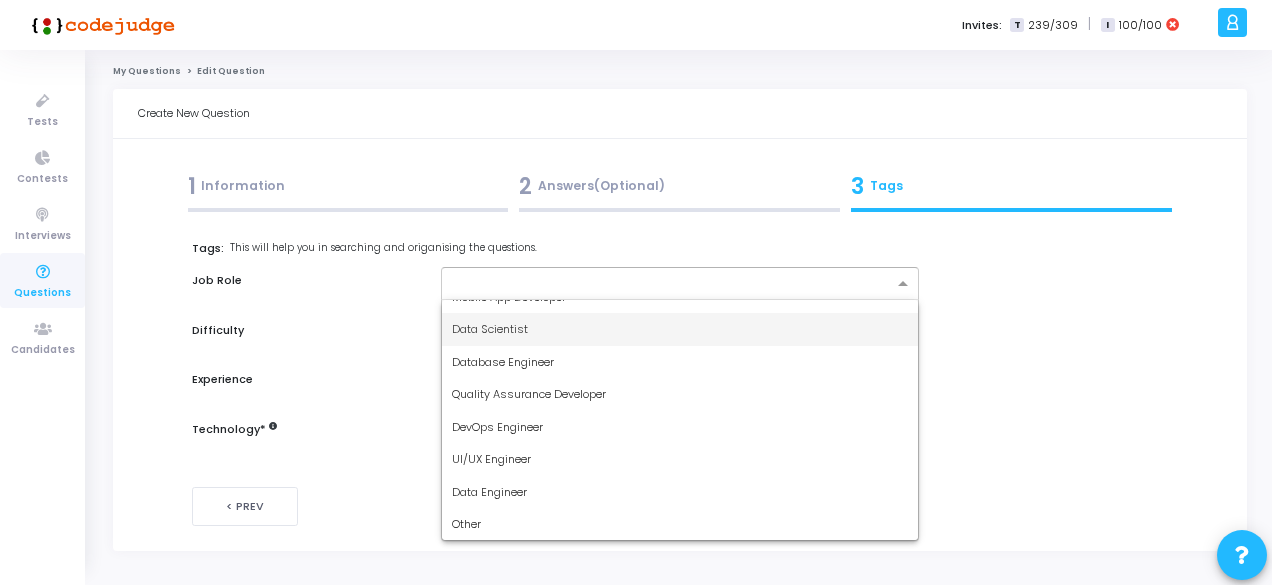 scroll, scrollTop: 117, scrollLeft: 0, axis: vertical 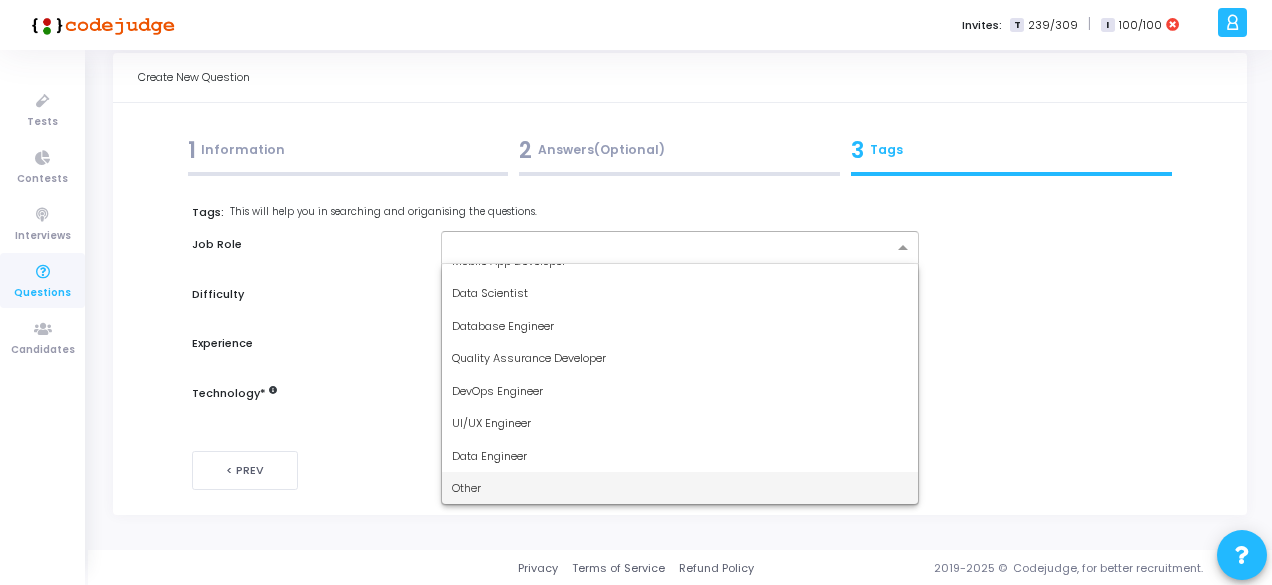 click on "Other" at bounding box center (680, 488) 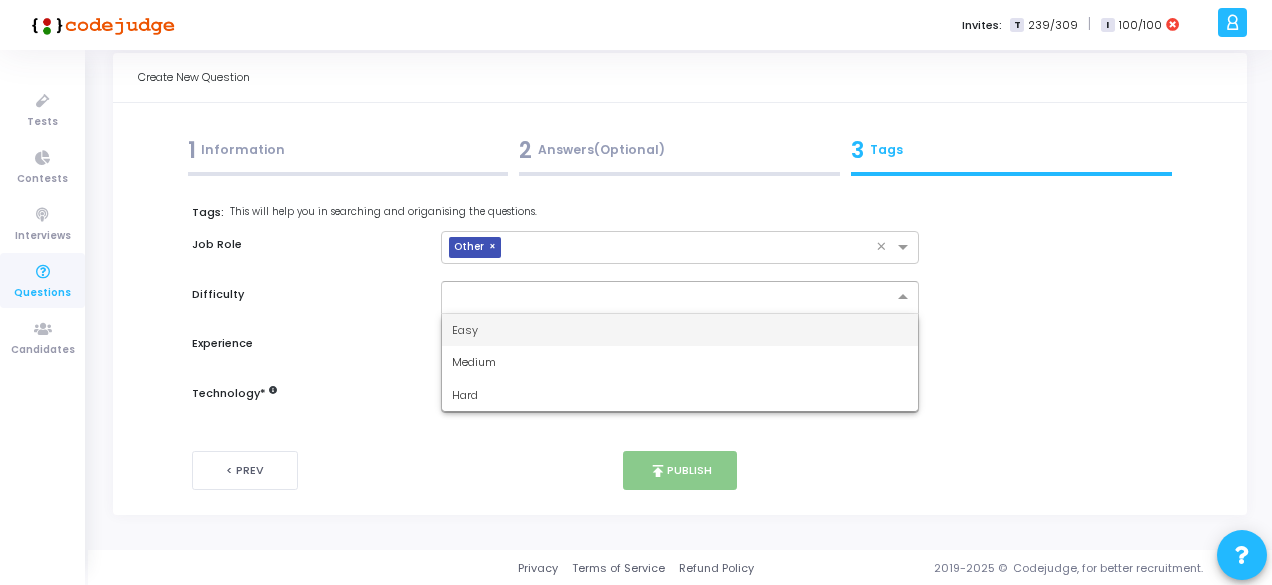 click at bounding box center (660, 295) 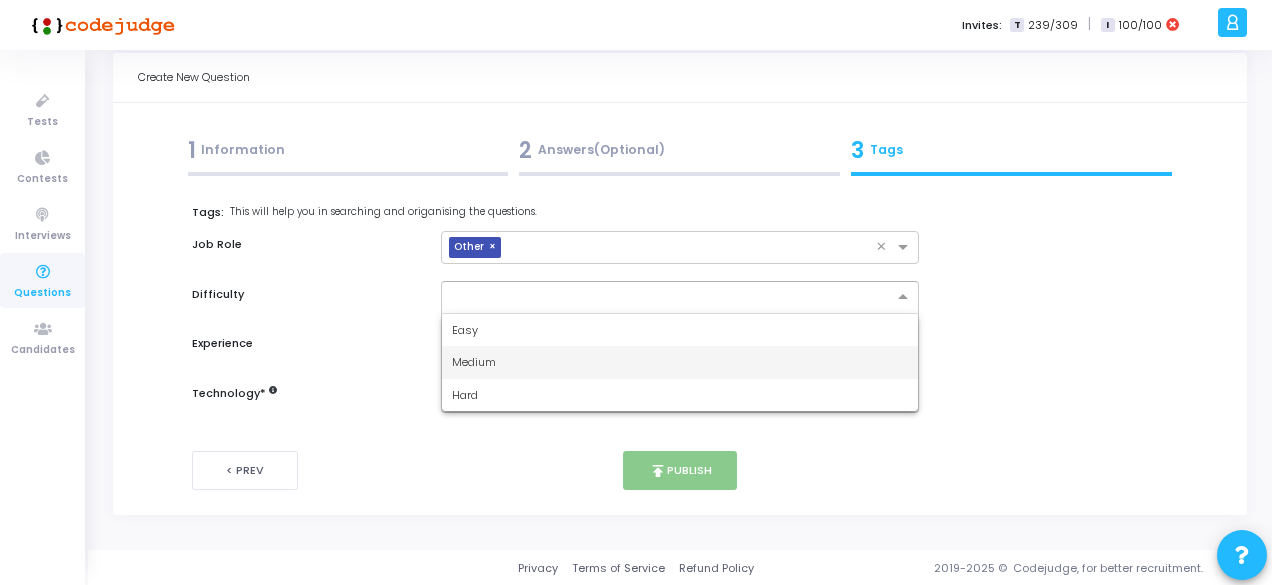 click on "Medium" at bounding box center (680, 362) 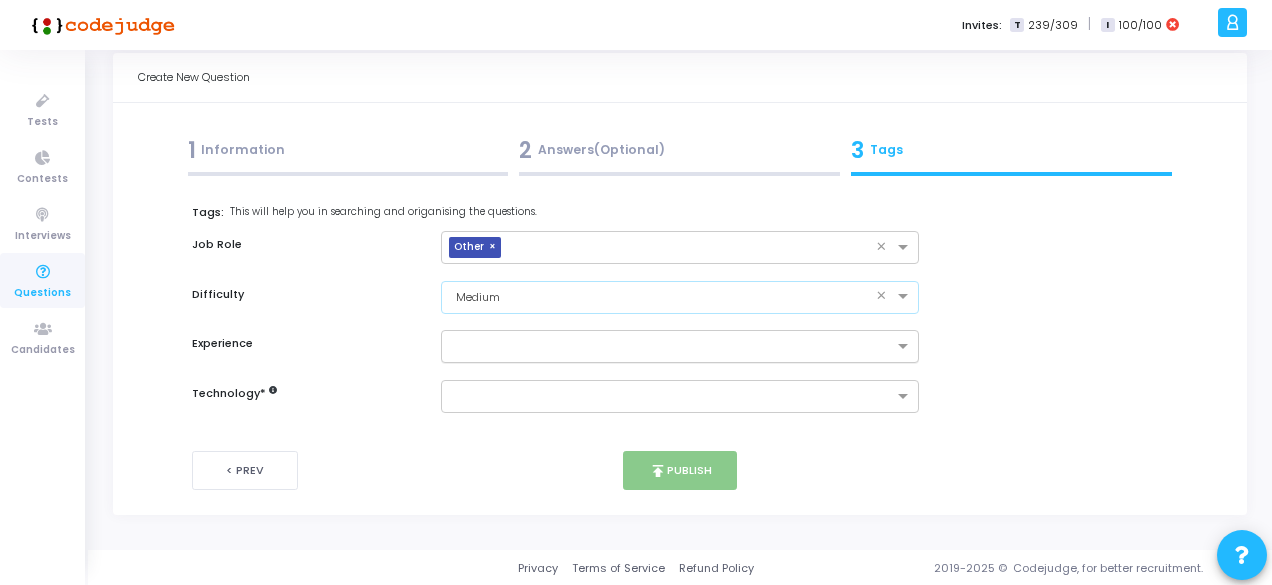 click at bounding box center (672, 347) 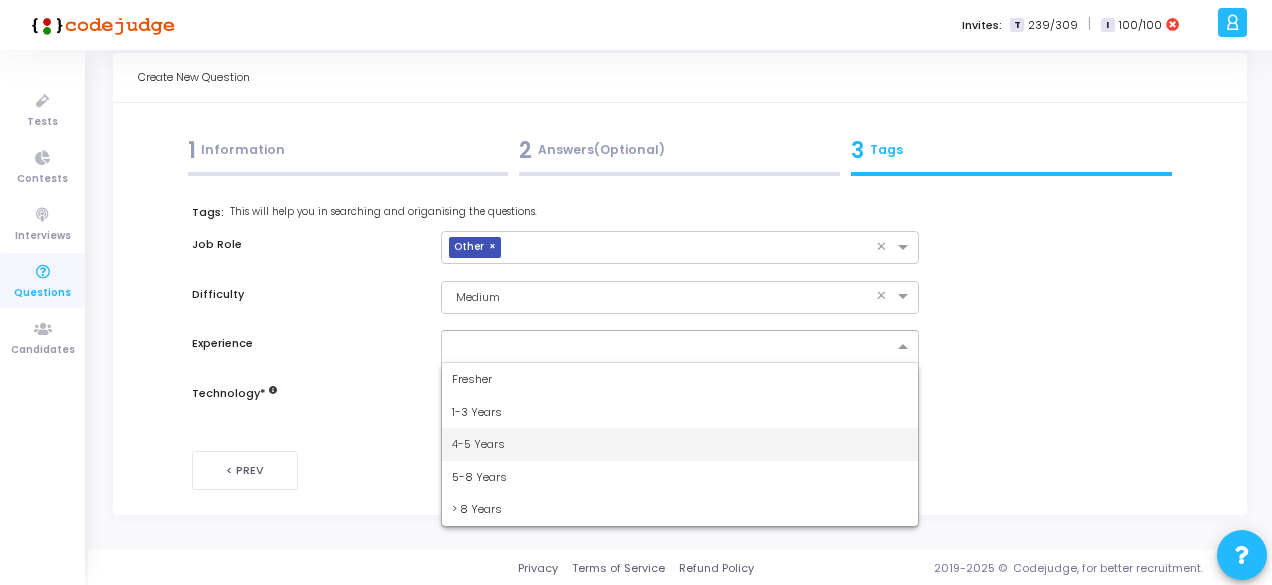 click on "4-5 Years" at bounding box center (478, 444) 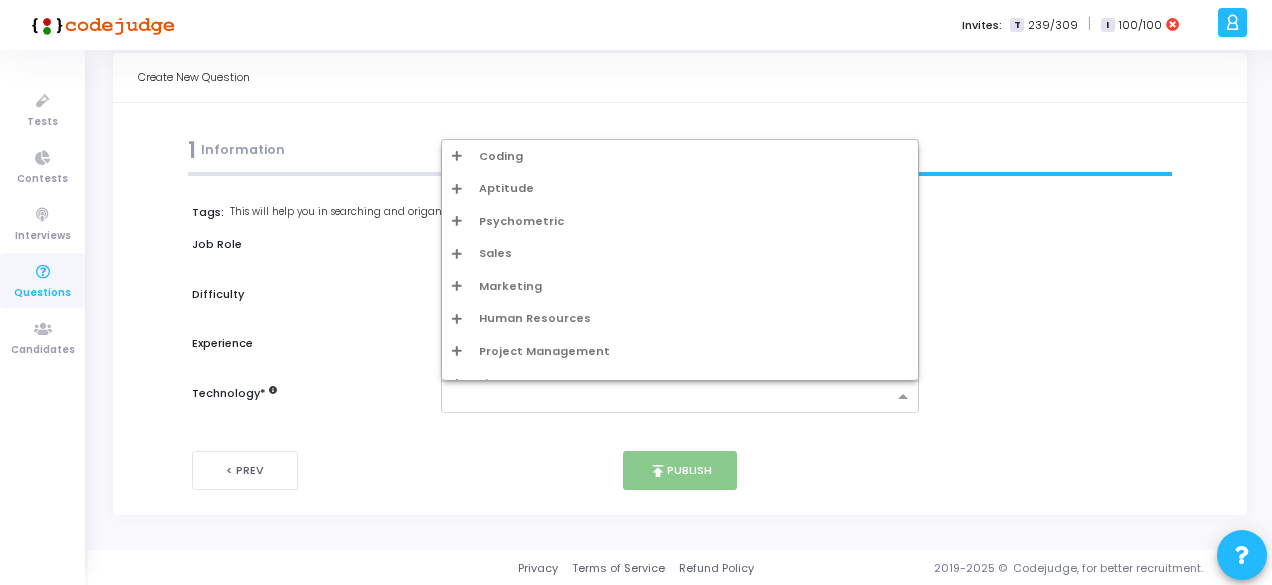 click at bounding box center (672, 397) 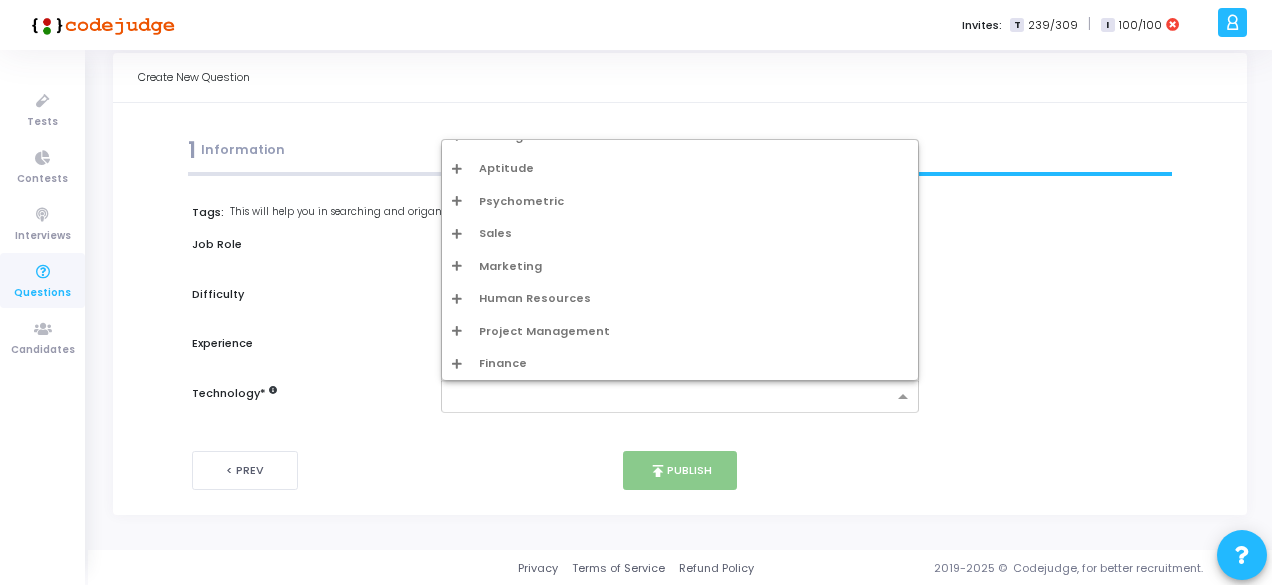 scroll, scrollTop: 0, scrollLeft: 0, axis: both 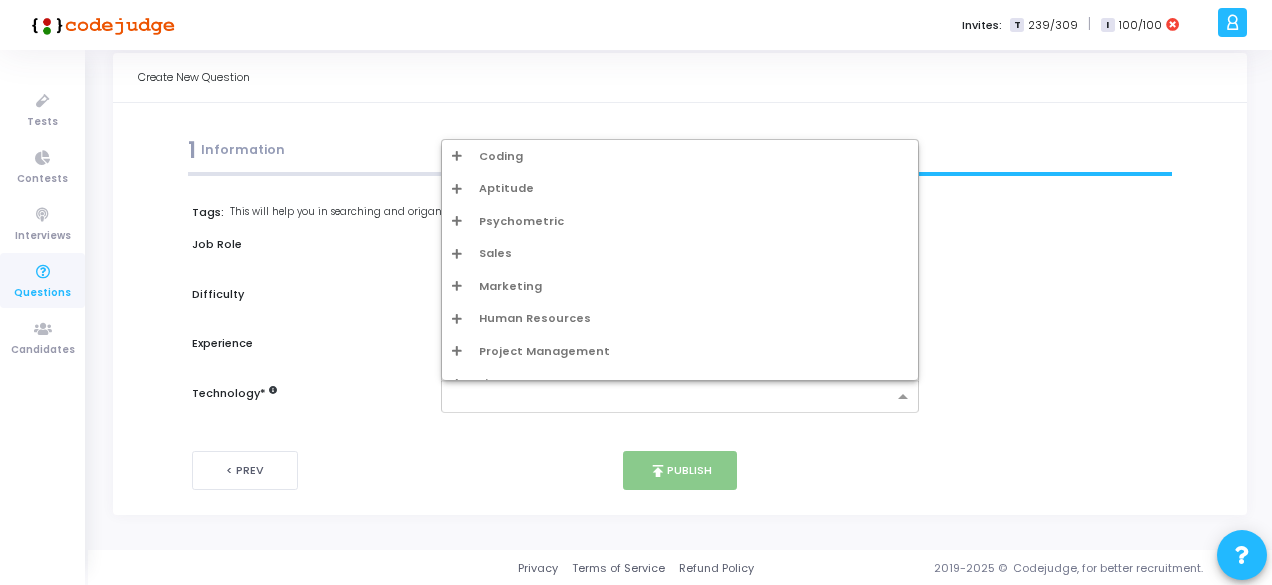 click at bounding box center [457, 155] 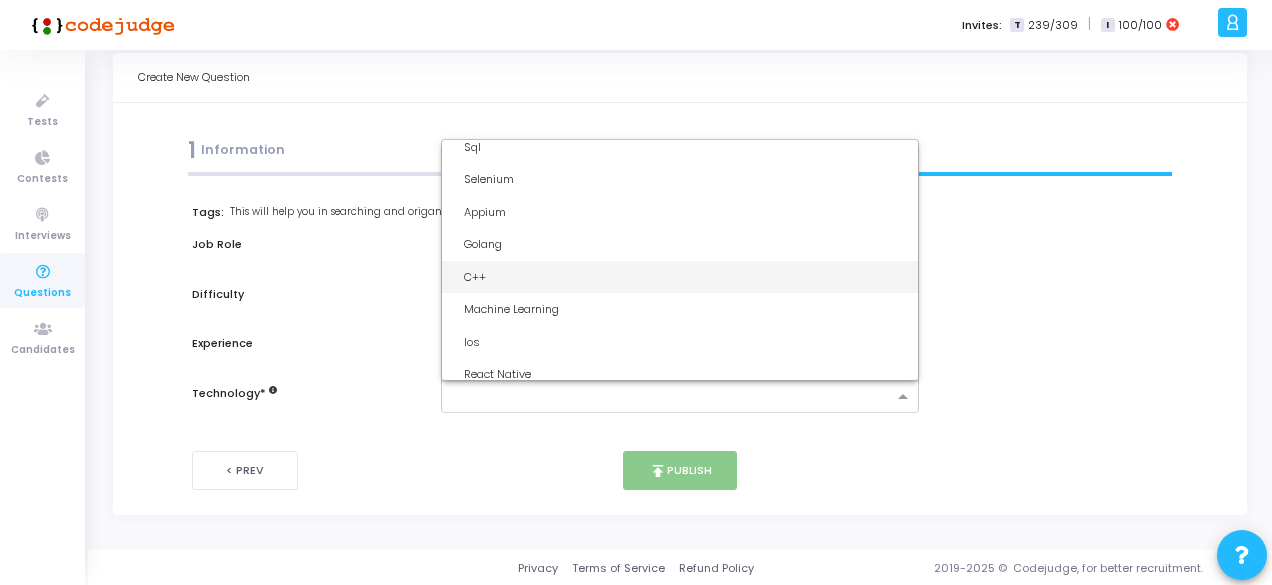 scroll, scrollTop: 277, scrollLeft: 0, axis: vertical 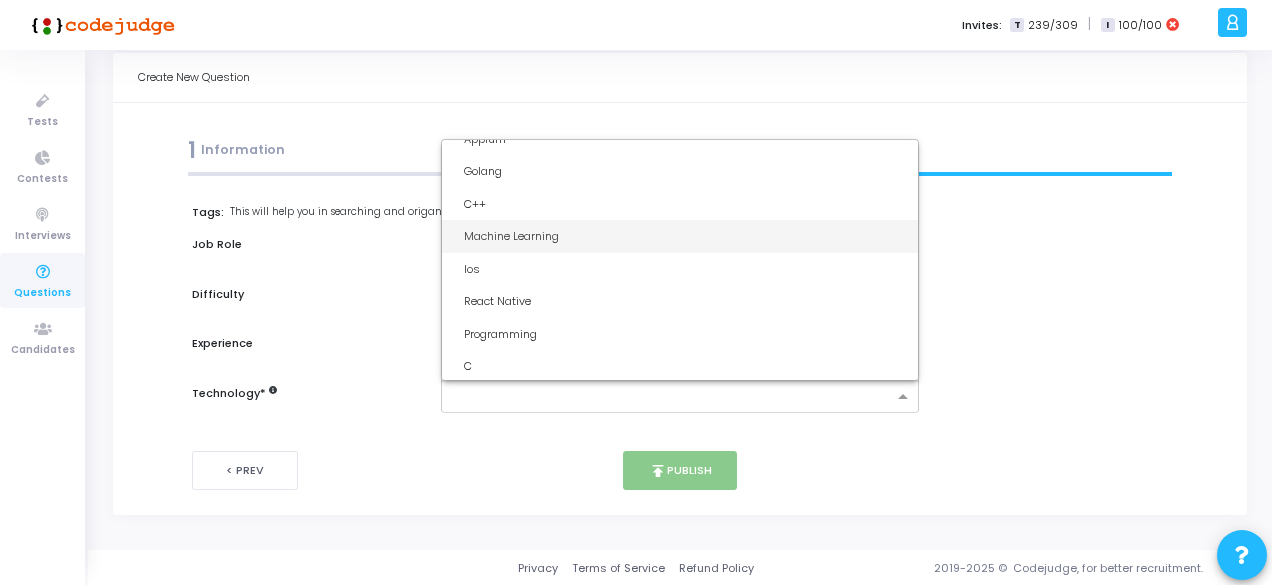 click on "Machine Learning" at bounding box center [686, 236] 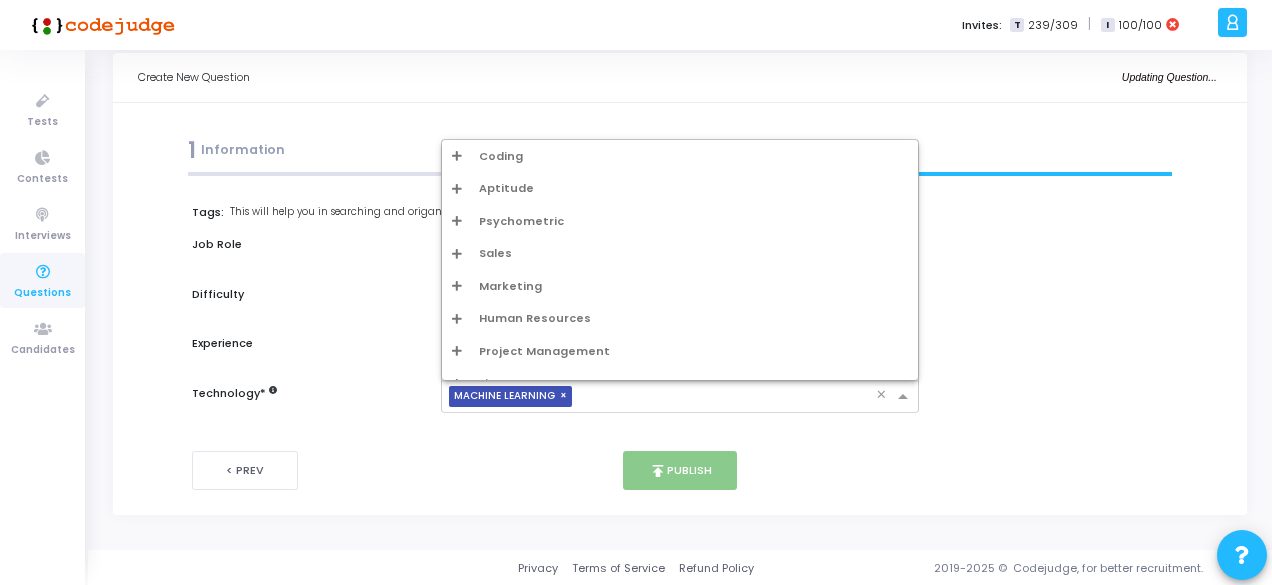 click at bounding box center (728, 397) 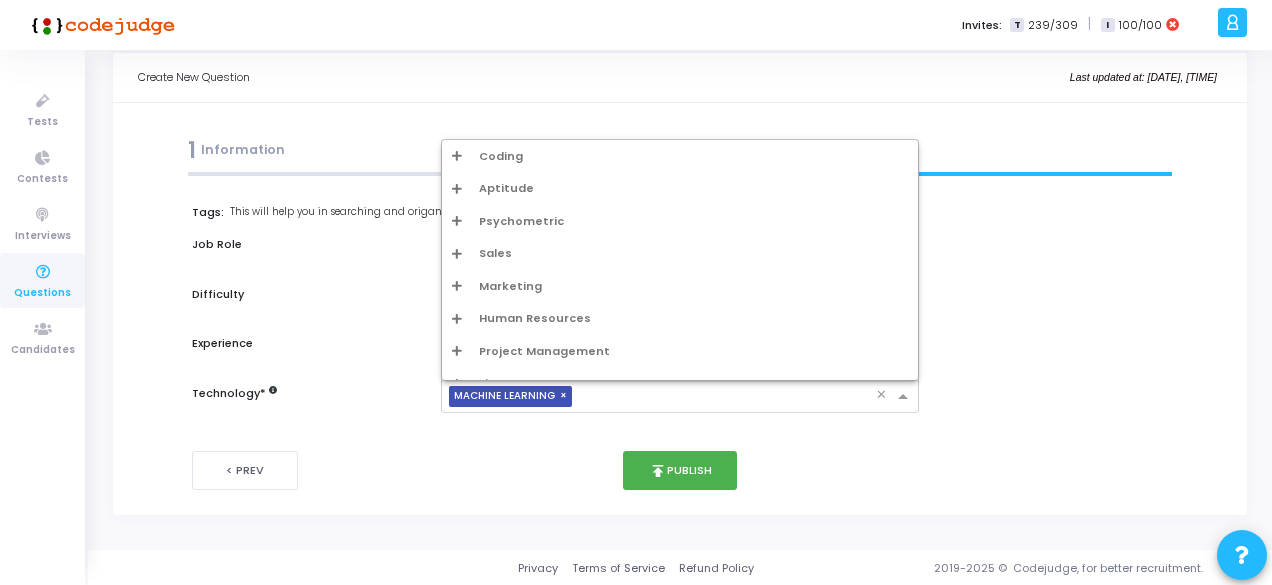 click on "Coding" at bounding box center (501, 156) 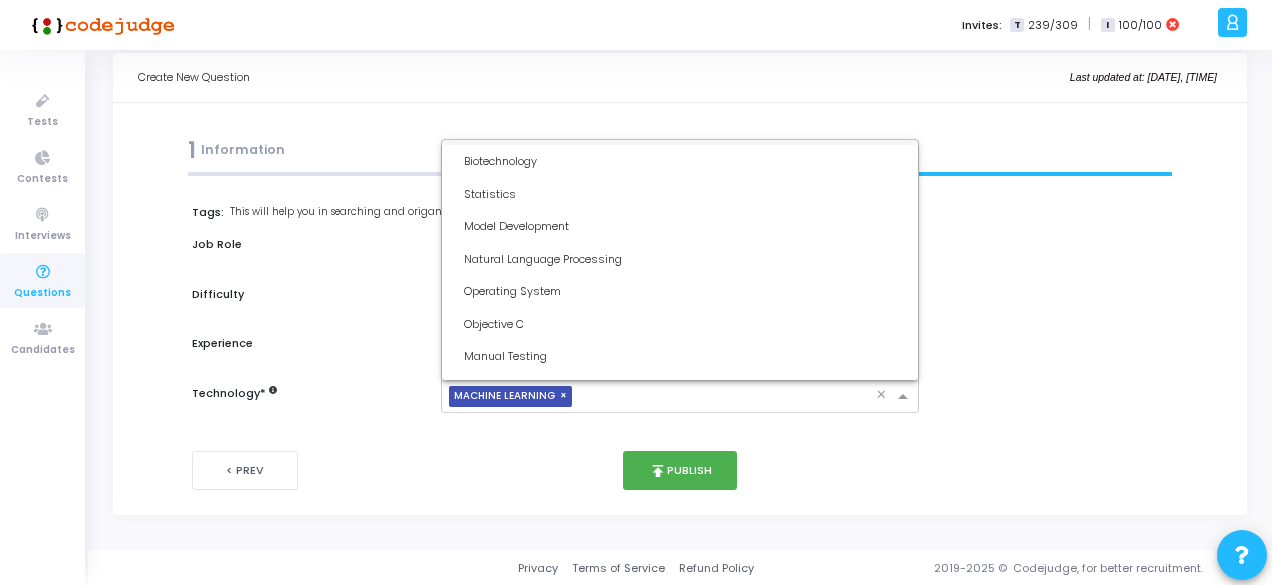 scroll, scrollTop: 4056, scrollLeft: 0, axis: vertical 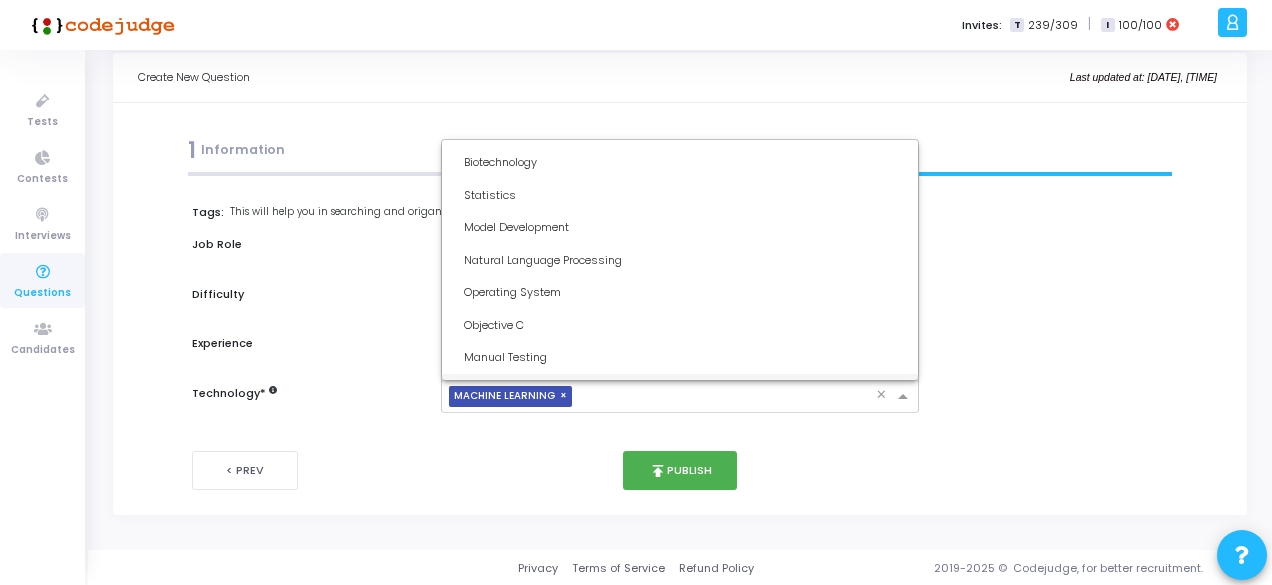 click on "×" at bounding box center (566, 396) 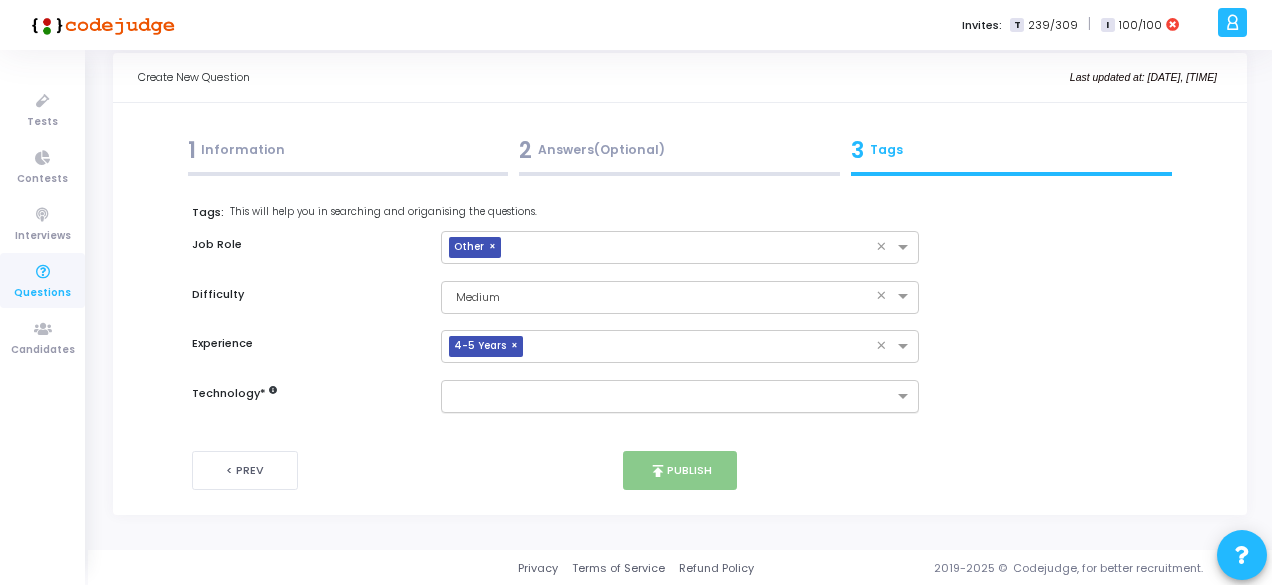 click on "Tags:  This will help you in searching and origanising the questions. Job Role × Other × Difficulty × Medium × Experience × 4-5 Years × Technology *" at bounding box center (680, 328) 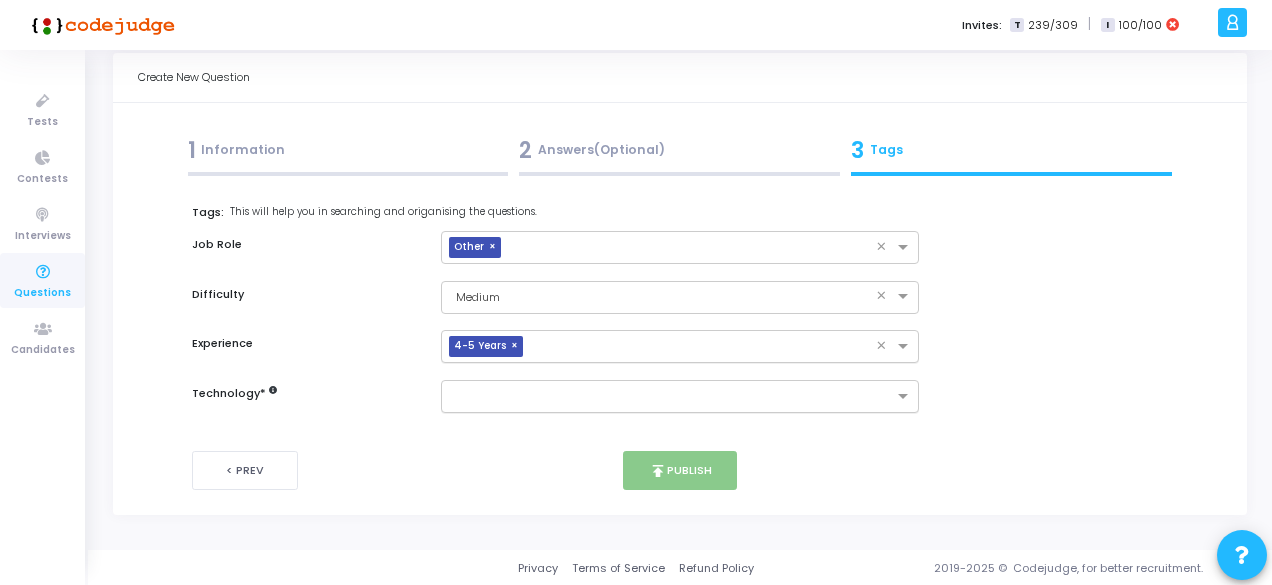 click on "×" at bounding box center (517, 346) 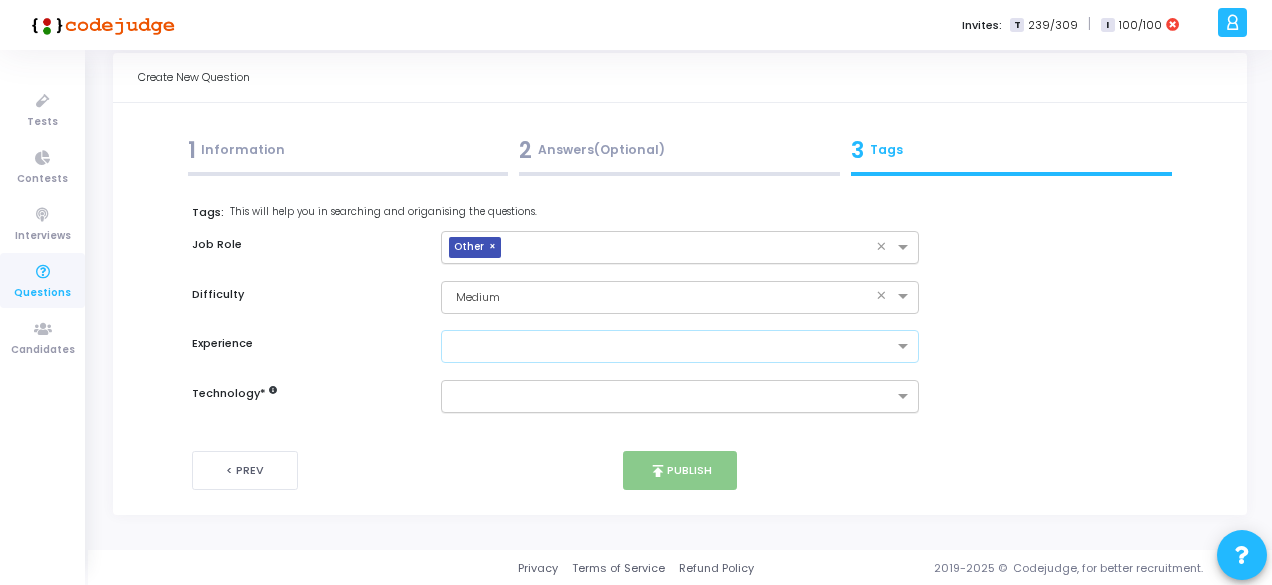 click on "×" at bounding box center (495, 247) 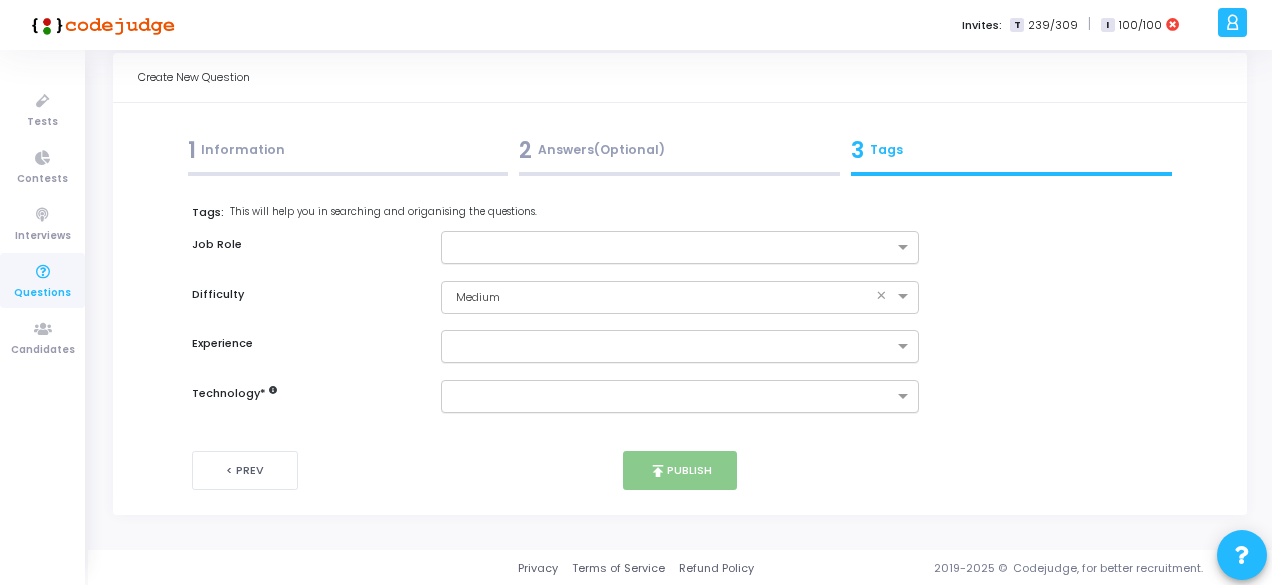 click on "2  Answers(Optional)" at bounding box center [679, 150] 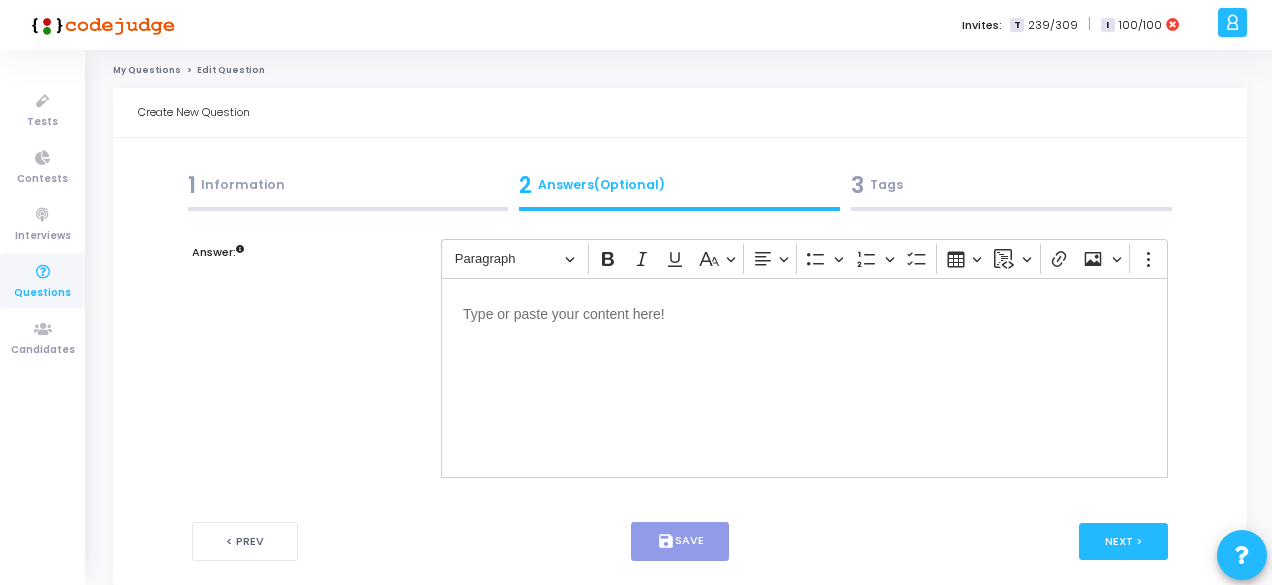 scroll, scrollTop: 0, scrollLeft: 0, axis: both 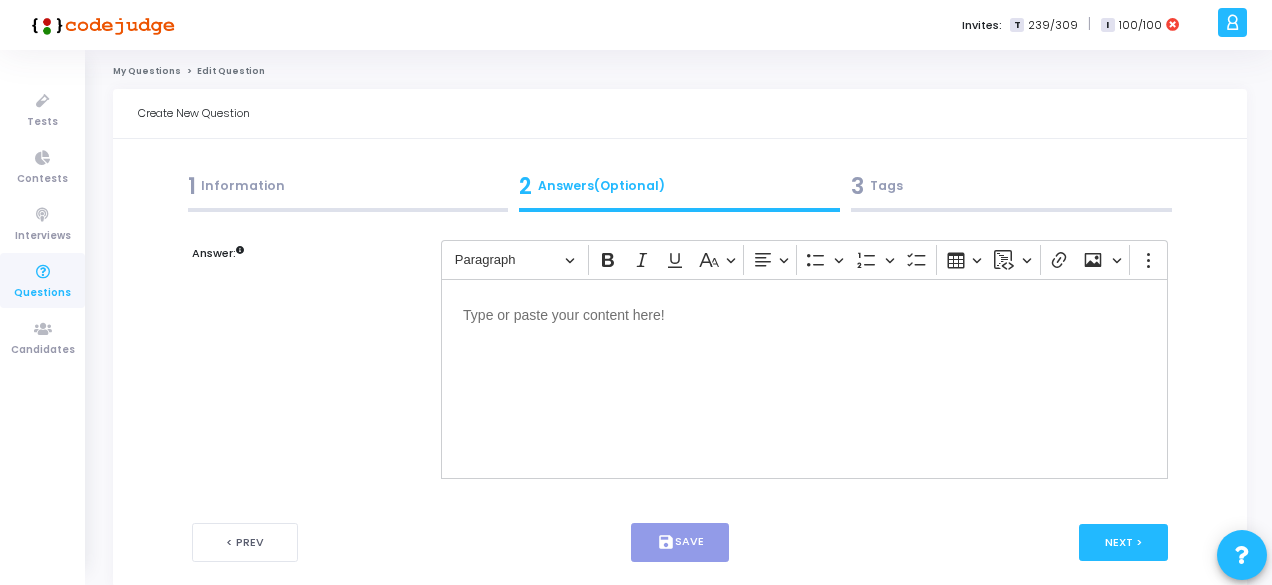click on "1  Information" at bounding box center (348, 186) 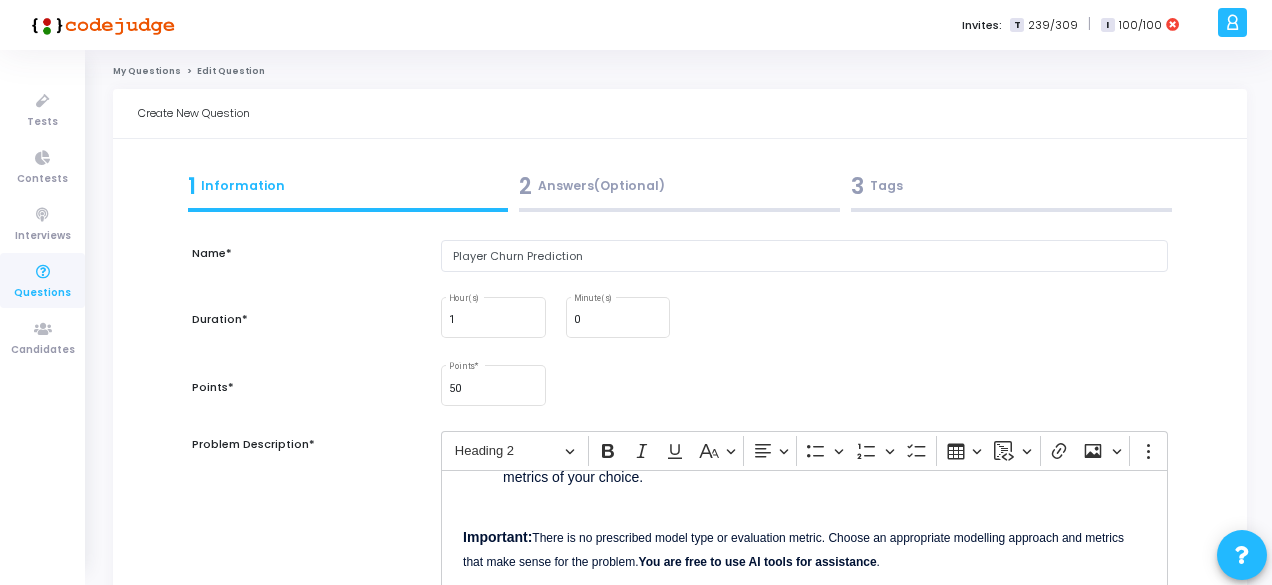 scroll, scrollTop: 348, scrollLeft: 0, axis: vertical 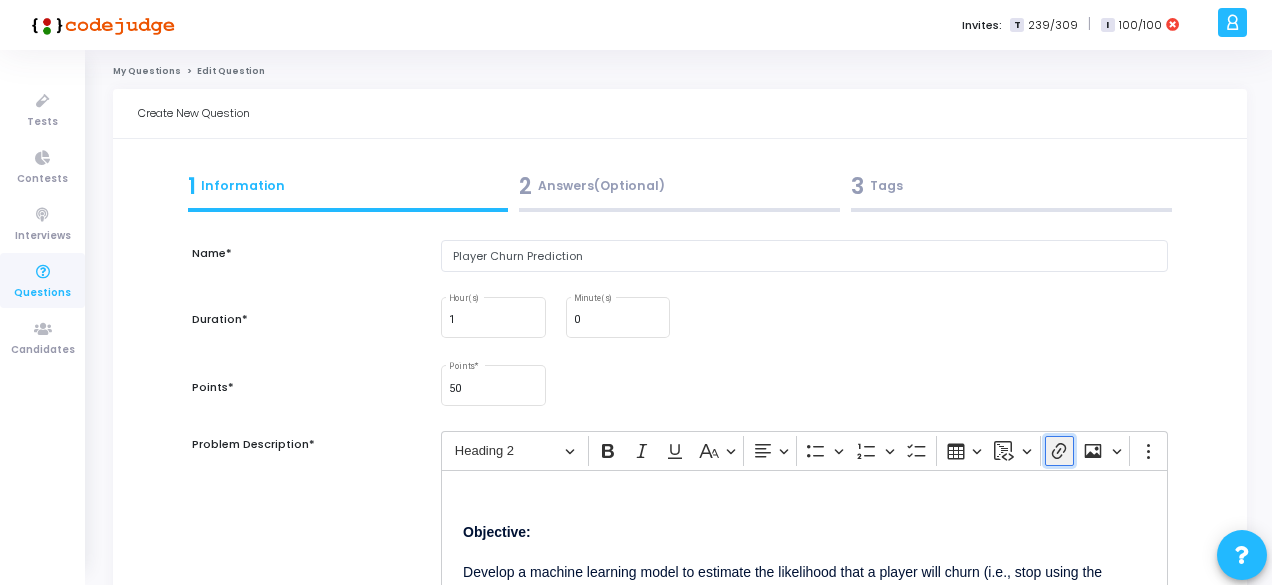 click 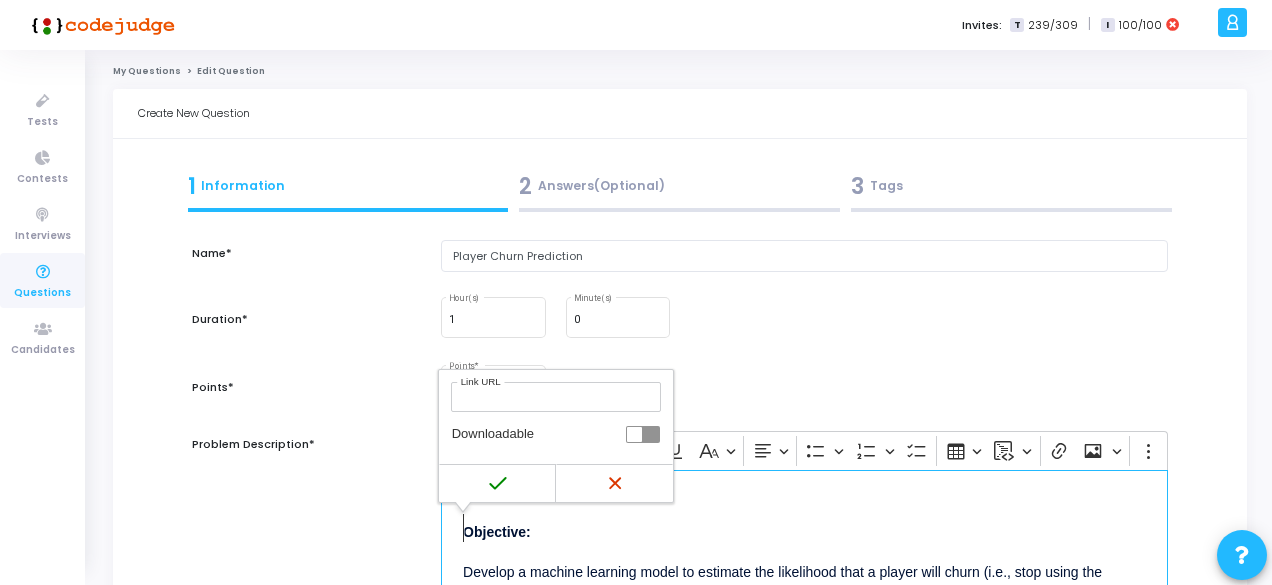 click on "50 Points  *" at bounding box center (804, 386) 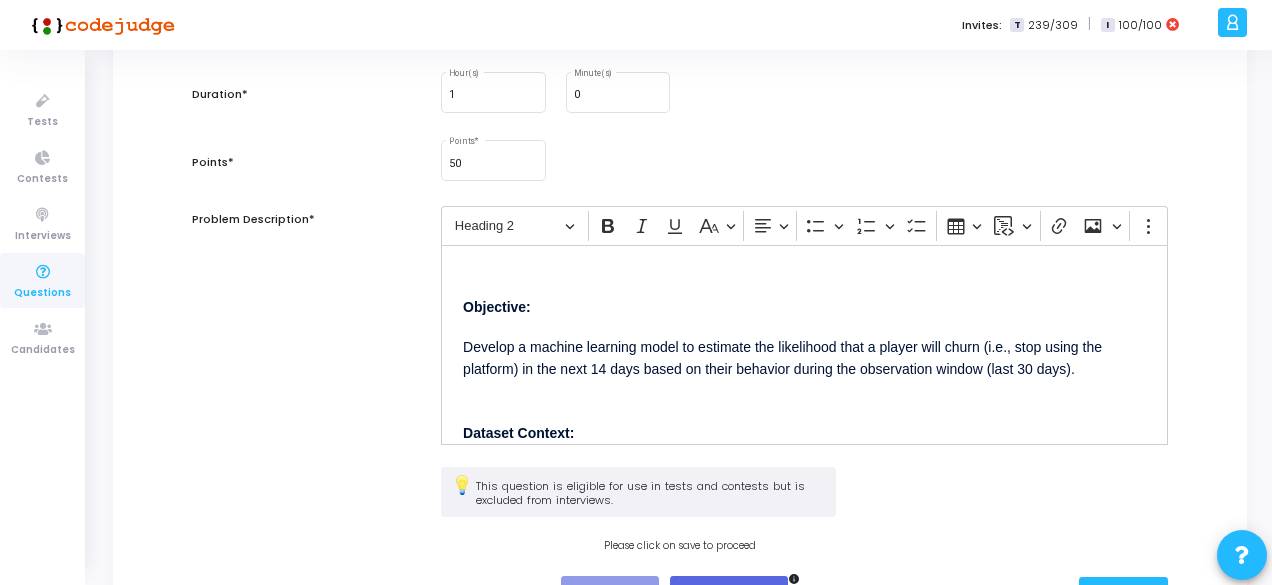 scroll, scrollTop: 226, scrollLeft: 0, axis: vertical 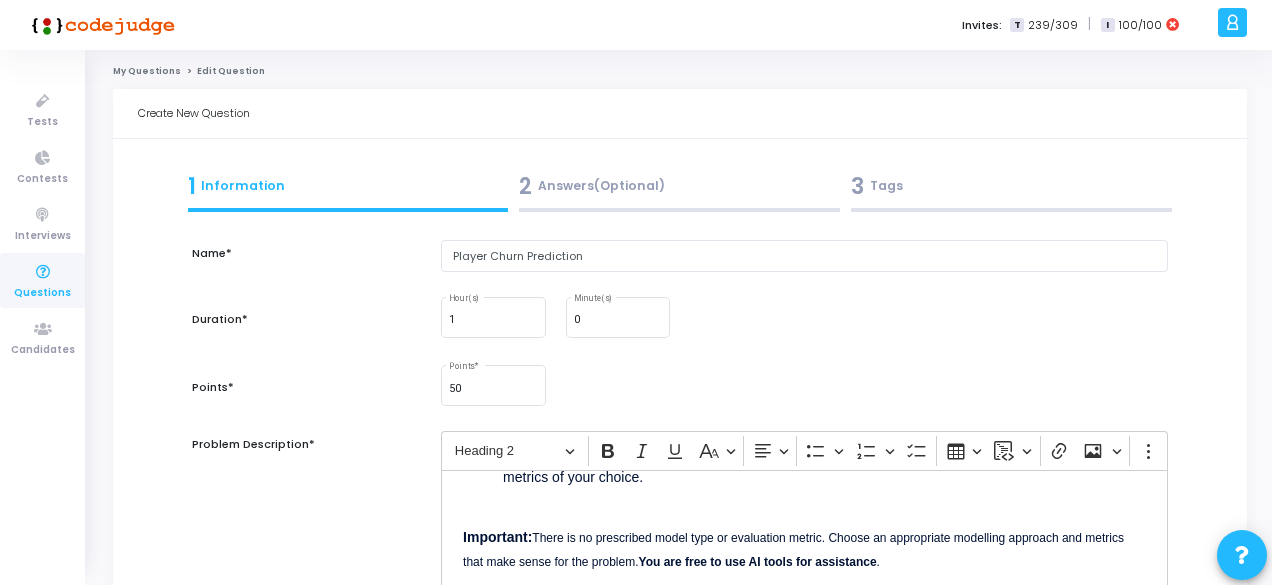 click on "My Questions" 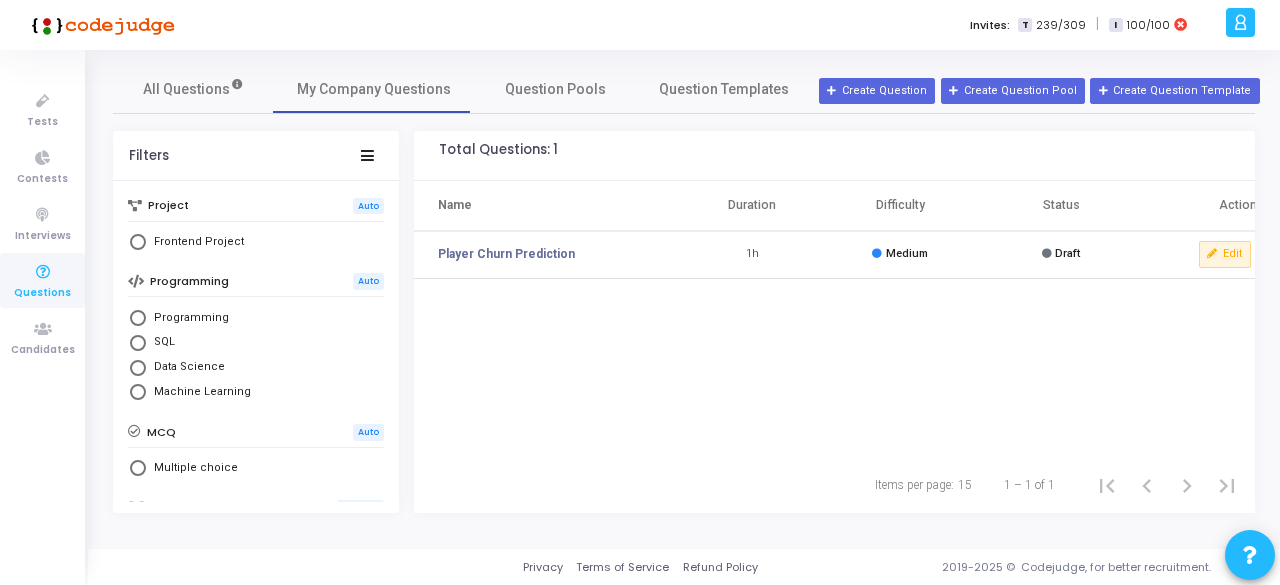 click at bounding box center [138, 392] 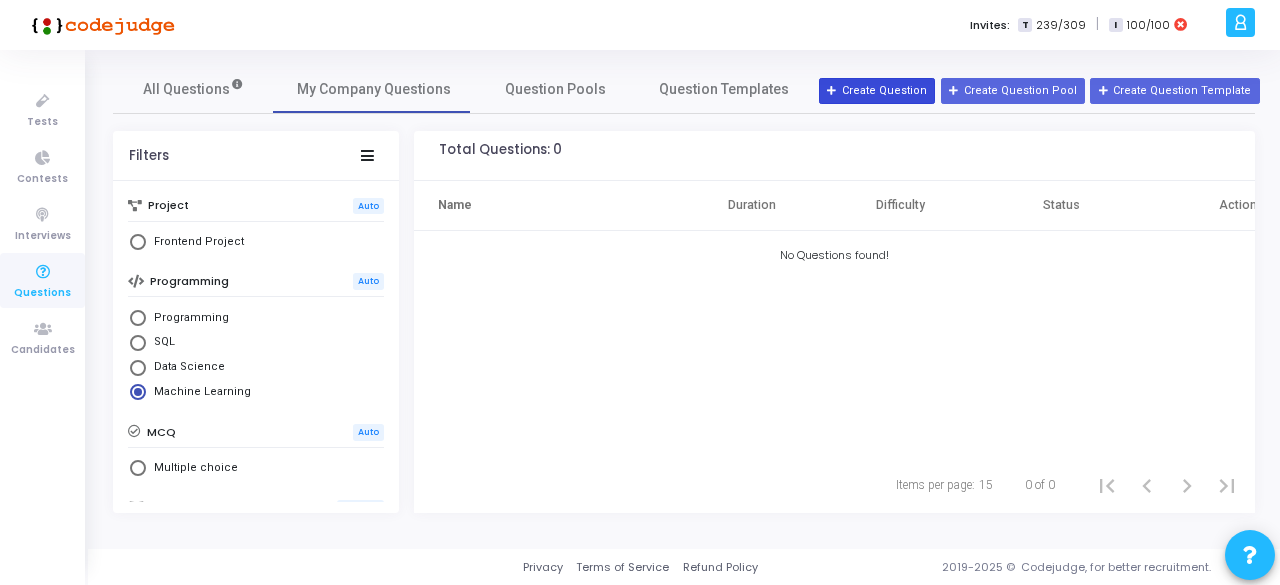 click on "Create Question" at bounding box center (877, 91) 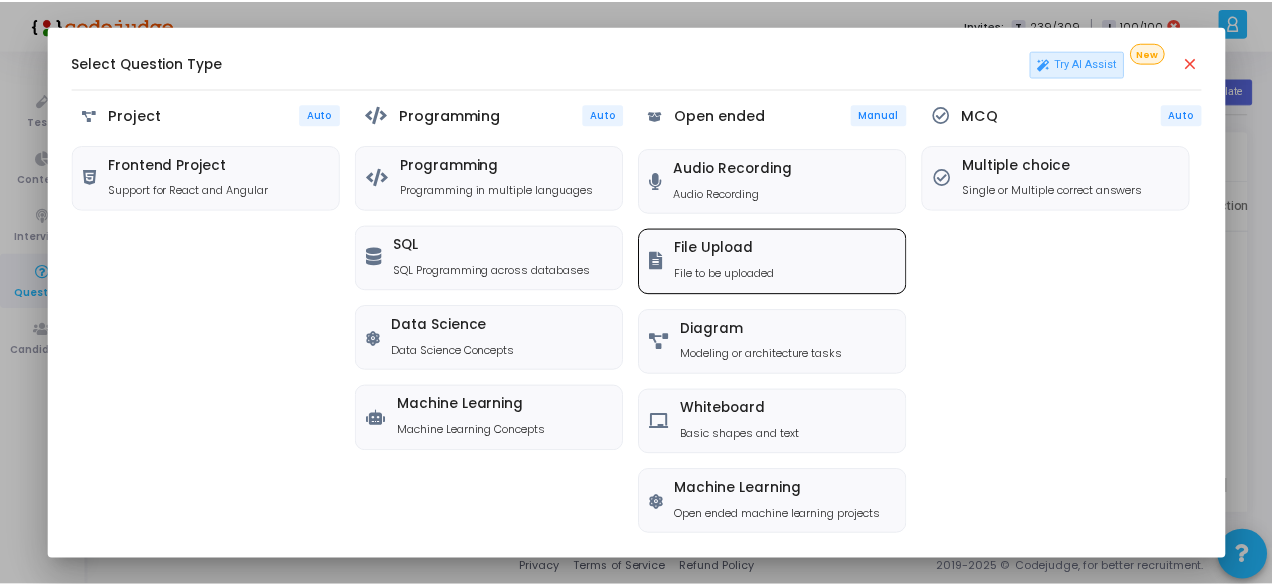 scroll, scrollTop: 0, scrollLeft: 0, axis: both 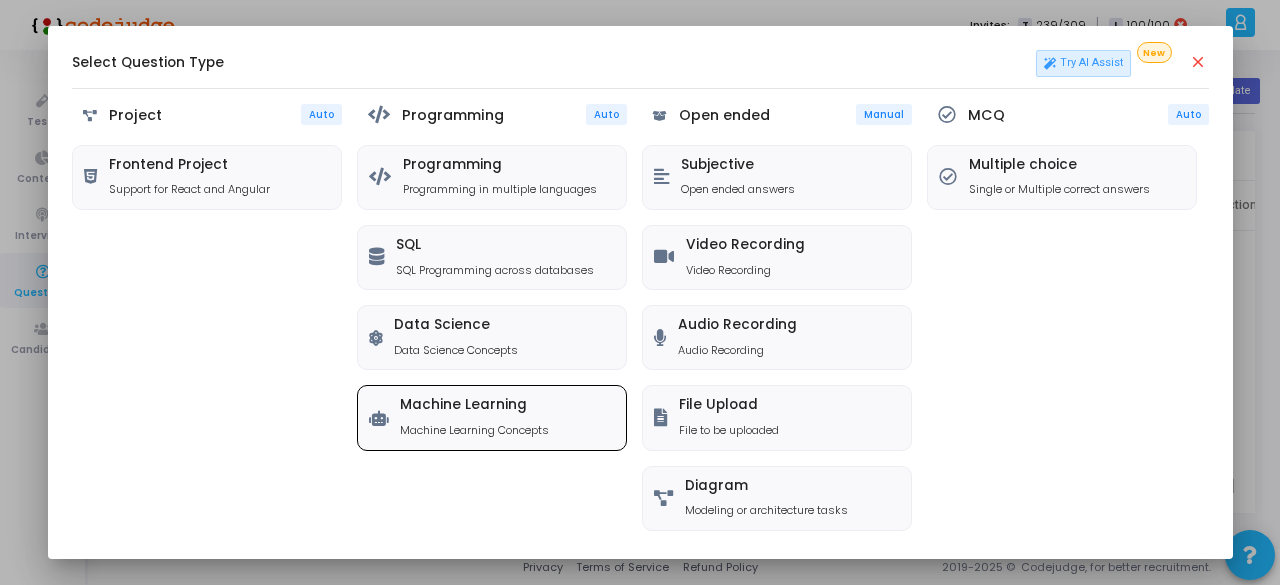 click on "Machine Learning Concepts" at bounding box center (474, 430) 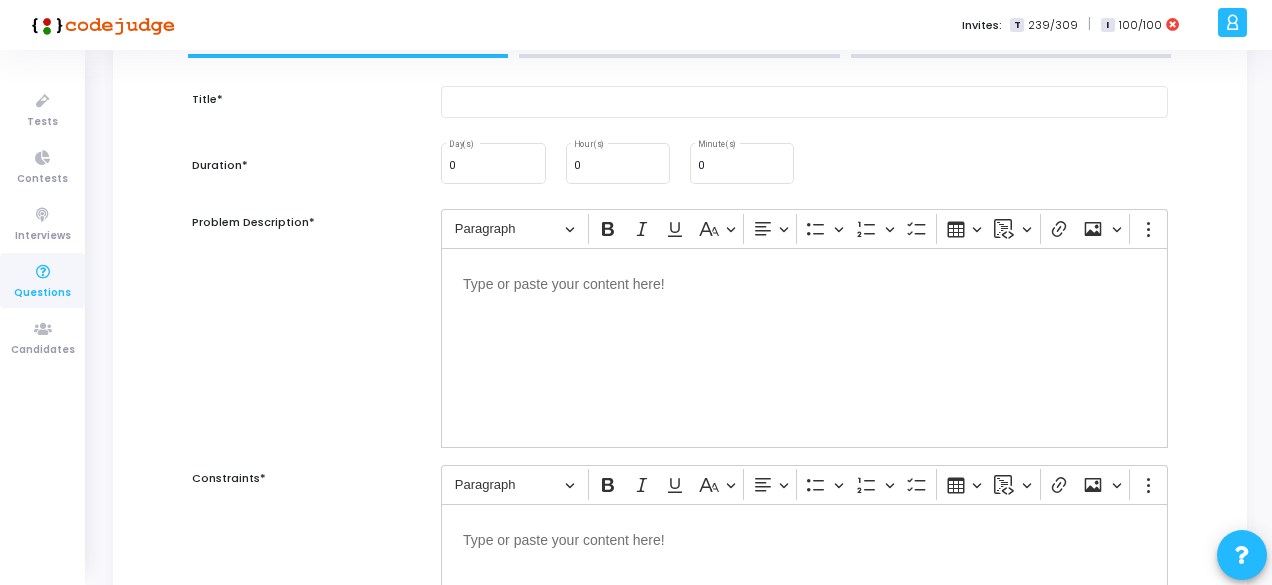 scroll, scrollTop: 0, scrollLeft: 0, axis: both 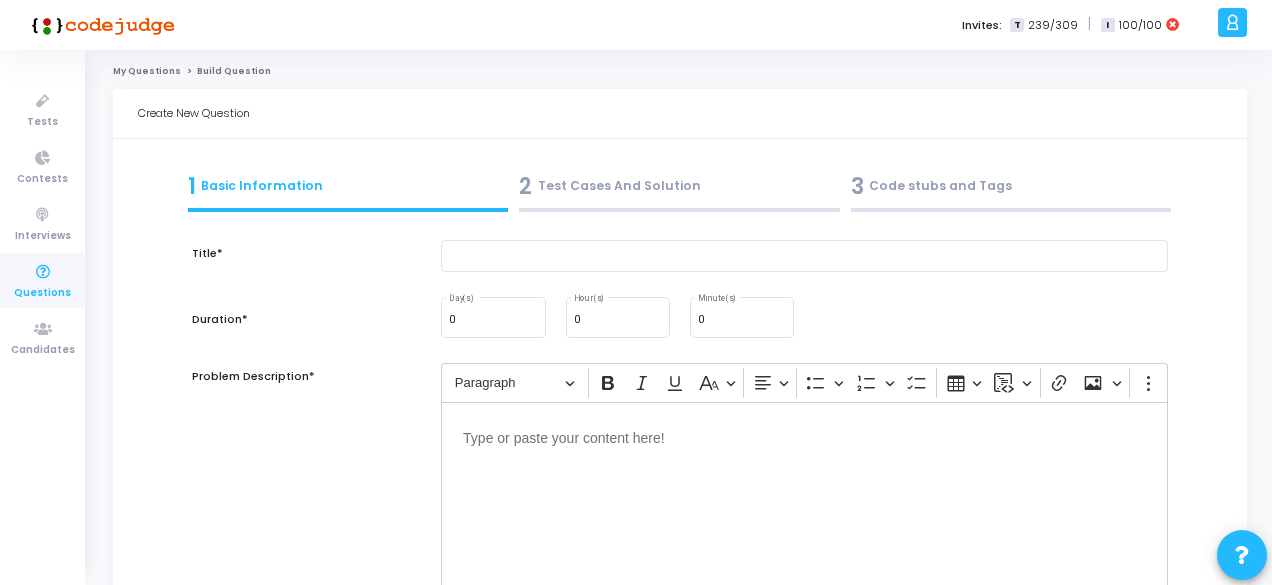 click on "2  Test Cases And Solution" at bounding box center (679, 186) 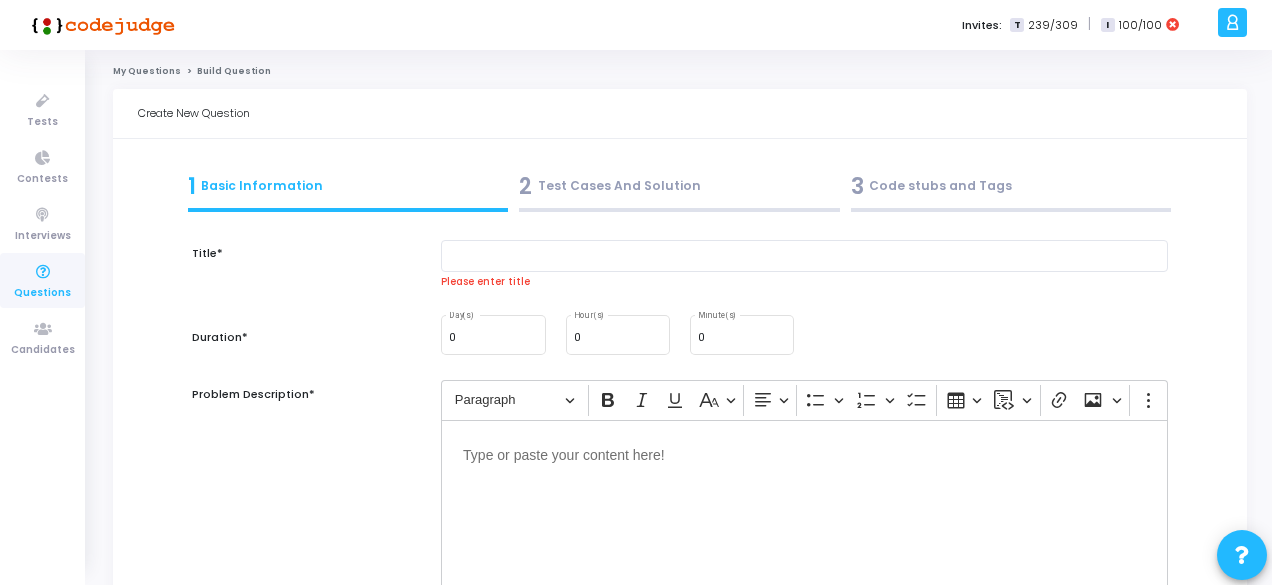 click on "3  Code stubs and Tags" at bounding box center [1011, 186] 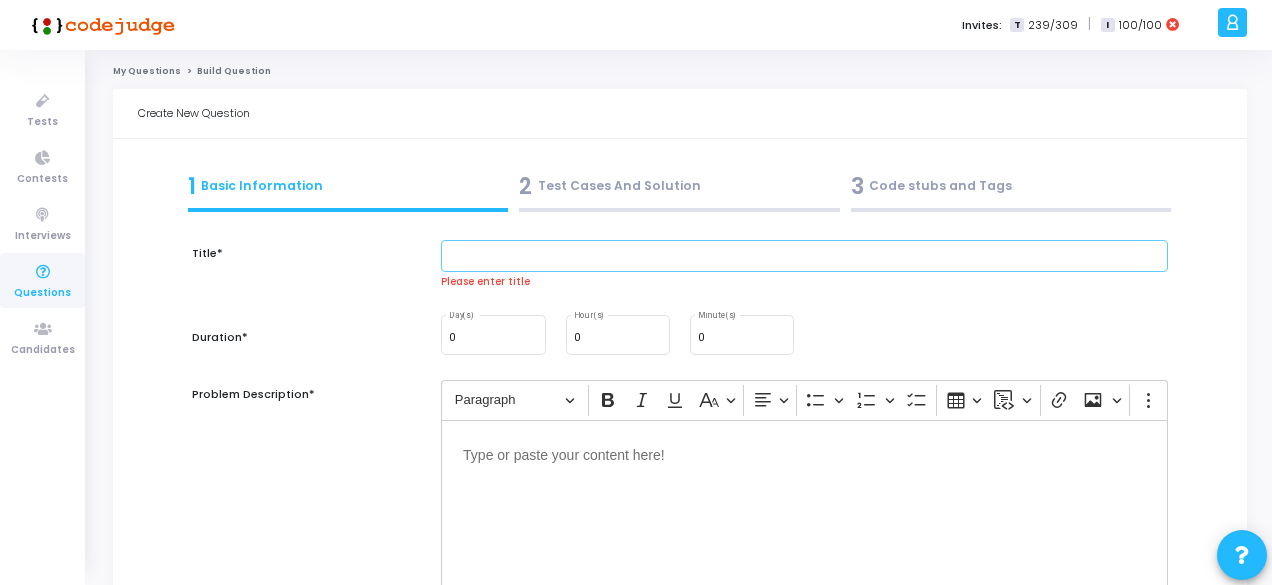 click at bounding box center (804, 256) 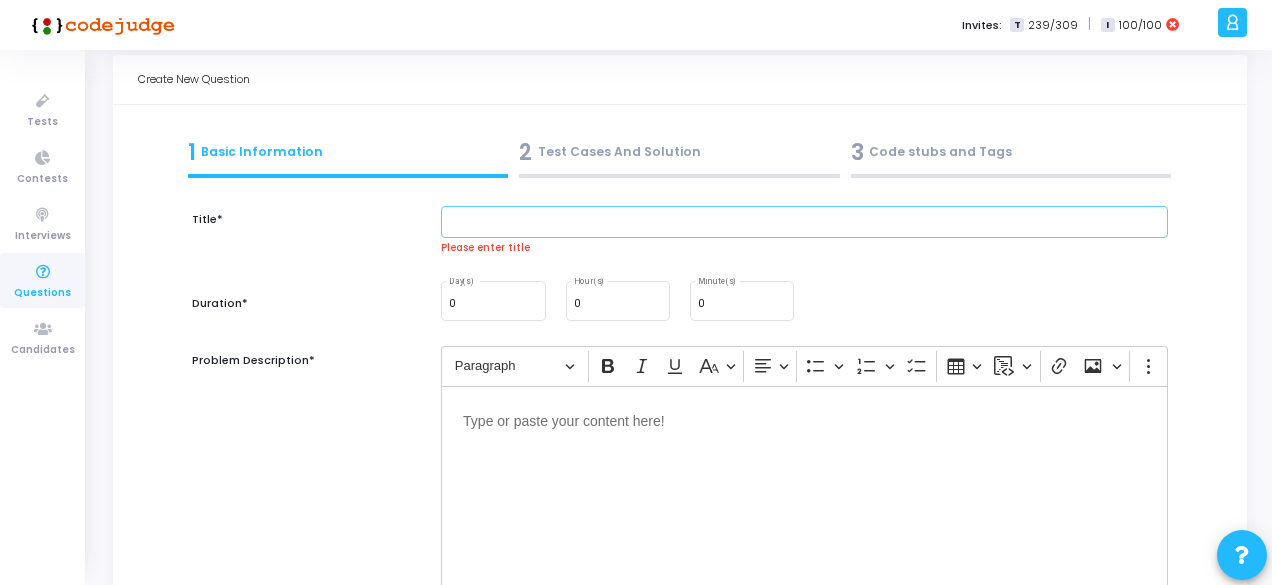 scroll, scrollTop: 0, scrollLeft: 0, axis: both 